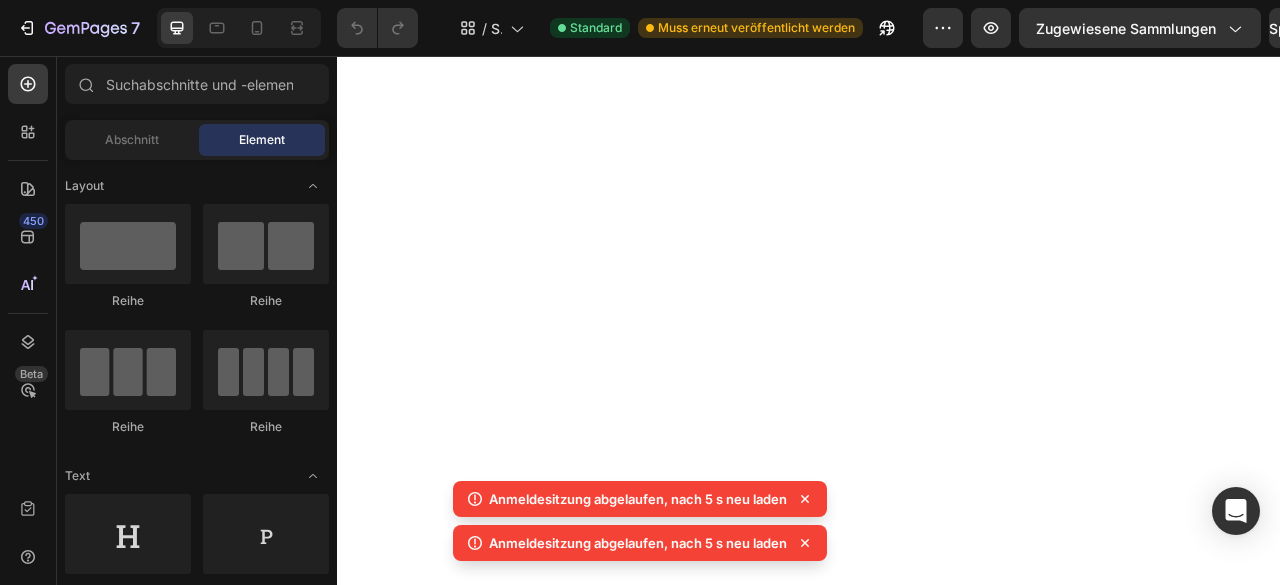 scroll, scrollTop: 0, scrollLeft: 0, axis: both 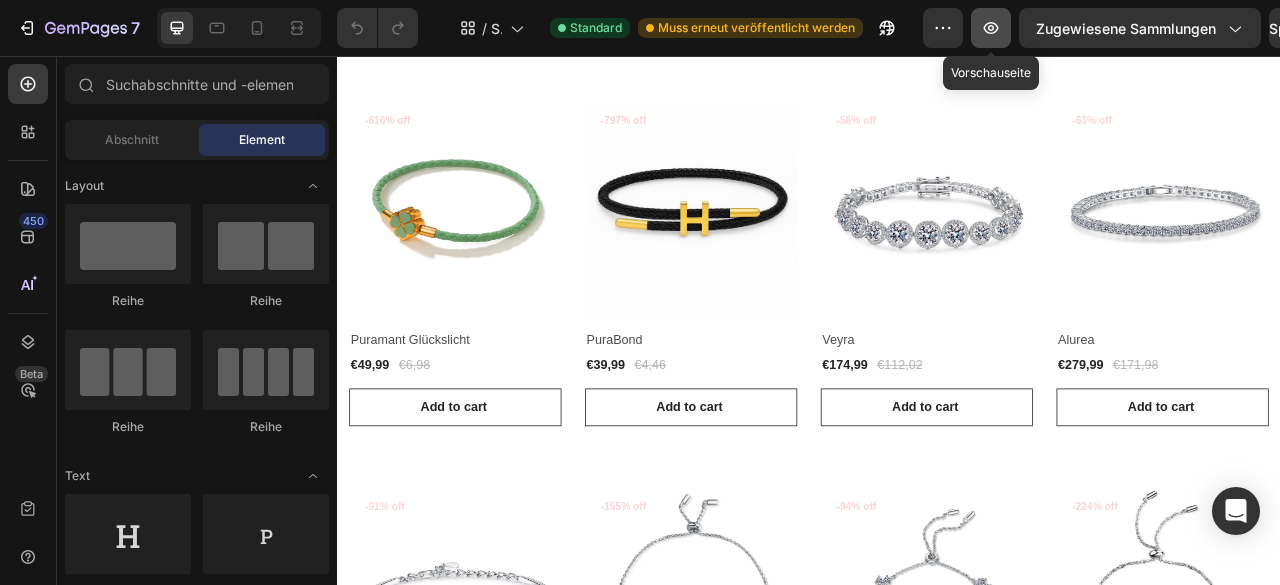 click 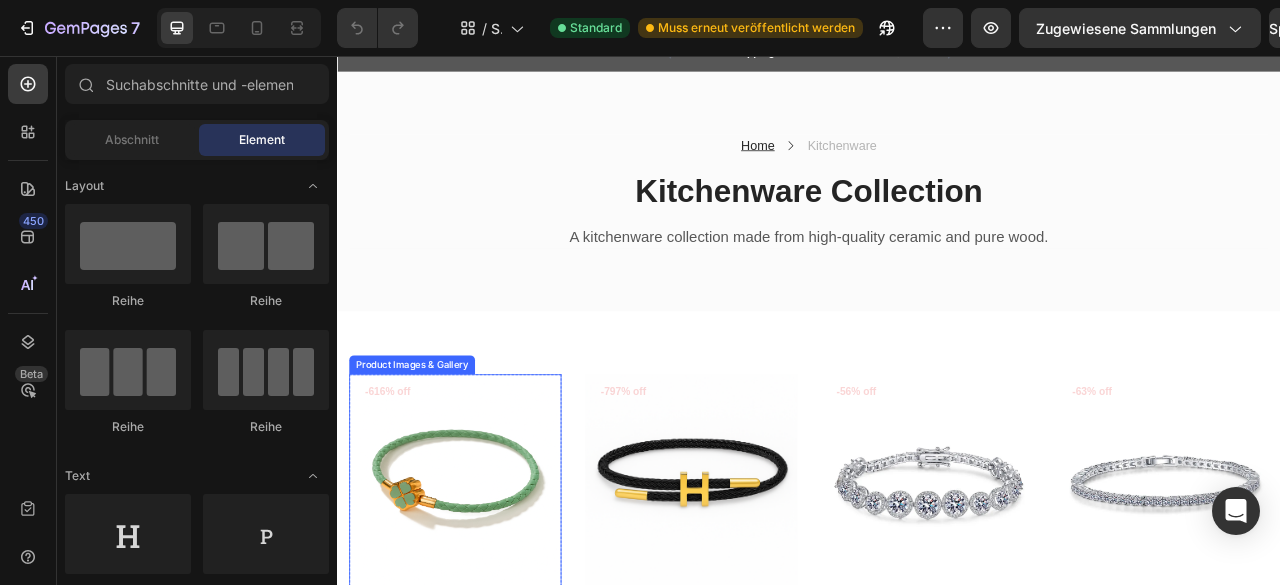 scroll, scrollTop: 221, scrollLeft: 0, axis: vertical 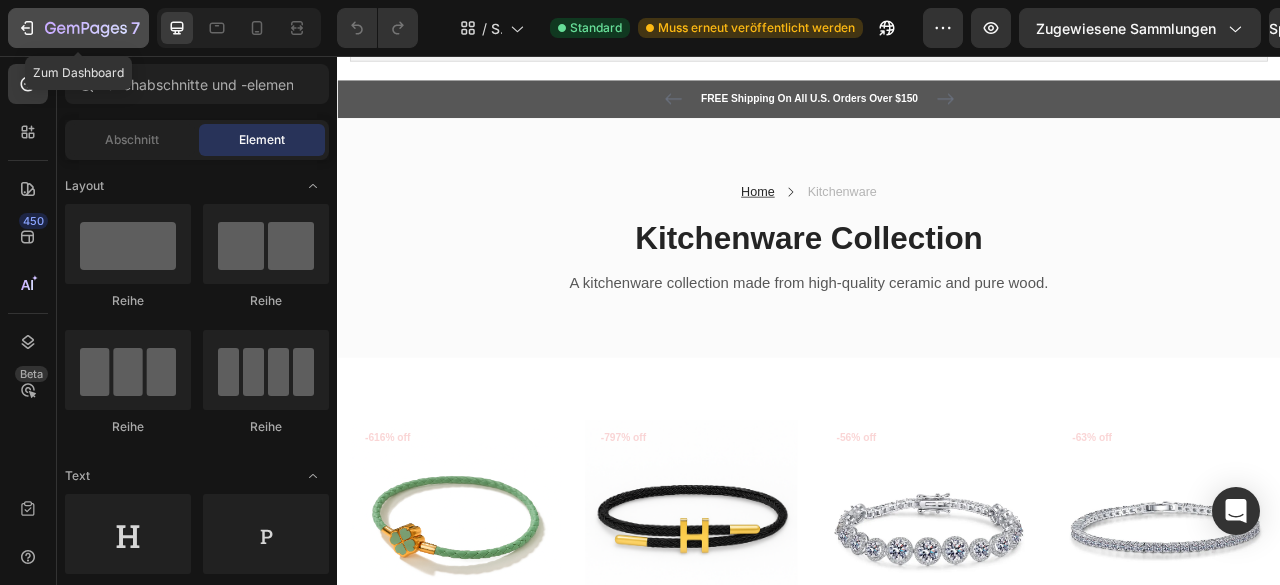 click on "7" 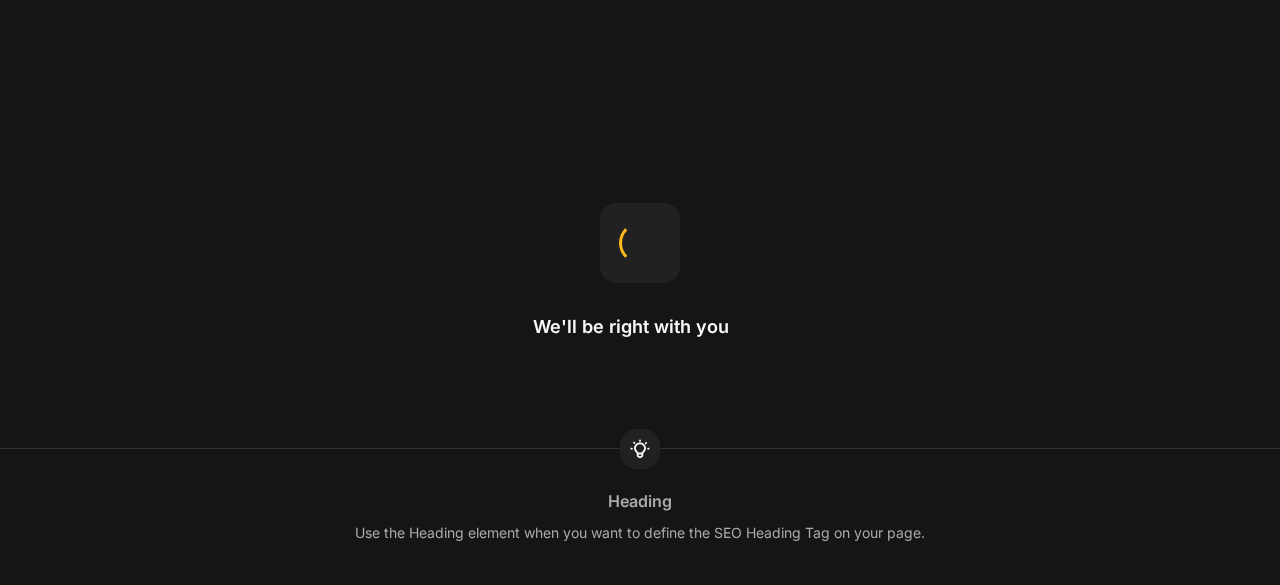 scroll, scrollTop: 0, scrollLeft: 0, axis: both 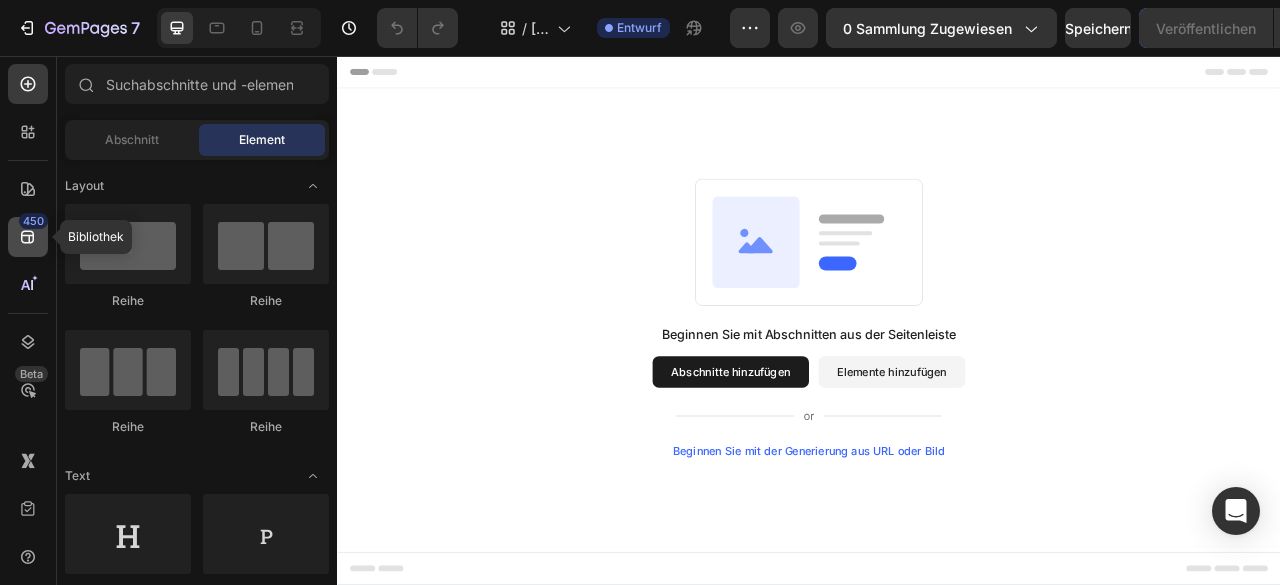 click on "450" 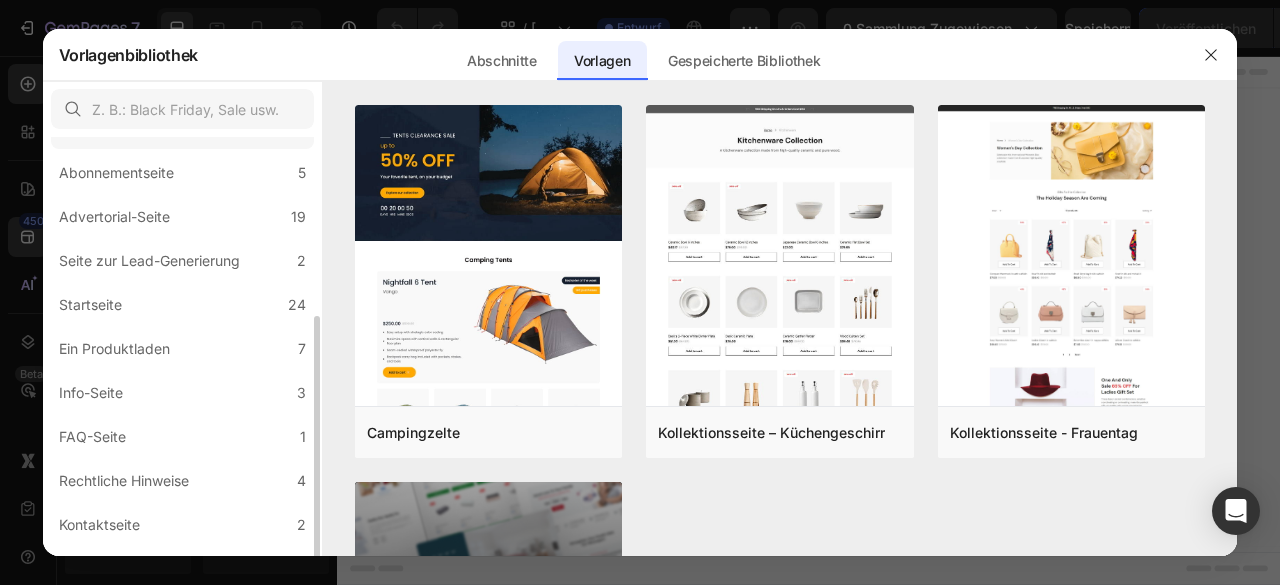 scroll, scrollTop: 232, scrollLeft: 0, axis: vertical 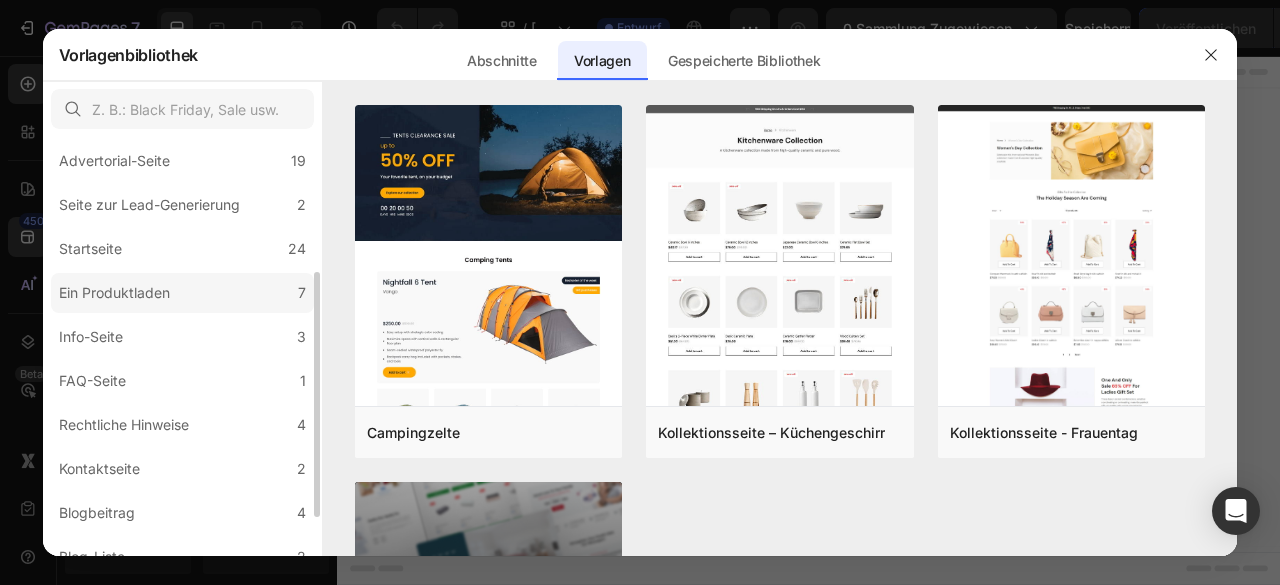 click on "Ein Produktladen 7" 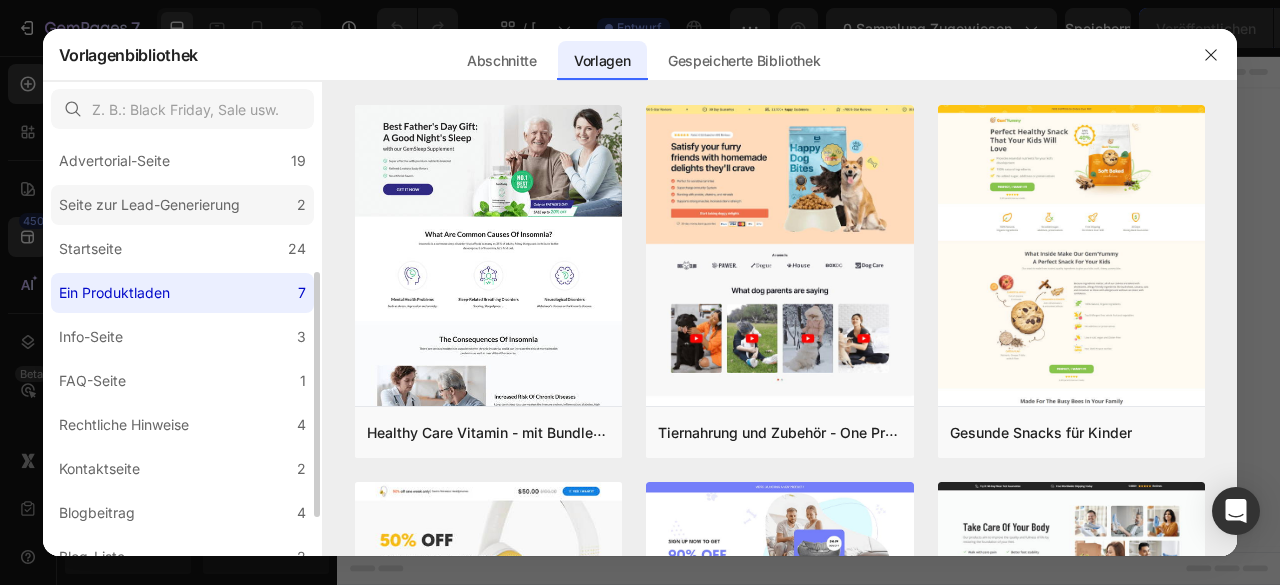 scroll, scrollTop: 0, scrollLeft: 0, axis: both 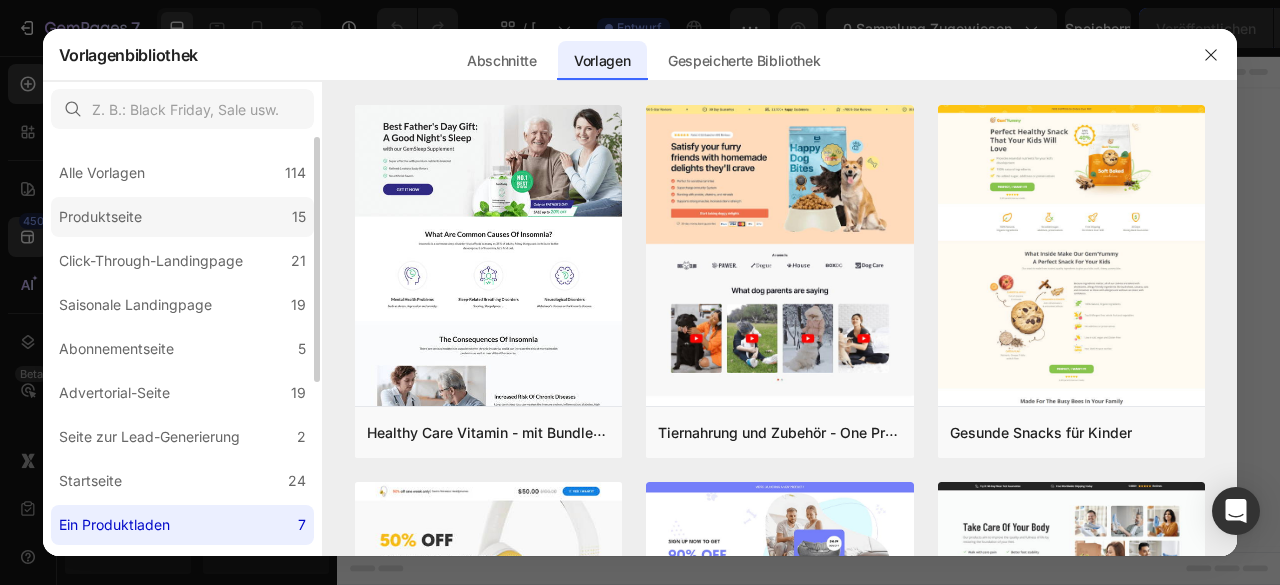 click on "Produktseite 15" 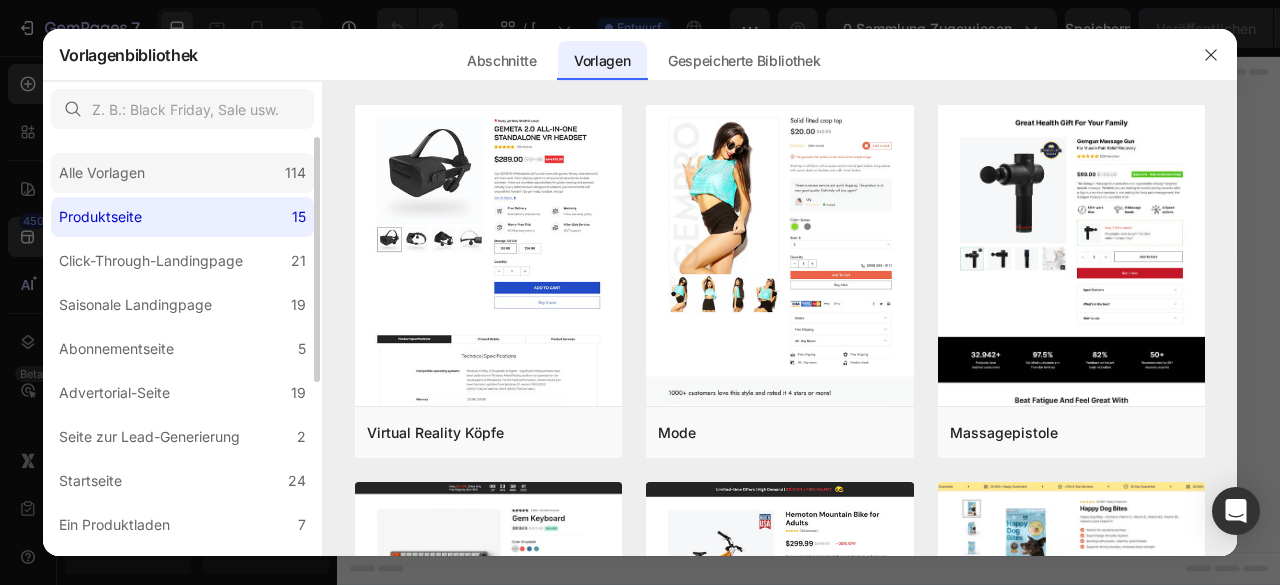 click on "Alle Vorlagen 114" 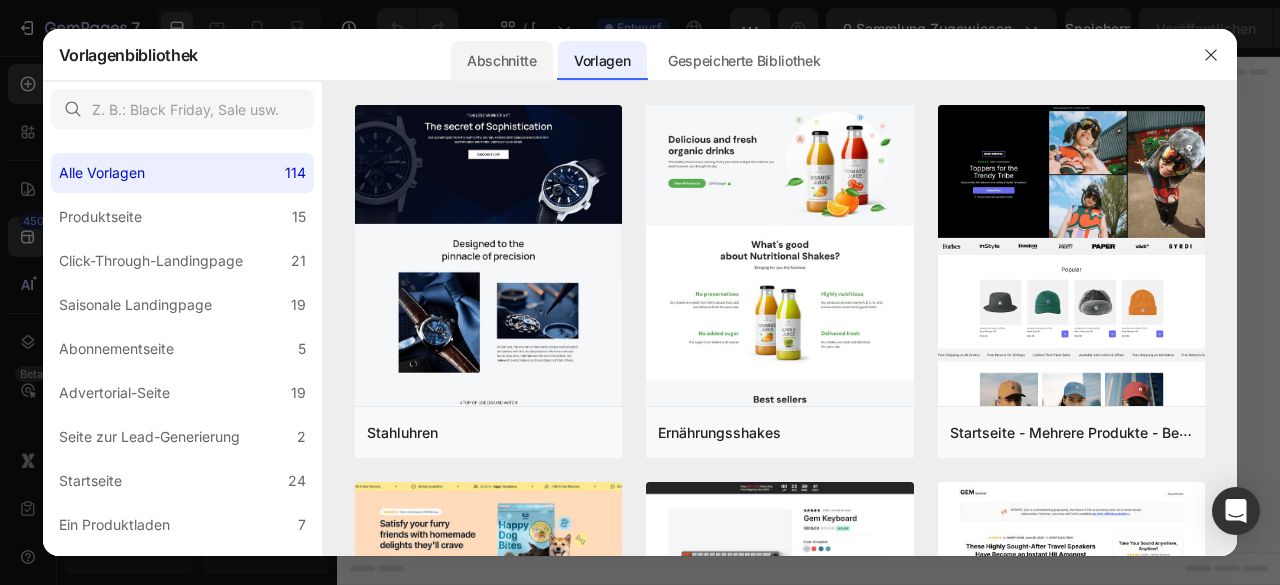 click on "Abschnitte" at bounding box center (502, 60) 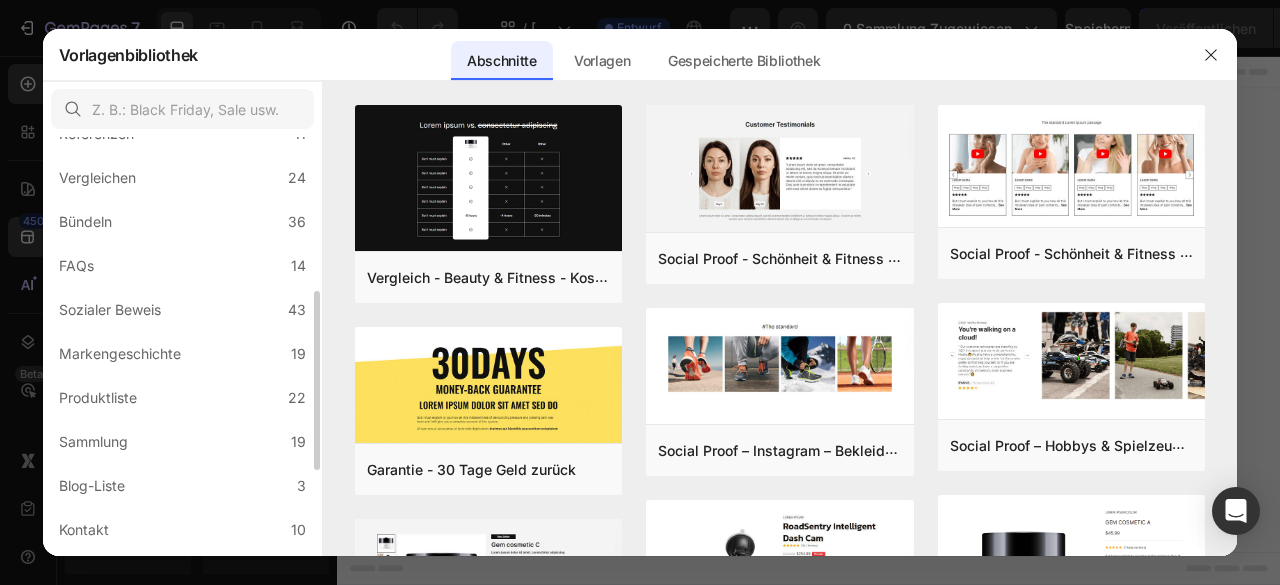 scroll, scrollTop: 394, scrollLeft: 0, axis: vertical 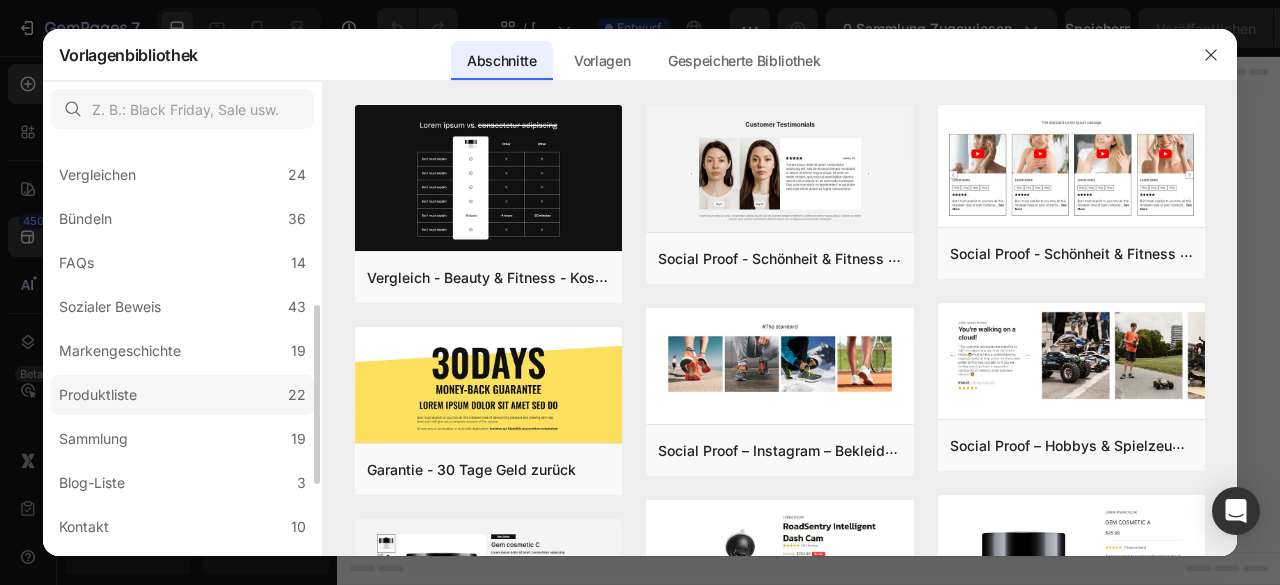 click on "Produktliste 22" 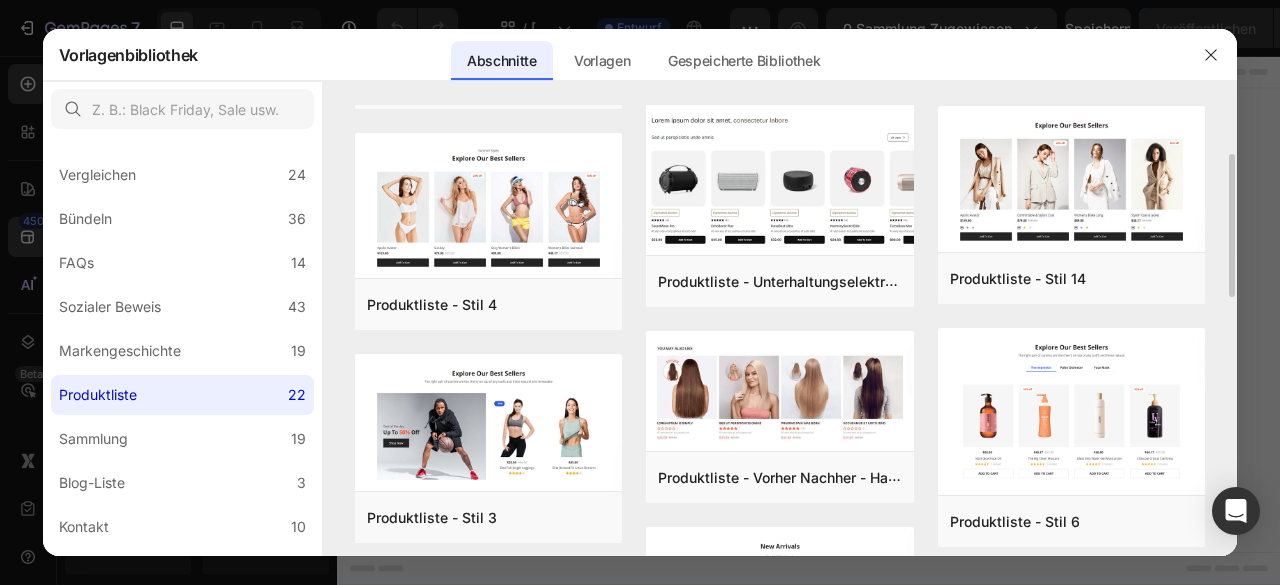 scroll, scrollTop: 254, scrollLeft: 0, axis: vertical 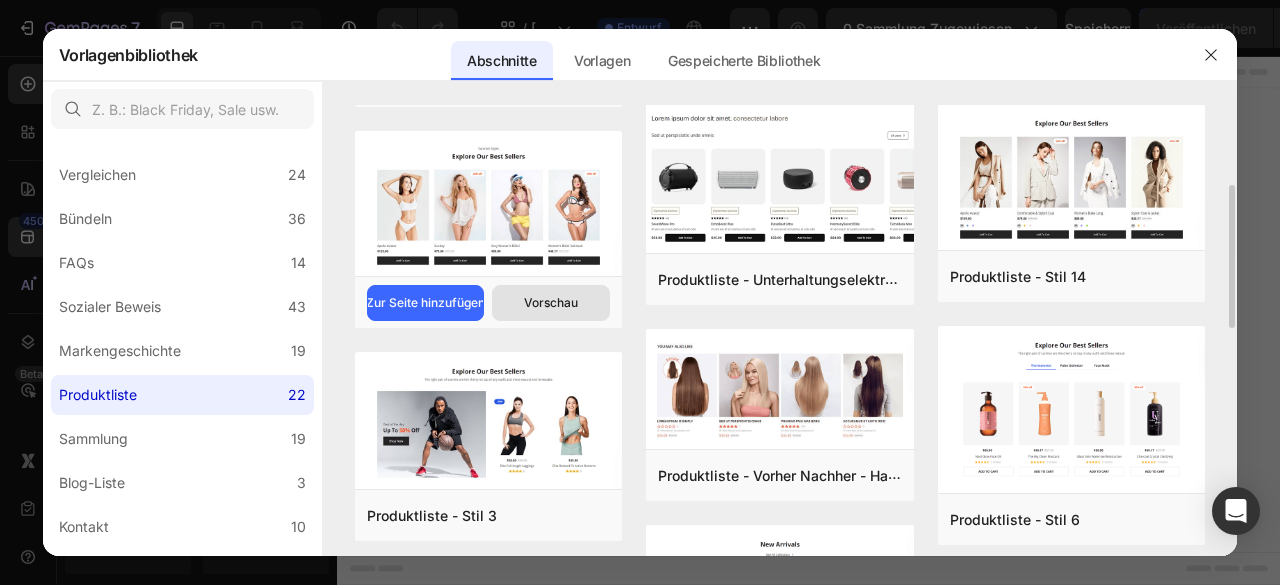 click on "Vorschau" at bounding box center (551, 302) 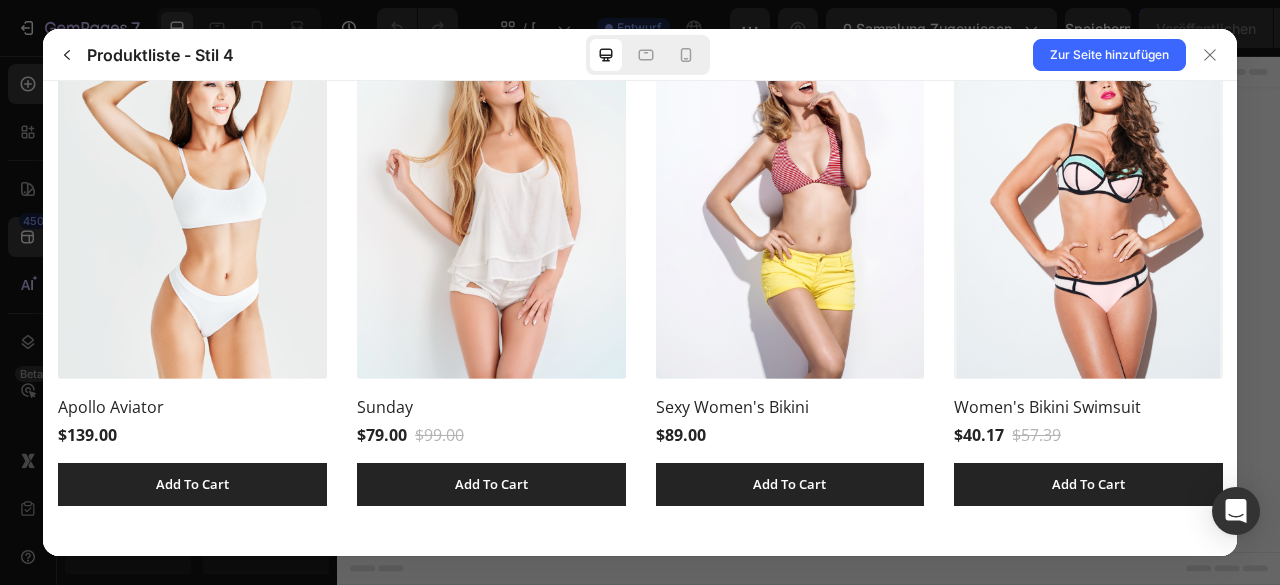 scroll, scrollTop: 290, scrollLeft: 0, axis: vertical 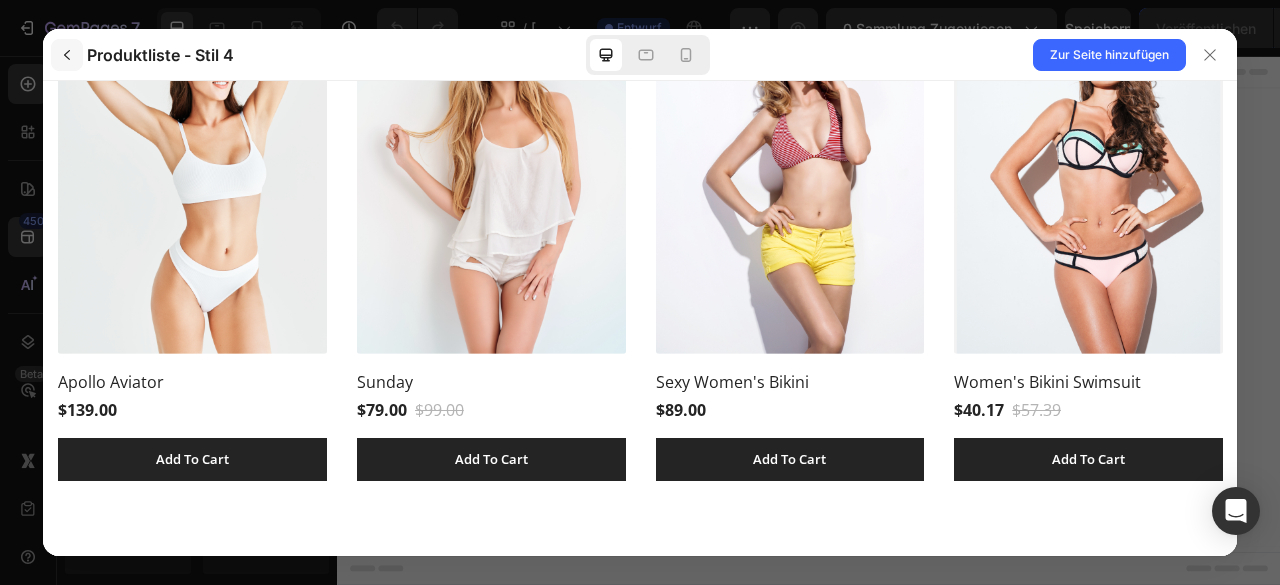 click 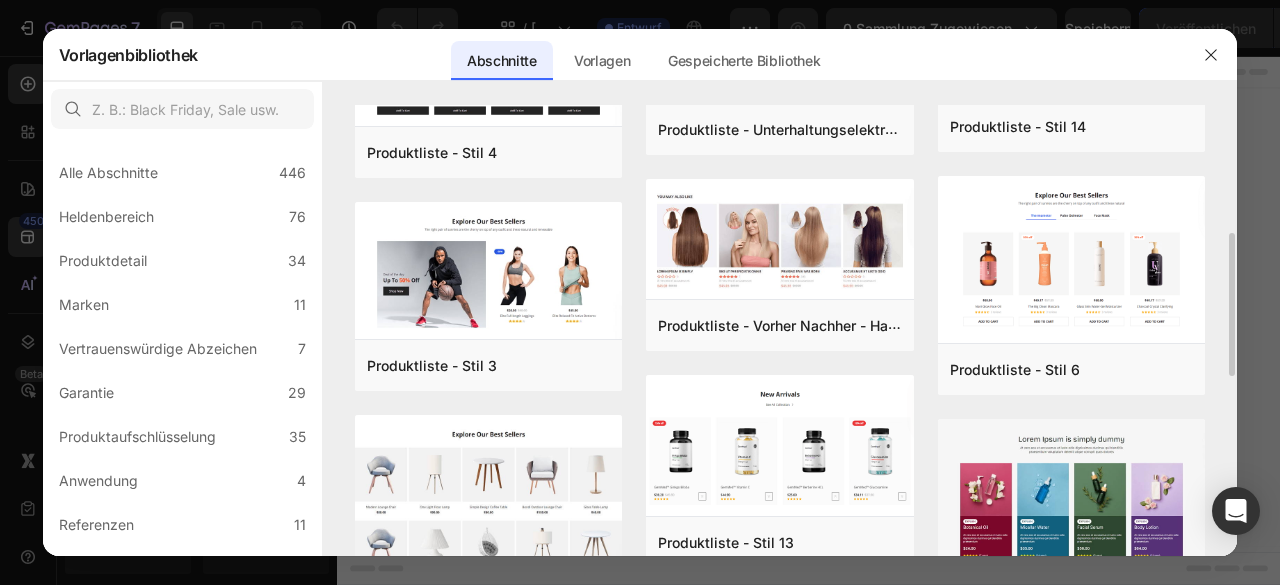 scroll, scrollTop: 476, scrollLeft: 0, axis: vertical 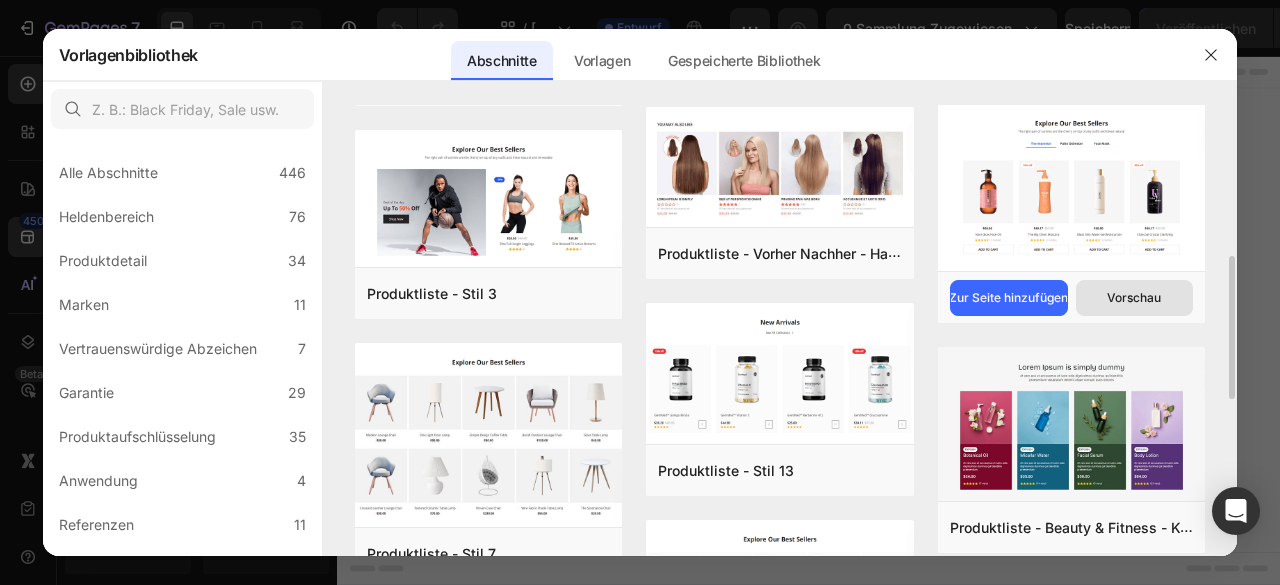 click on "Vorschau" at bounding box center [1134, 297] 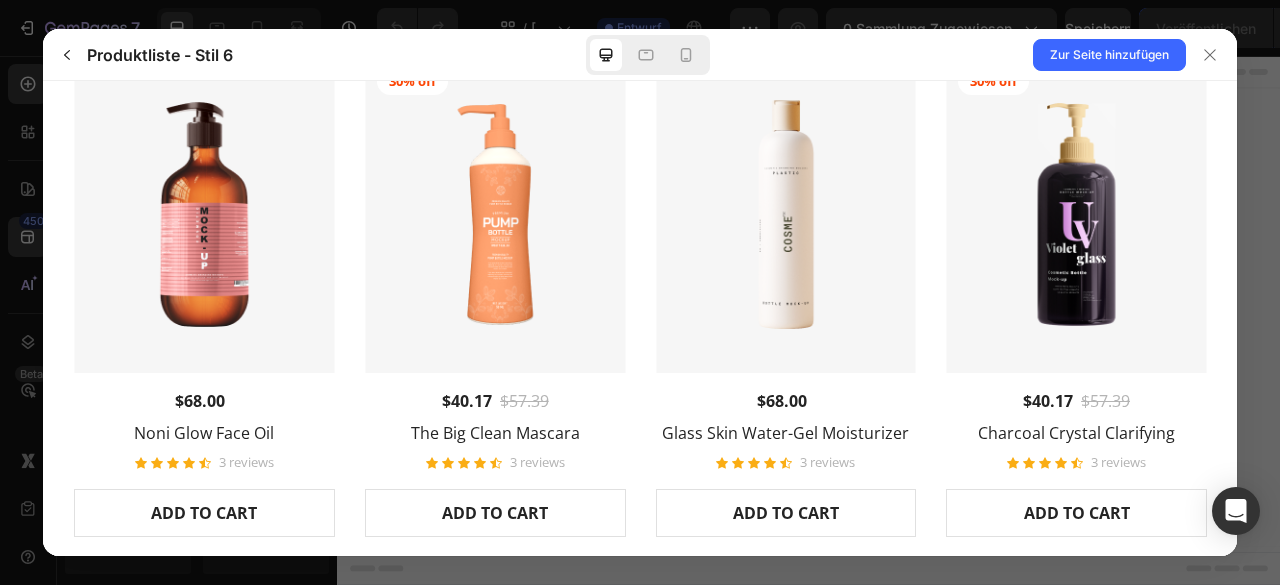 scroll, scrollTop: 332, scrollLeft: 0, axis: vertical 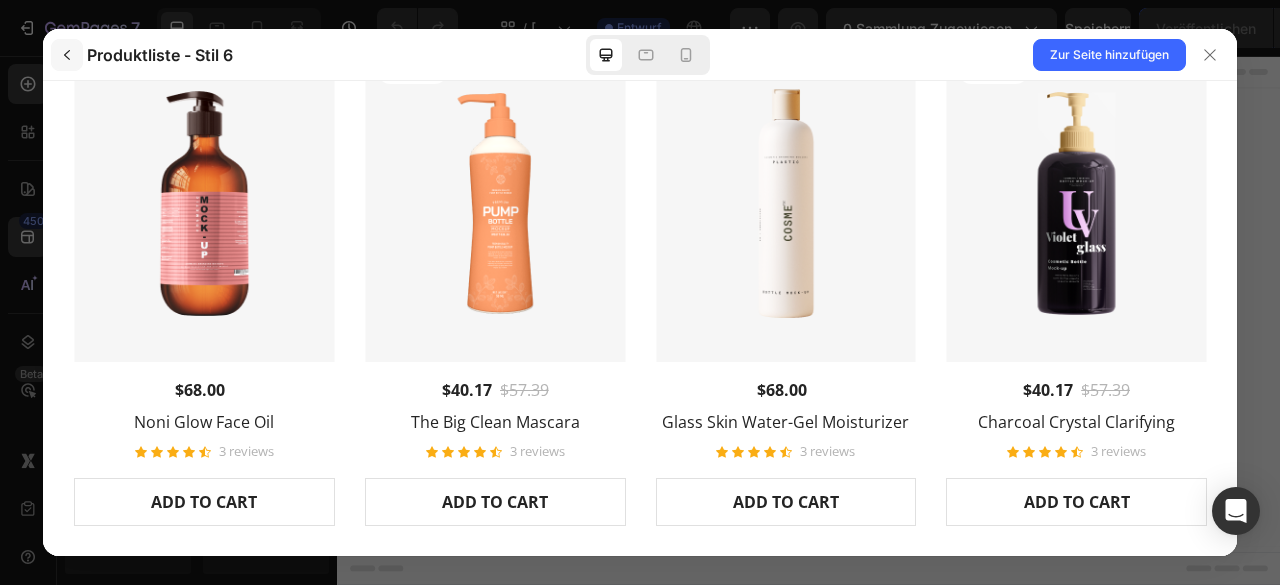 click 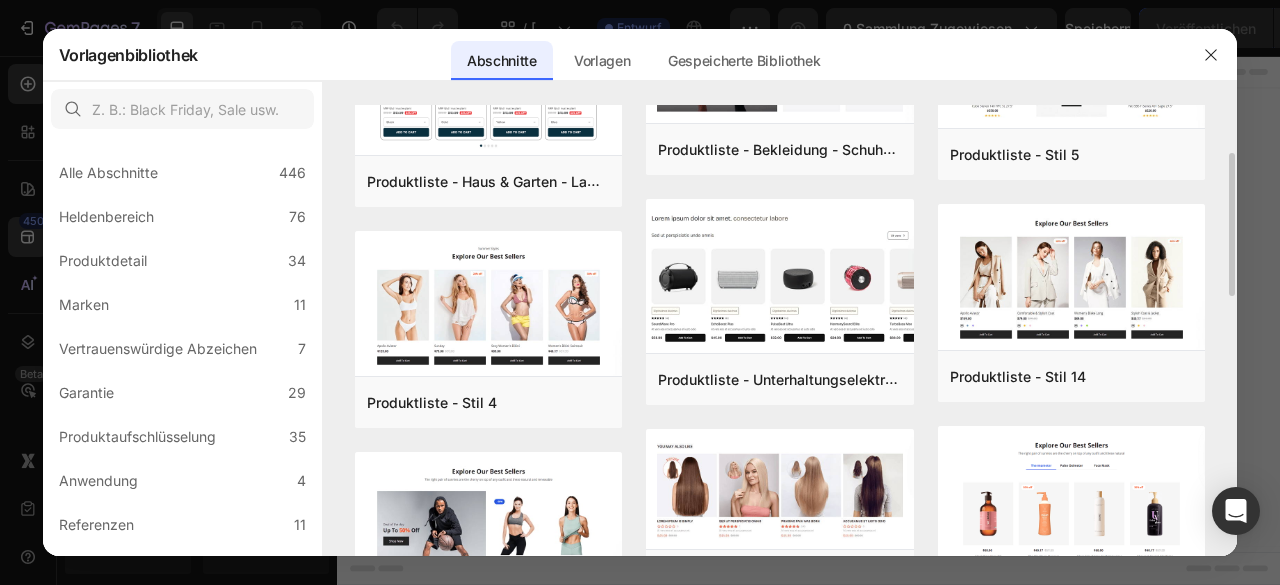 scroll, scrollTop: 154, scrollLeft: 0, axis: vertical 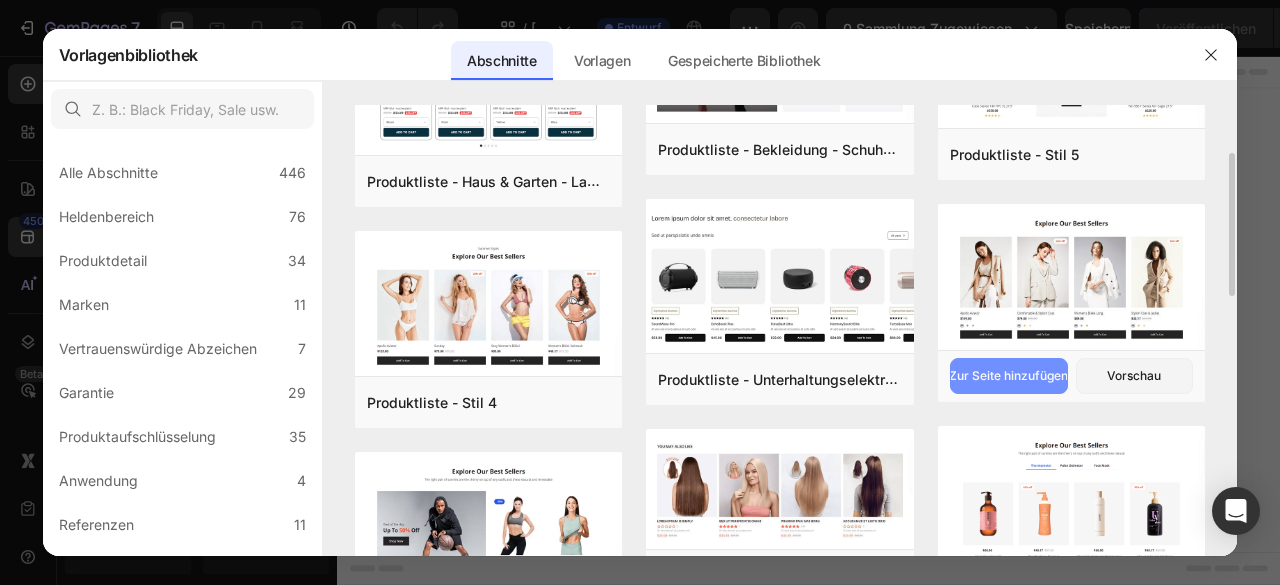 click on "Zur Seite hinzufügen" at bounding box center [1008, 375] 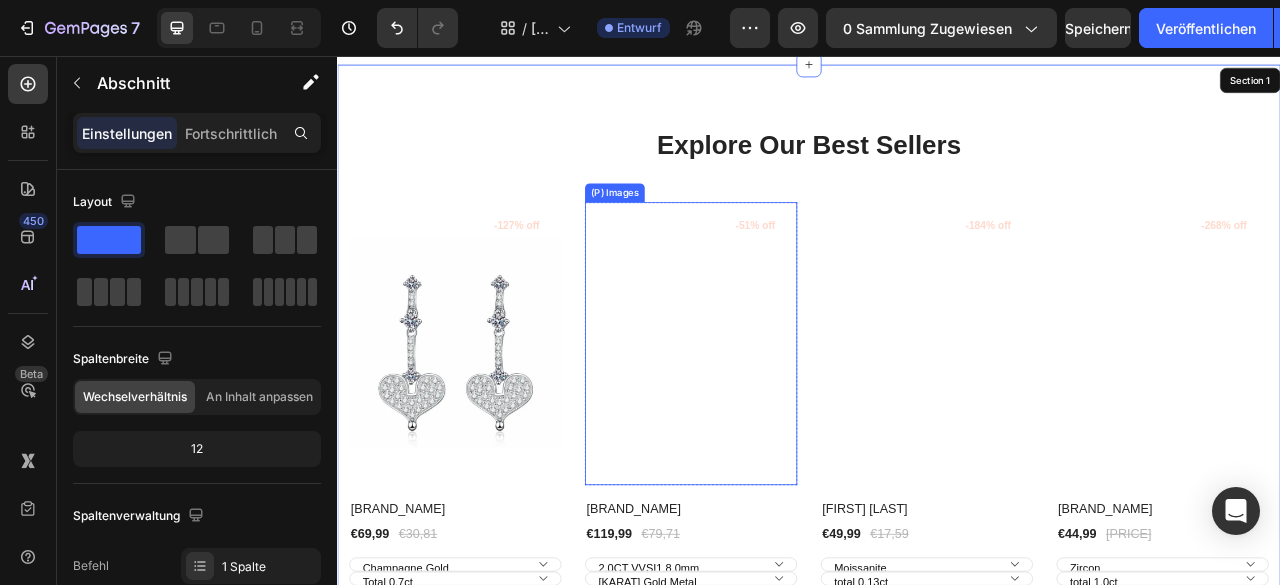 scroll, scrollTop: 0, scrollLeft: 0, axis: both 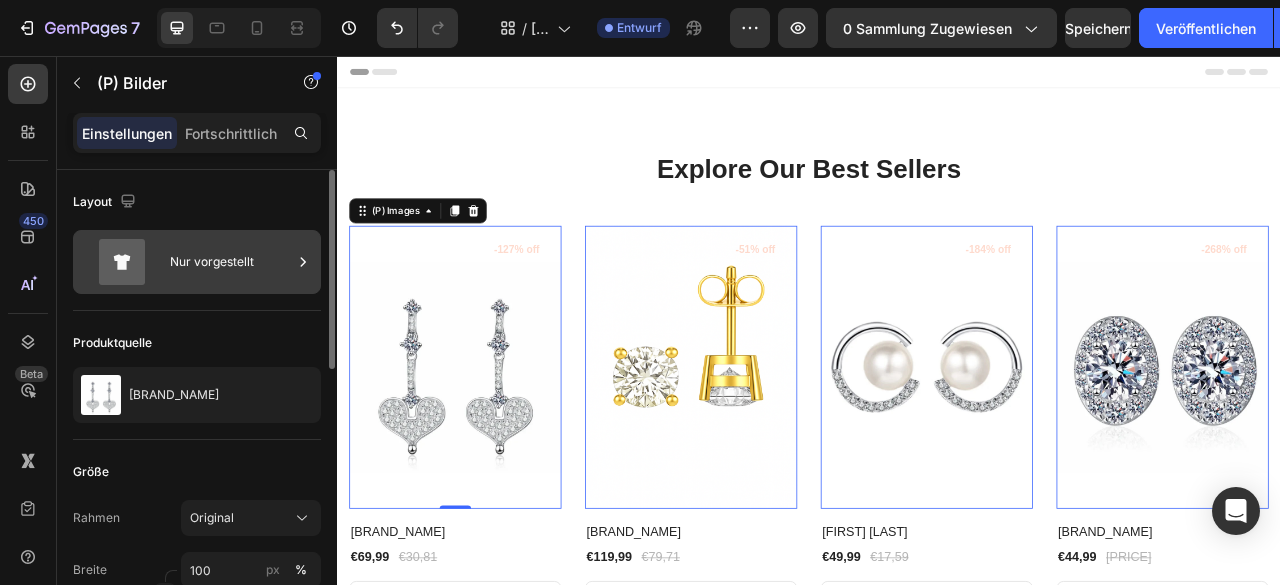 click on "Nur vorgestellt" at bounding box center [231, 262] 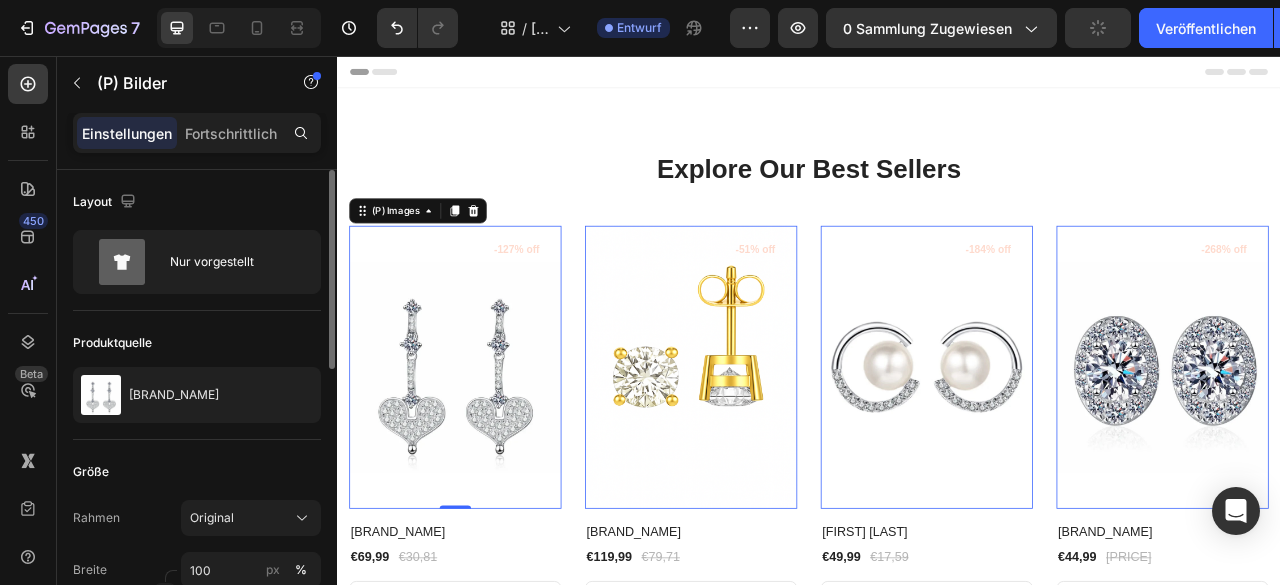 click on "Layout" at bounding box center [197, 202] 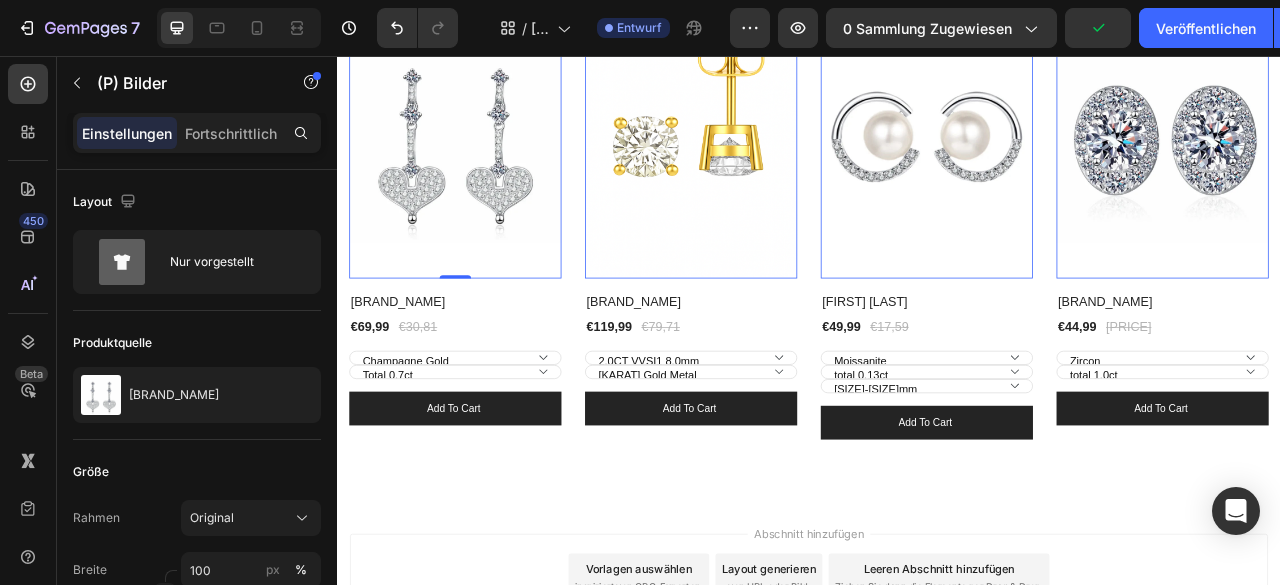 scroll, scrollTop: 294, scrollLeft: 0, axis: vertical 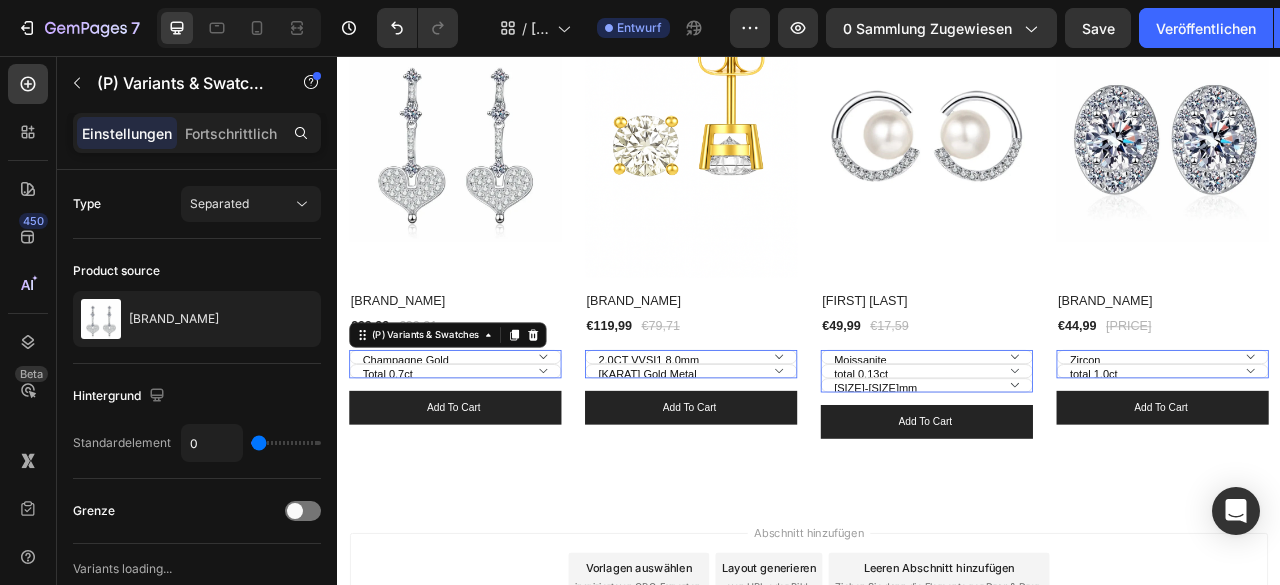 click on "Champagne Gold Silver" at bounding box center [487, 439] 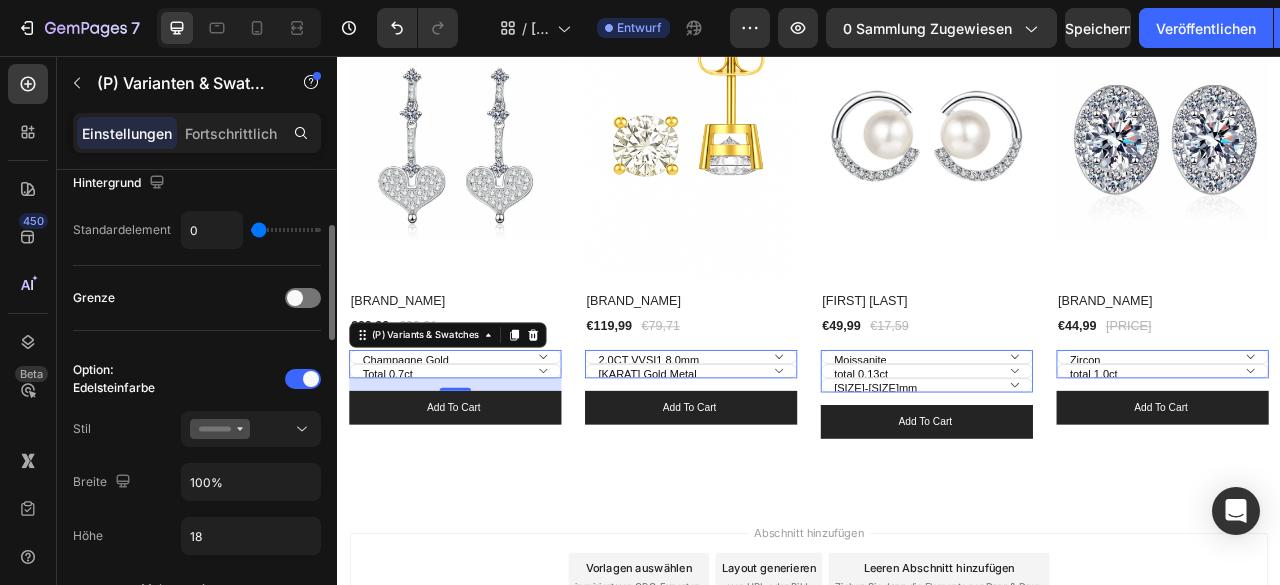 scroll, scrollTop: 219, scrollLeft: 0, axis: vertical 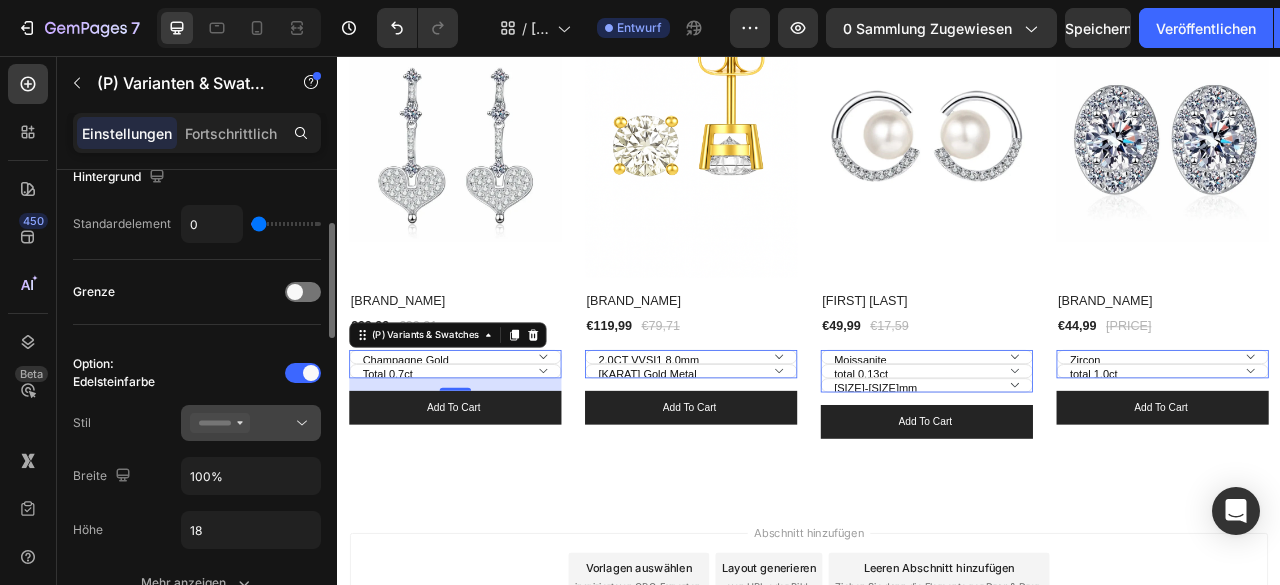 click at bounding box center (251, 423) 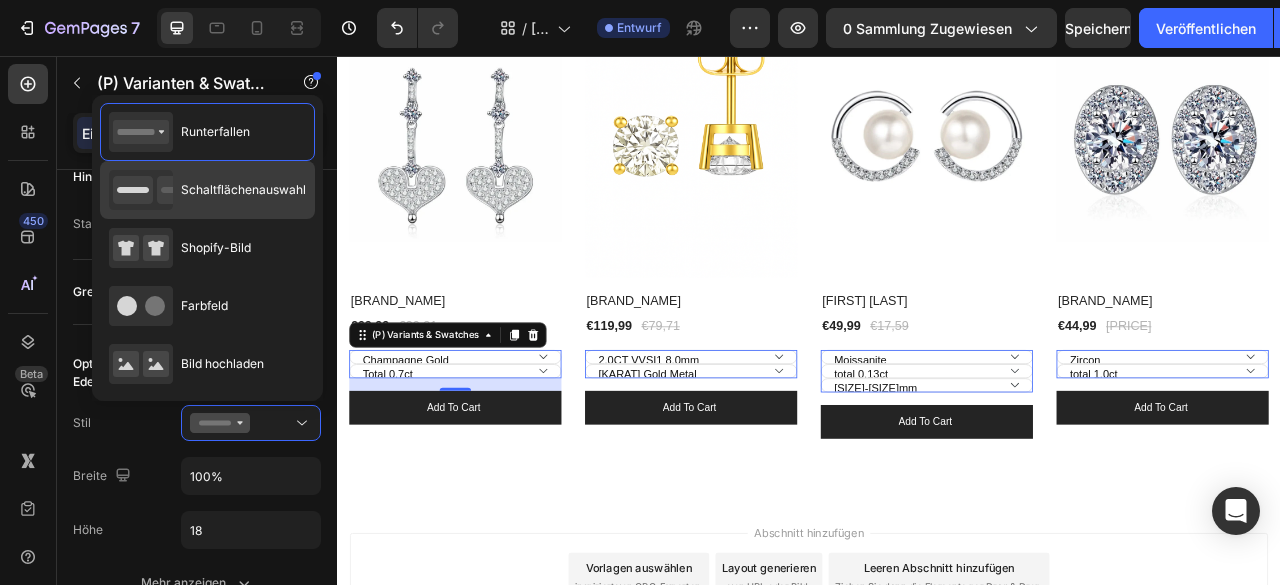 click on "Schaltflächenauswahl" at bounding box center (243, 189) 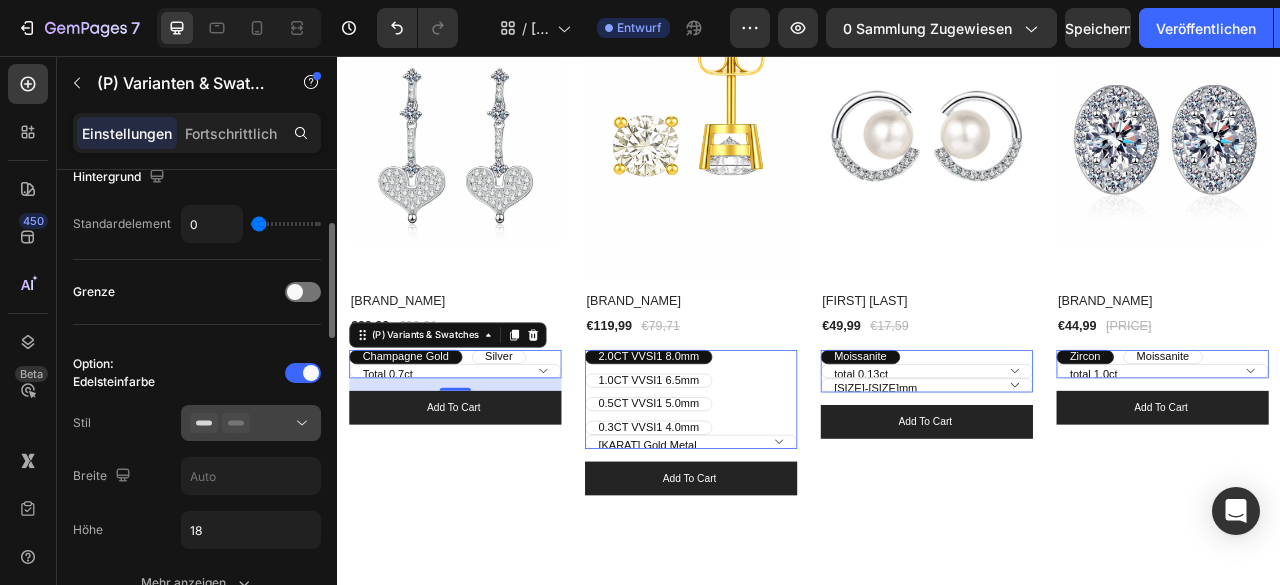 click 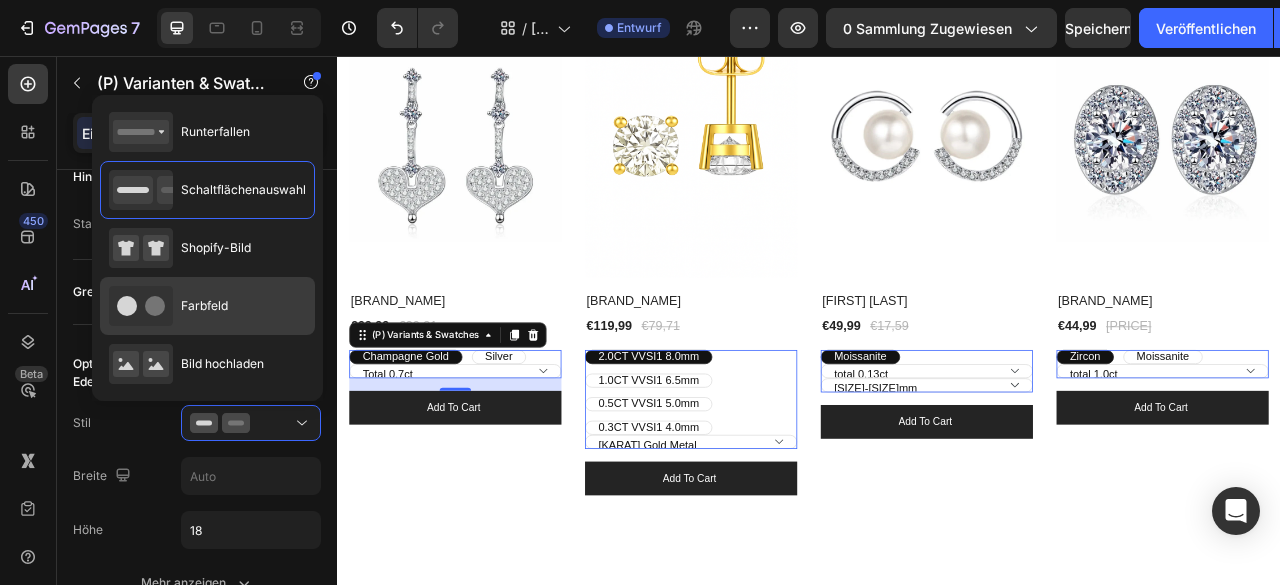click on "Farbfeld" at bounding box center (204, 306) 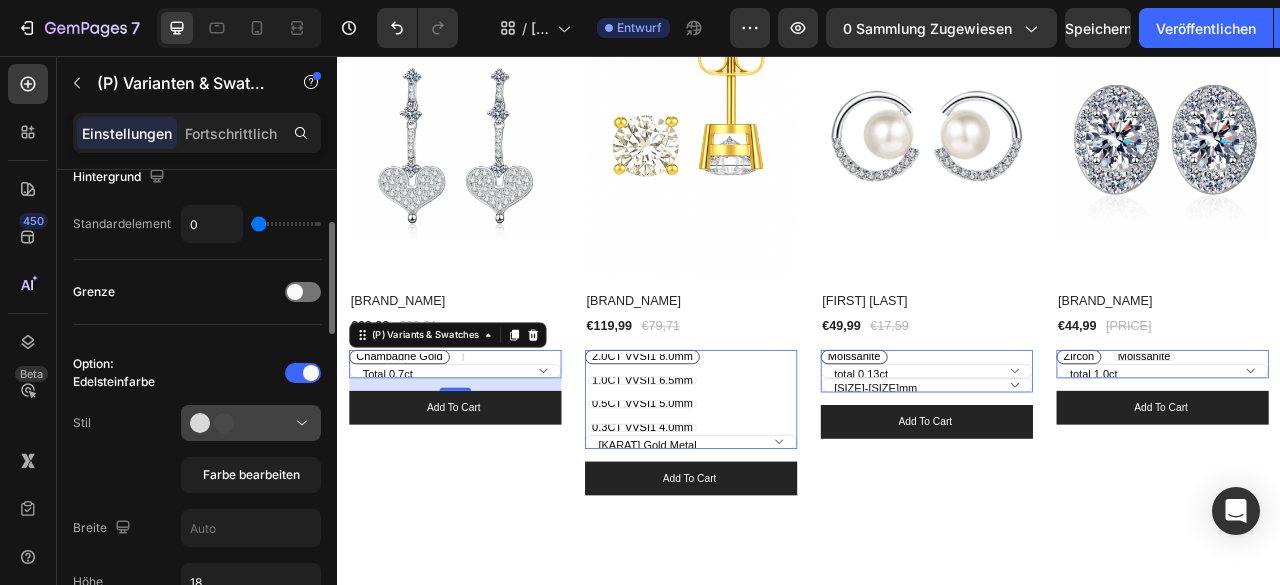 click 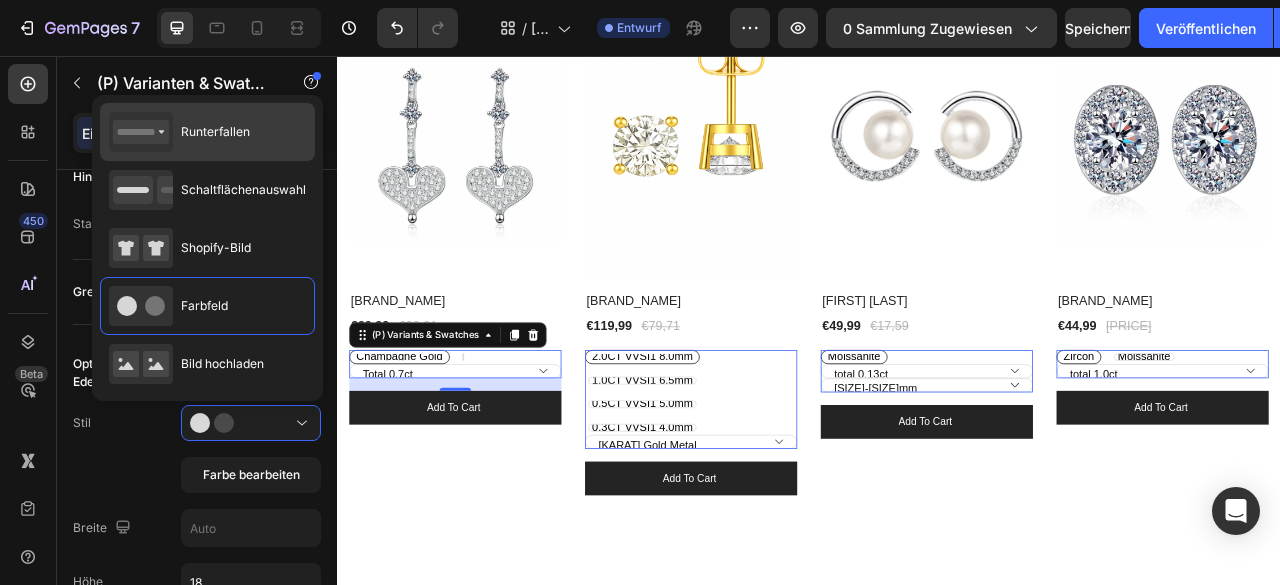 click on "Runterfallen" 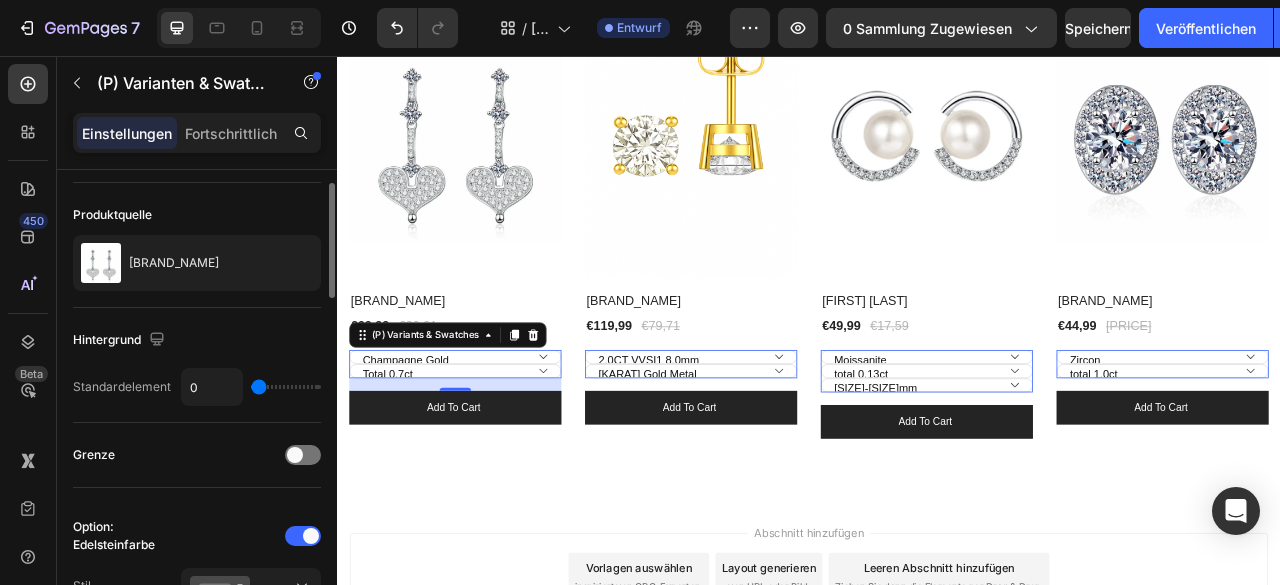 scroll, scrollTop: 0, scrollLeft: 0, axis: both 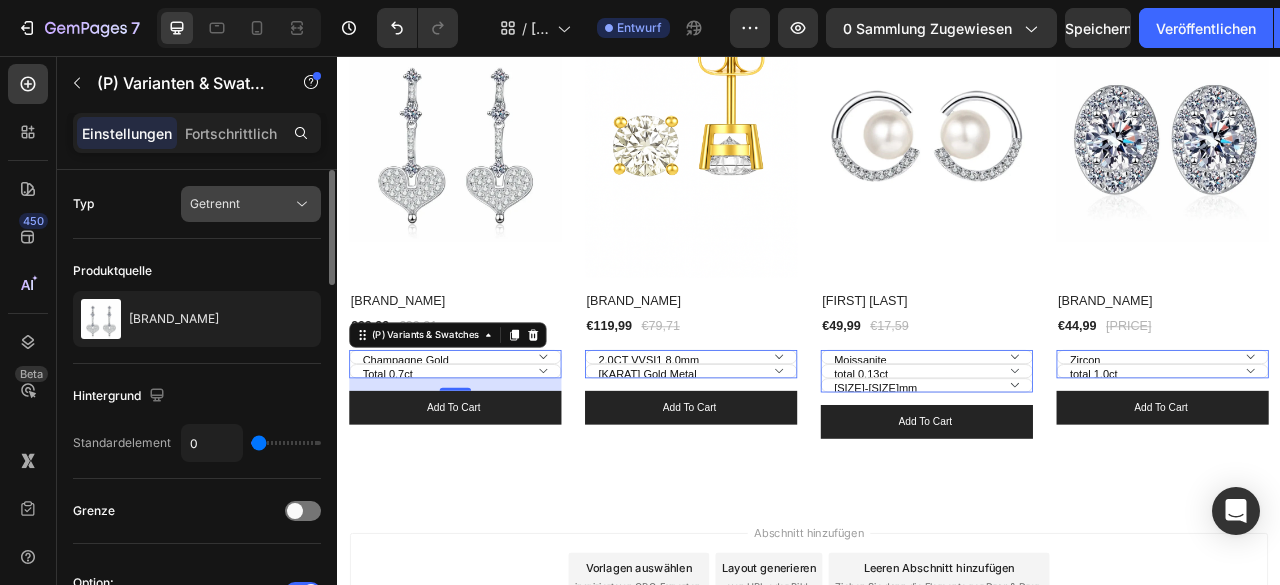 click on "Getrennt" at bounding box center (241, 204) 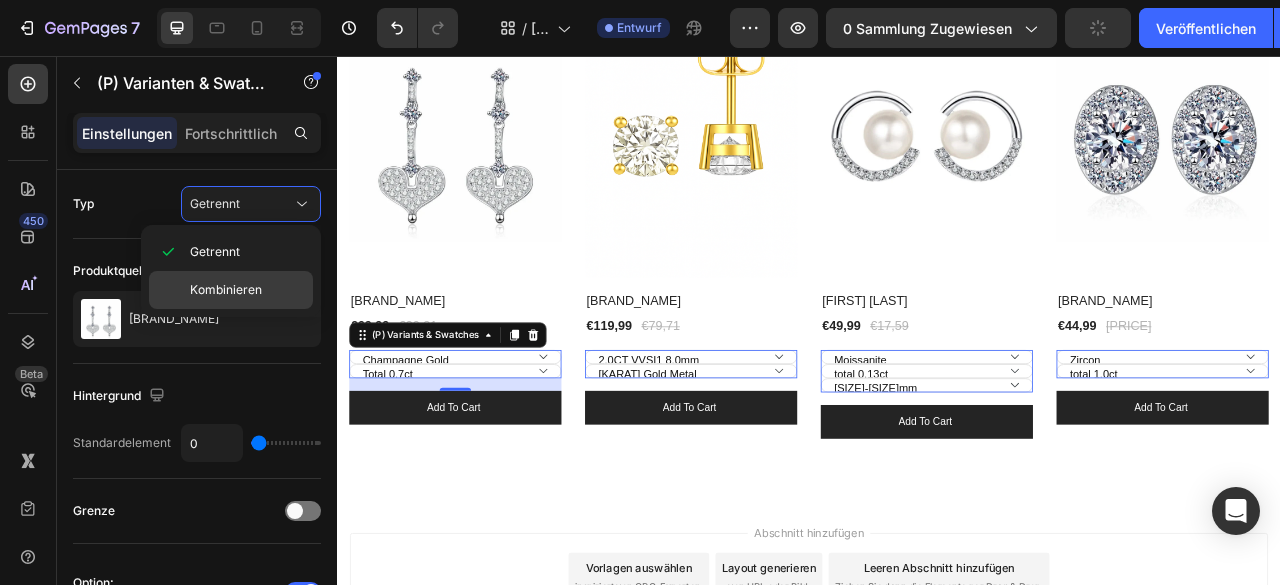 click on "Kombinieren" at bounding box center [226, 290] 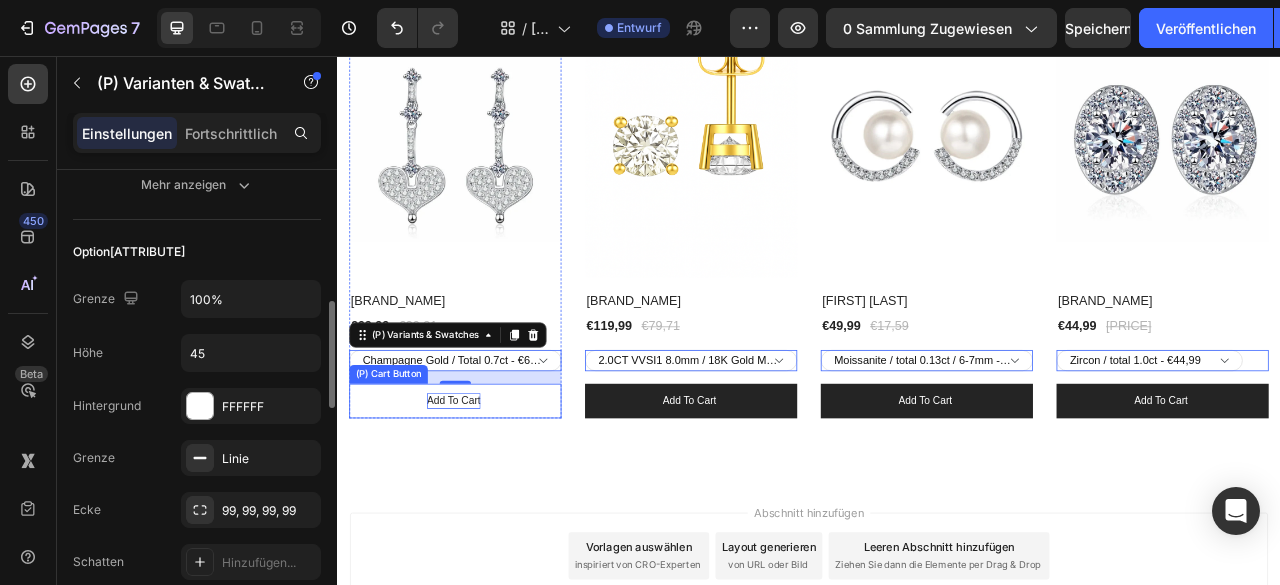 scroll, scrollTop: 572, scrollLeft: 0, axis: vertical 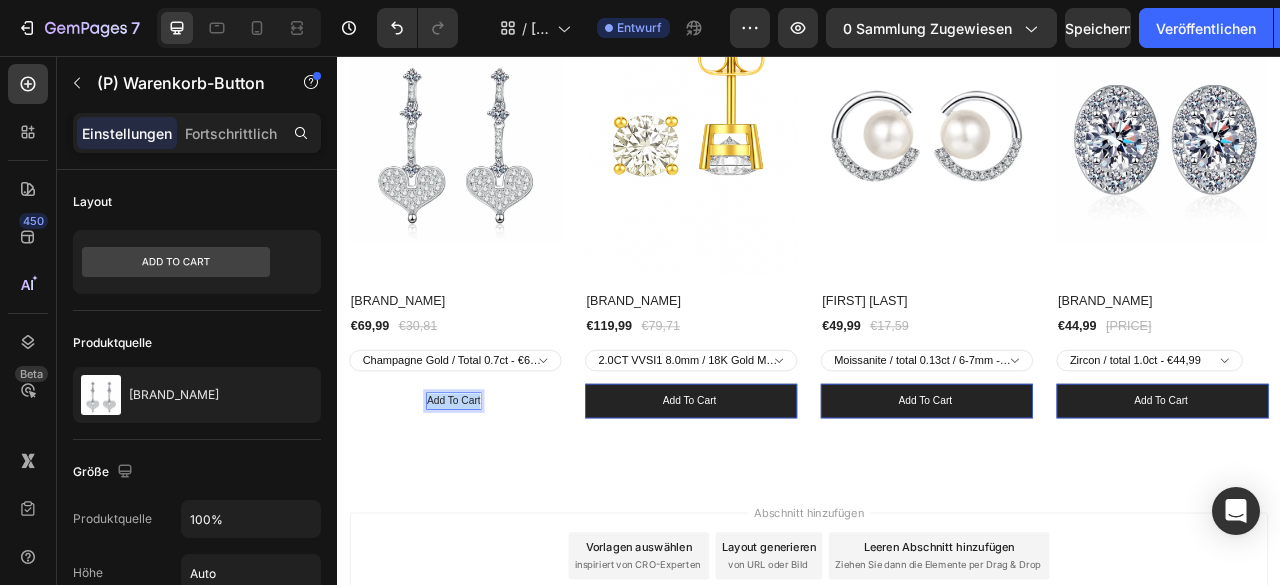 drag, startPoint x: 516, startPoint y: 490, endPoint x: 448, endPoint y: 485, distance: 68.18358 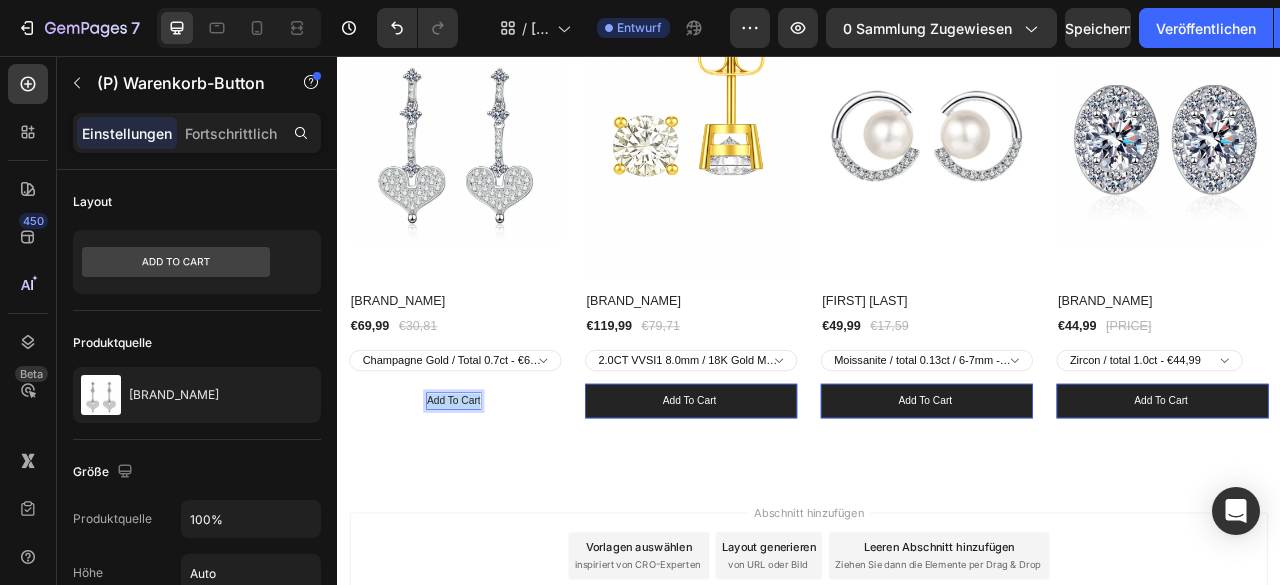 click on "Add to cart" at bounding box center [485, 495] 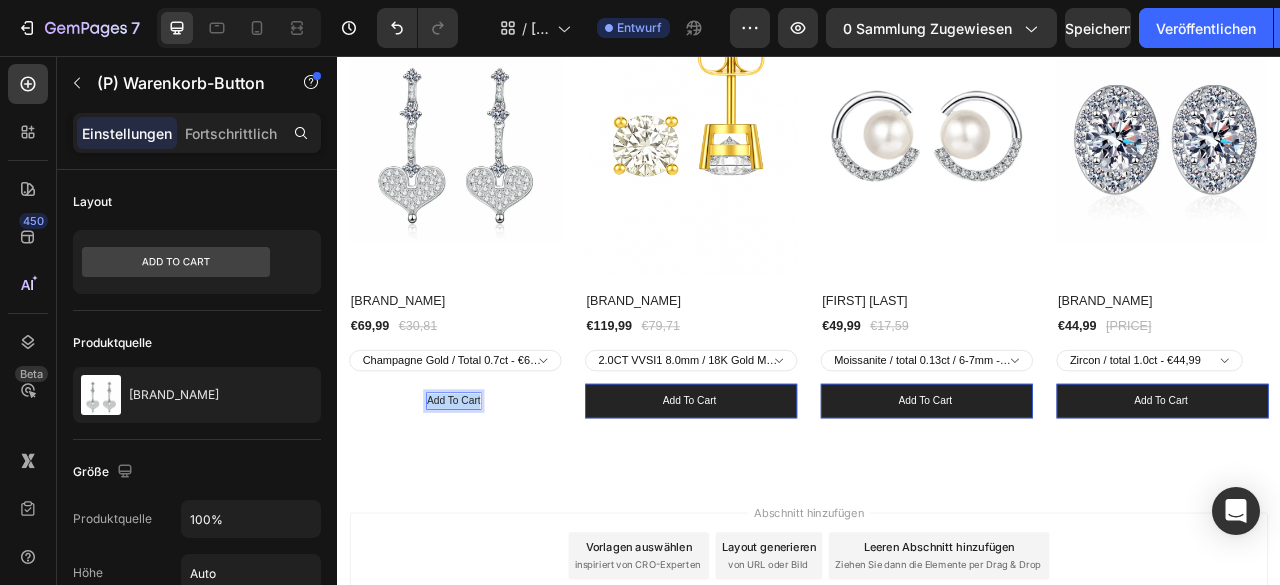 copy on "Add to cart" 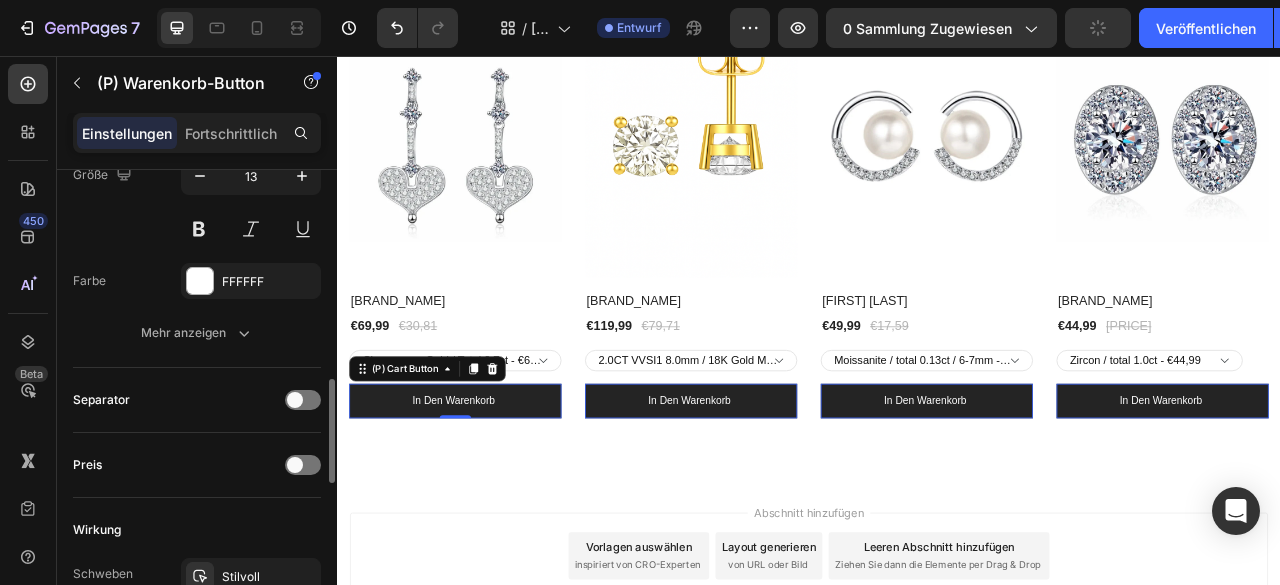 scroll, scrollTop: 1078, scrollLeft: 0, axis: vertical 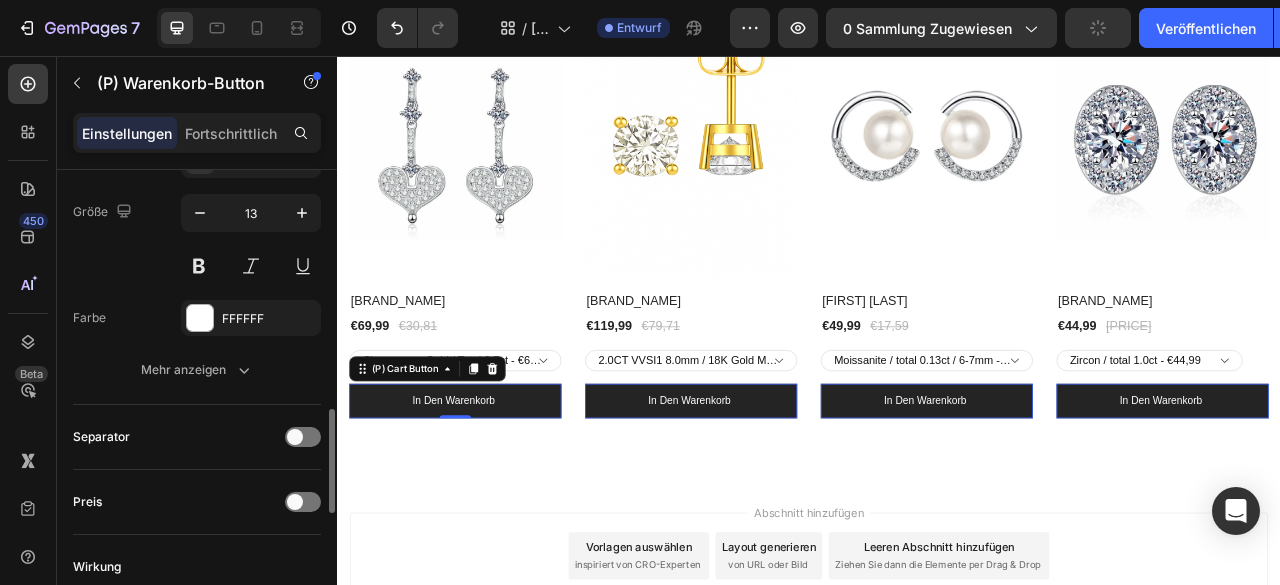 click 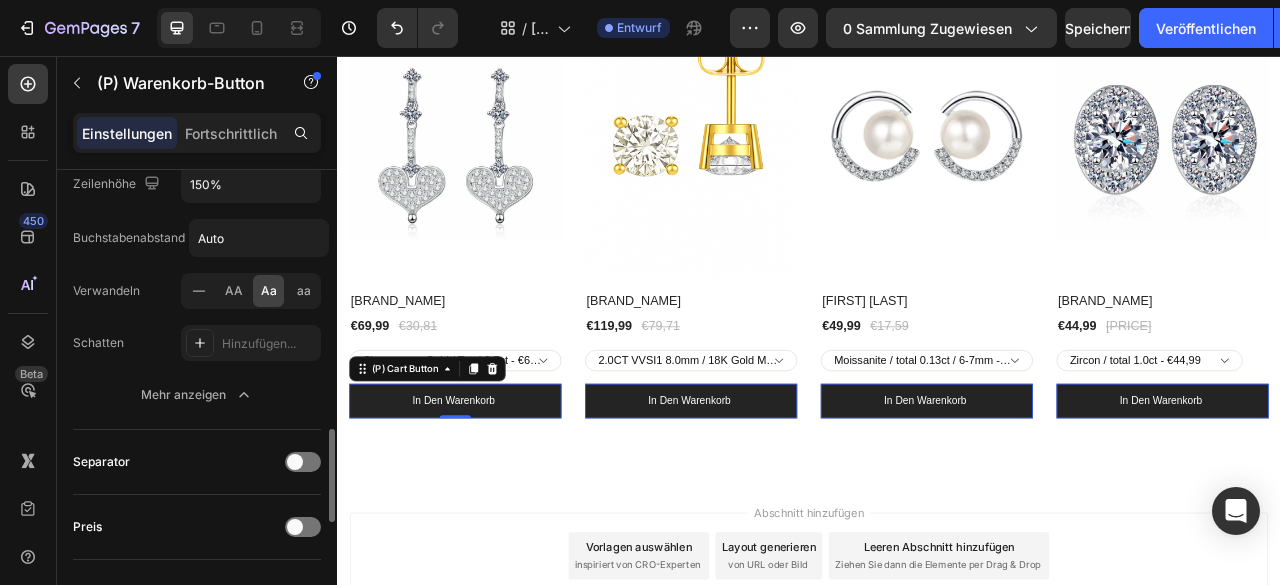 scroll, scrollTop: 1316, scrollLeft: 0, axis: vertical 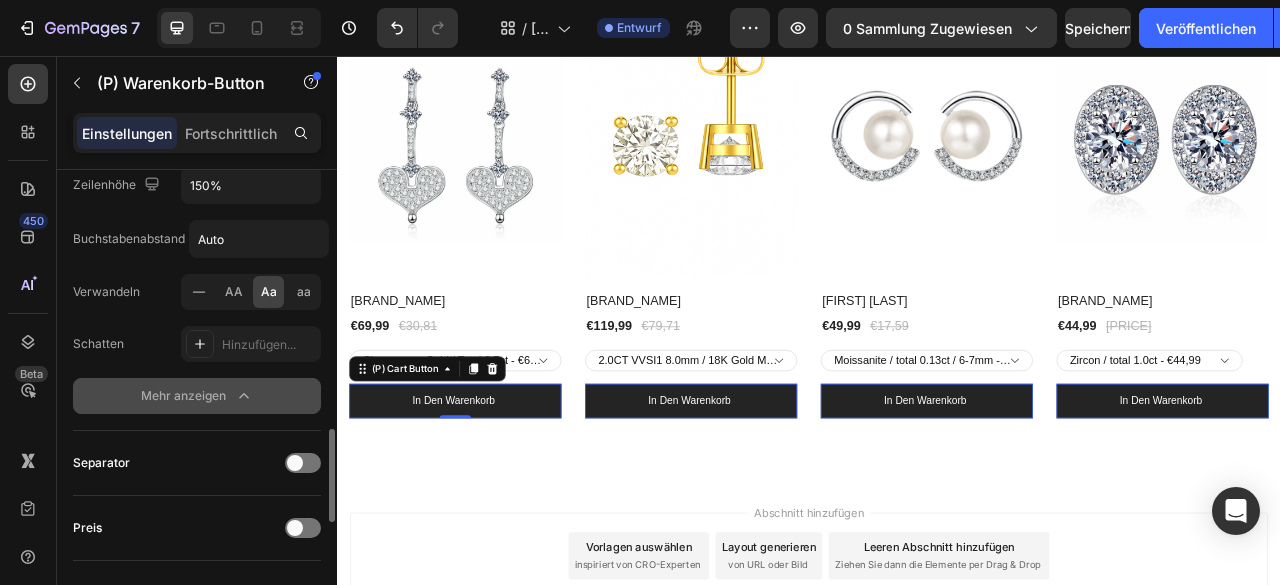 click on "Mehr anzeigen" 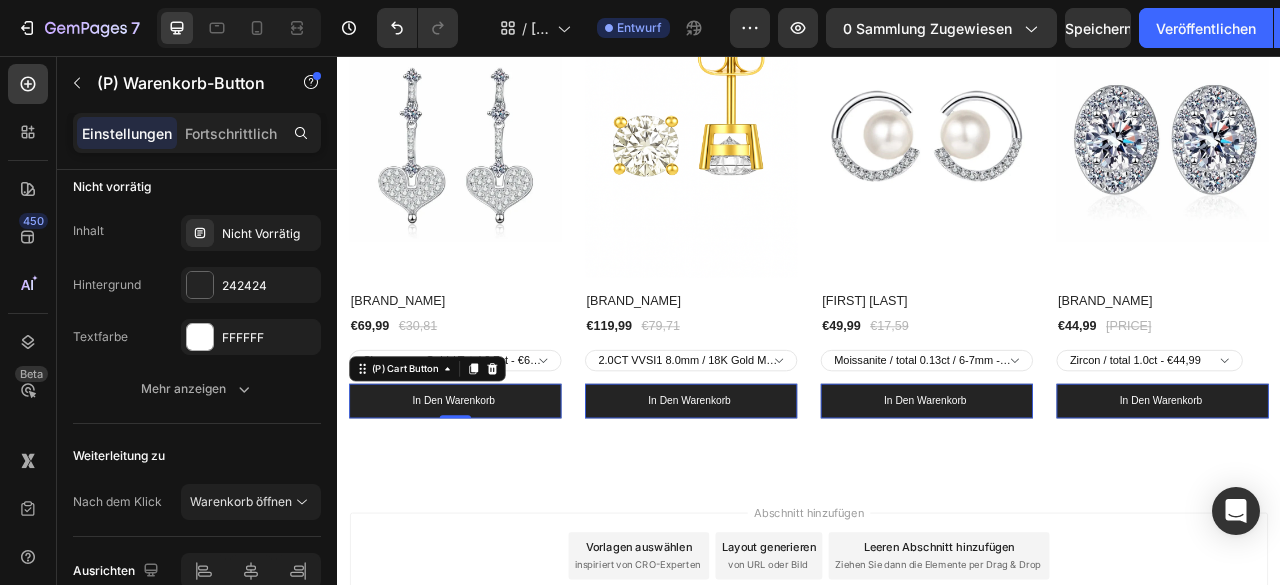 scroll, scrollTop: 1664, scrollLeft: 0, axis: vertical 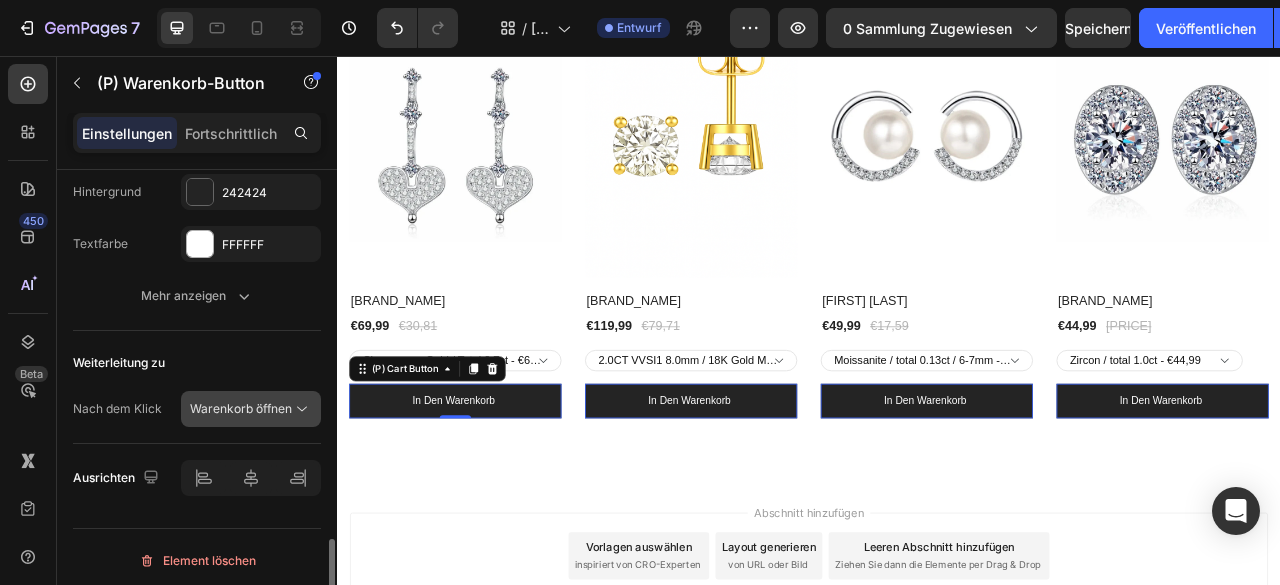 click on "Warenkorb öffnen" at bounding box center (241, 409) 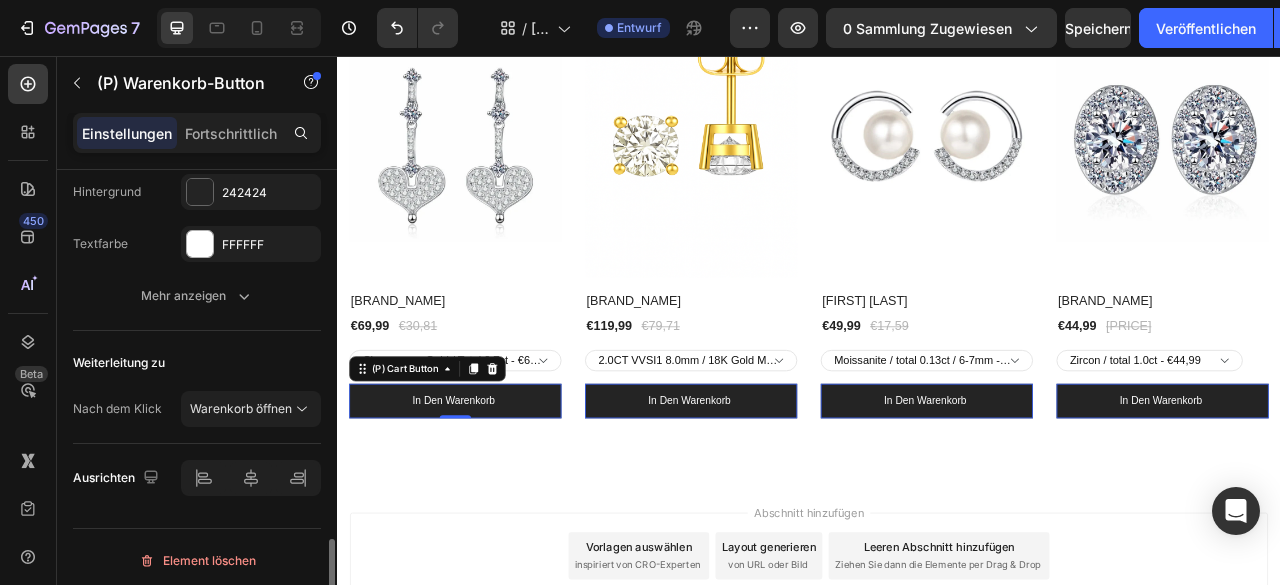 click on "Nicht vorrätig Inhalt Nicht Vorrätig Hintergrund 242424 Textfarbe FFFFFF Mehr anzeigen" 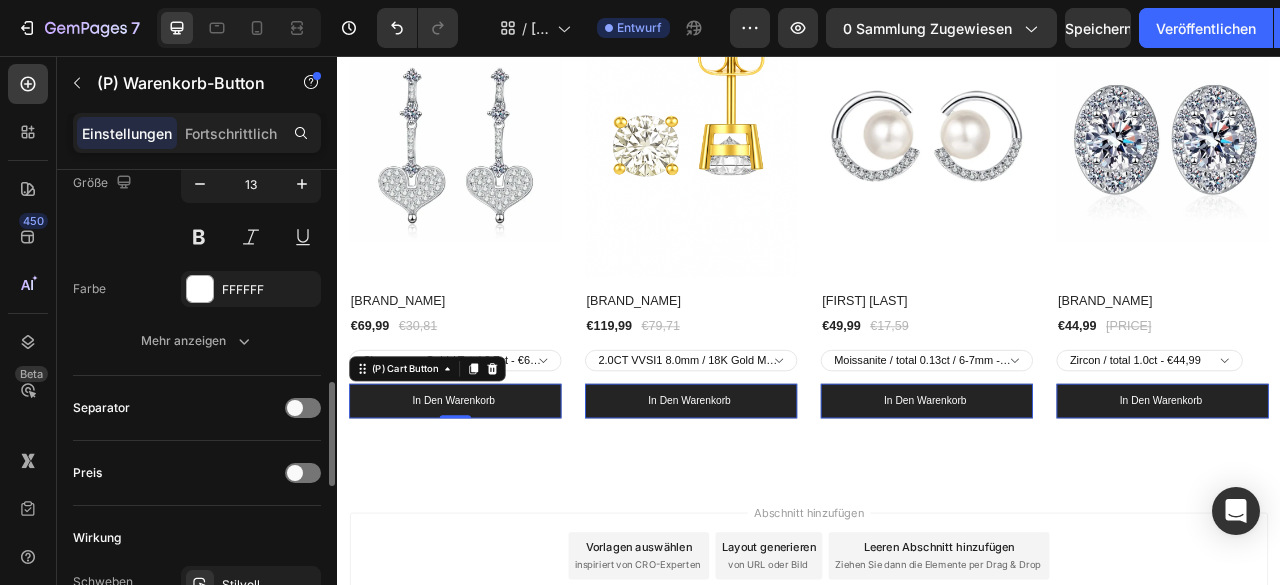 scroll, scrollTop: 1065, scrollLeft: 0, axis: vertical 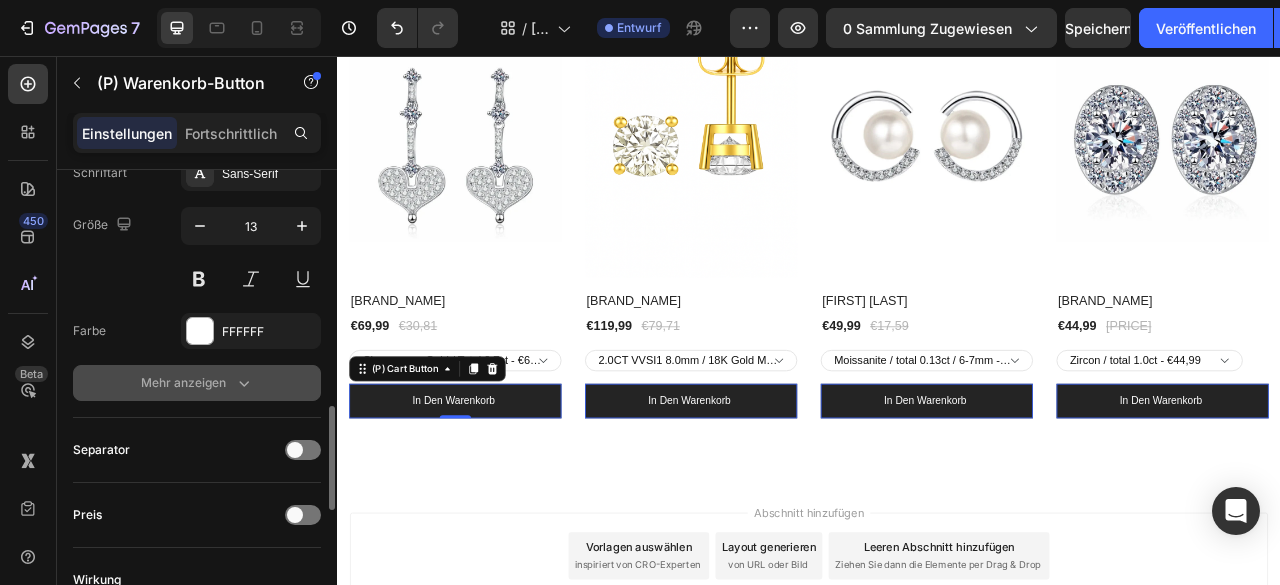 drag, startPoint x: 246, startPoint y: 373, endPoint x: 206, endPoint y: 364, distance: 41 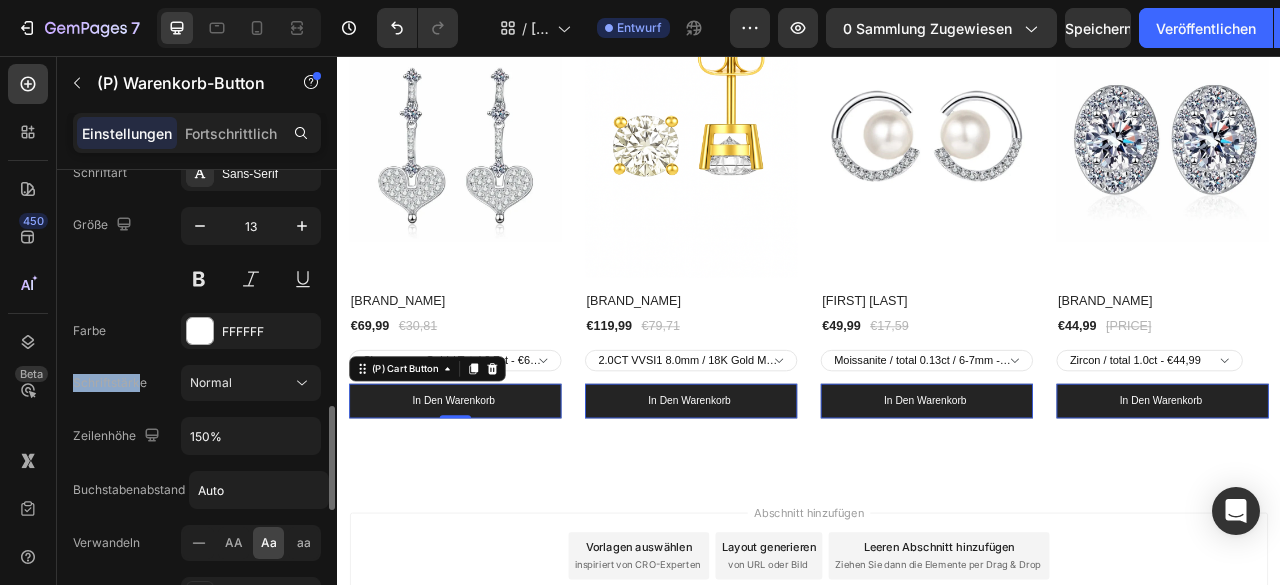 drag, startPoint x: 206, startPoint y: 364, endPoint x: 138, endPoint y: 353, distance: 68.88396 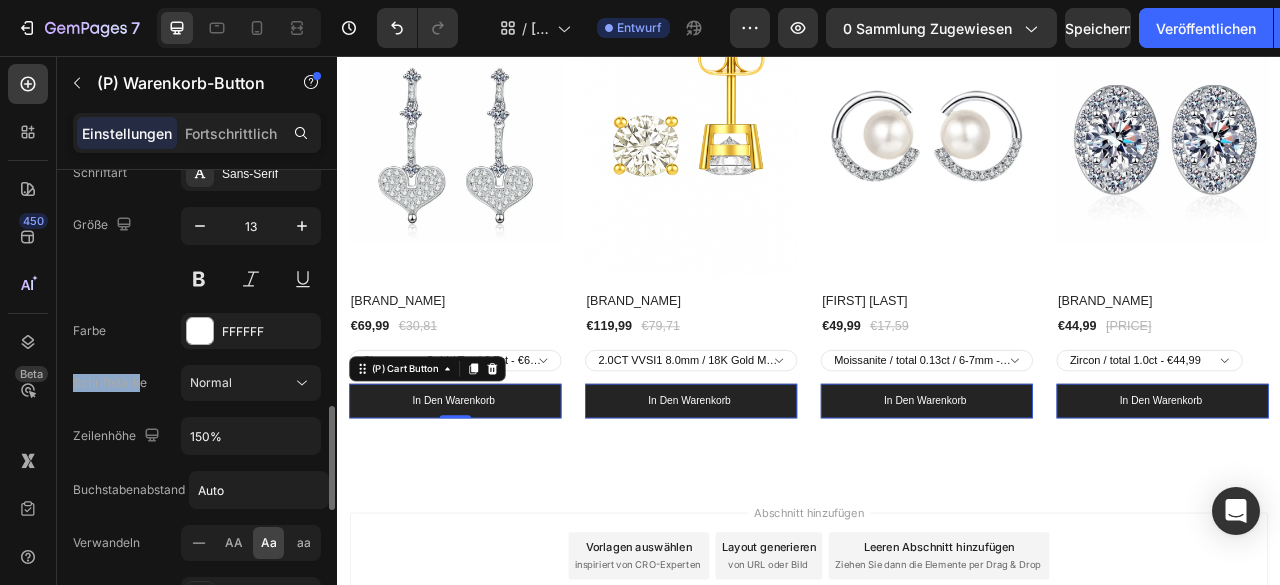 click on "Schriftart Sans-Serif Größe 13 Farbe FFFFFF Schriftstärke Normal Zeilenhöhe 150% Buchstabenabstand Auto Verwandeln AA Aa aa Schatten Hinzufügen... Mehr anzeigen" at bounding box center [197, 410] 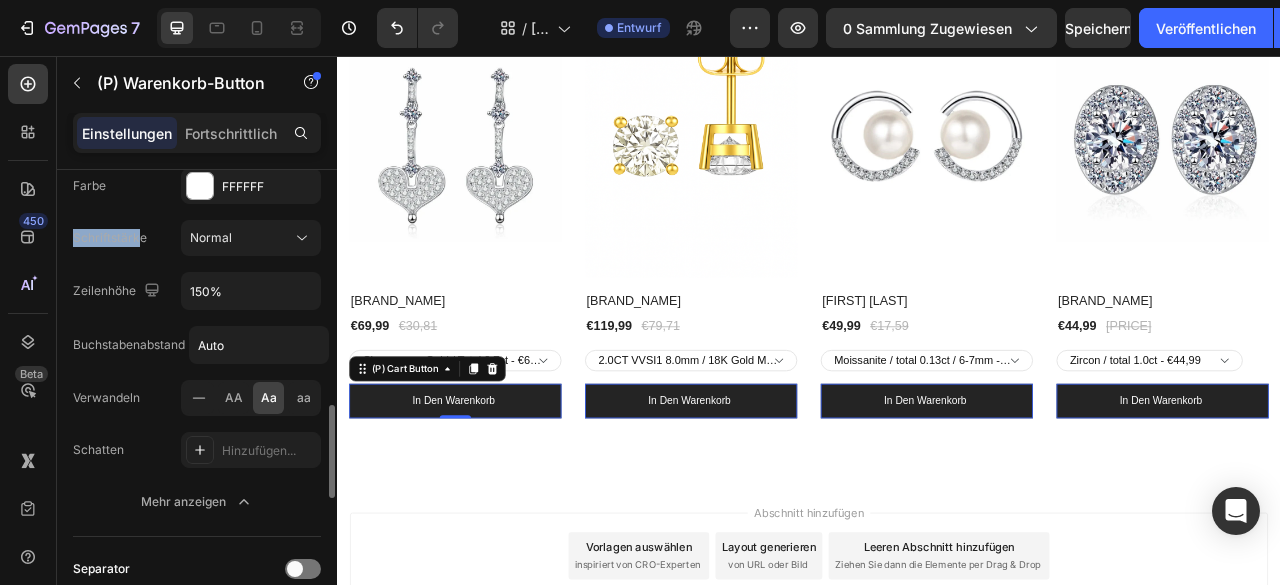 scroll, scrollTop: 1214, scrollLeft: 0, axis: vertical 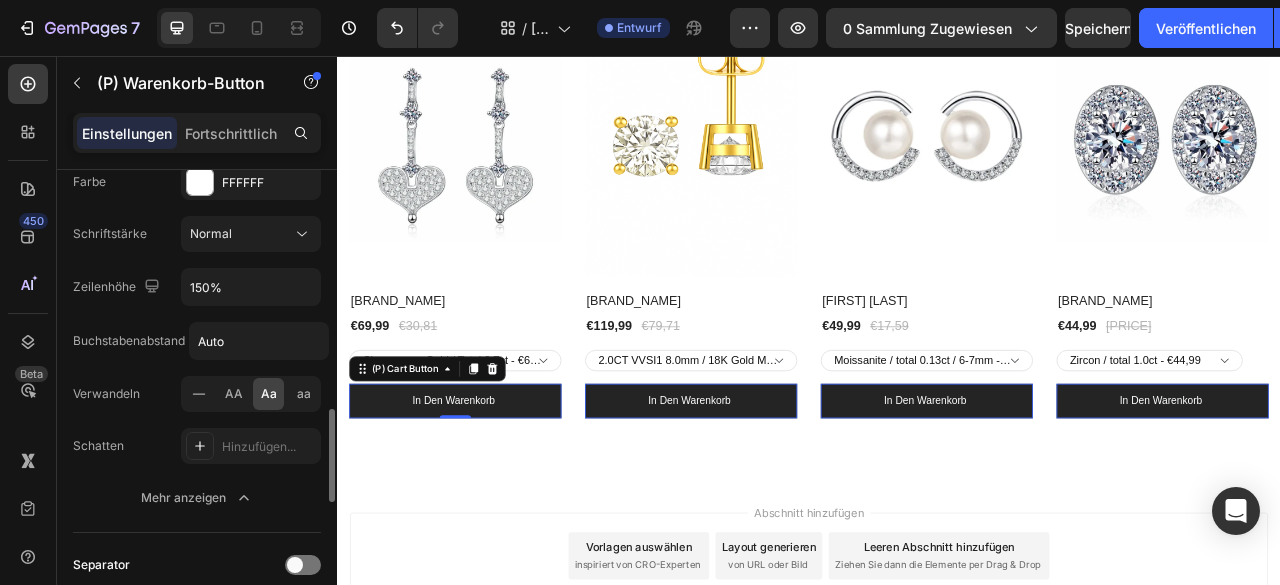 drag, startPoint x: 172, startPoint y: 398, endPoint x: 155, endPoint y: 397, distance: 17.029387 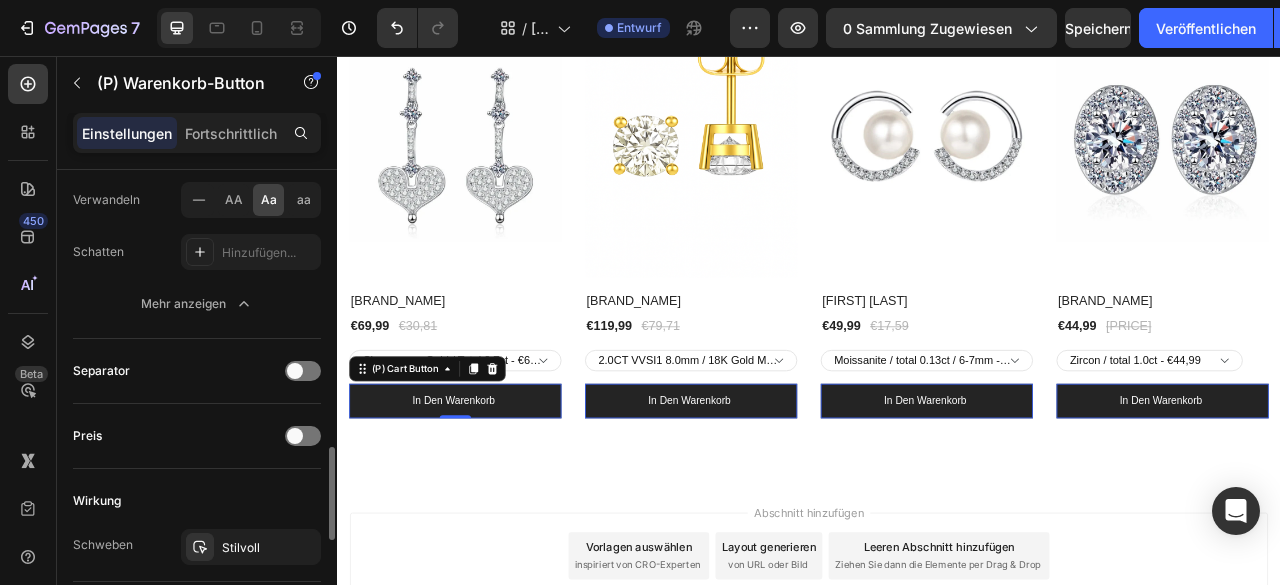 scroll, scrollTop: 1408, scrollLeft: 0, axis: vertical 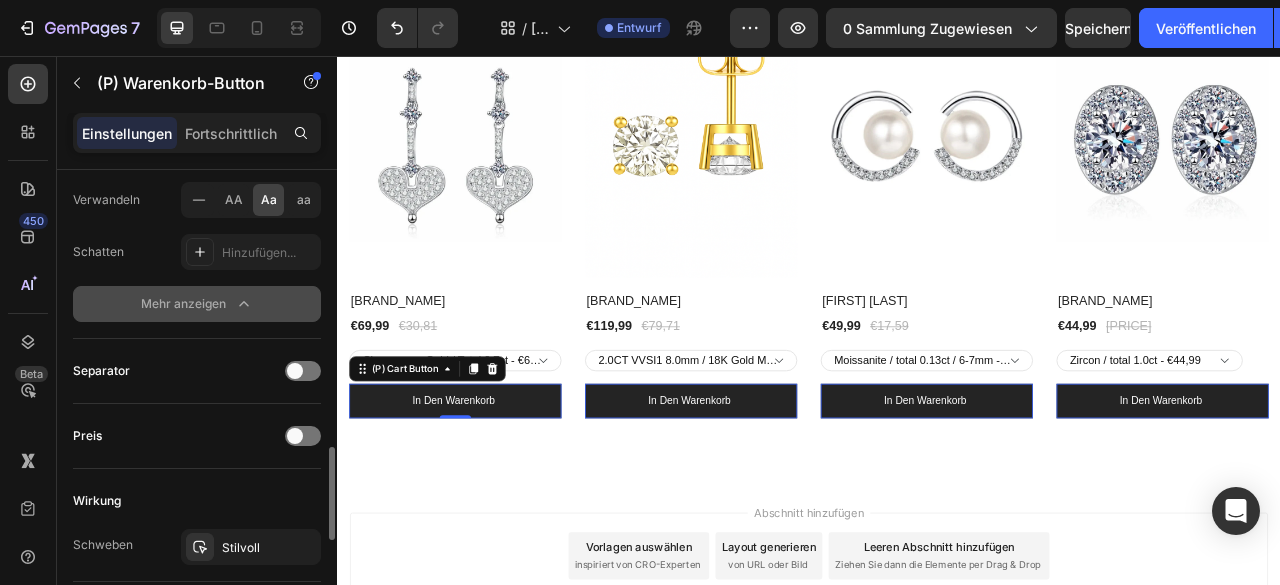 click on "Mehr anzeigen" 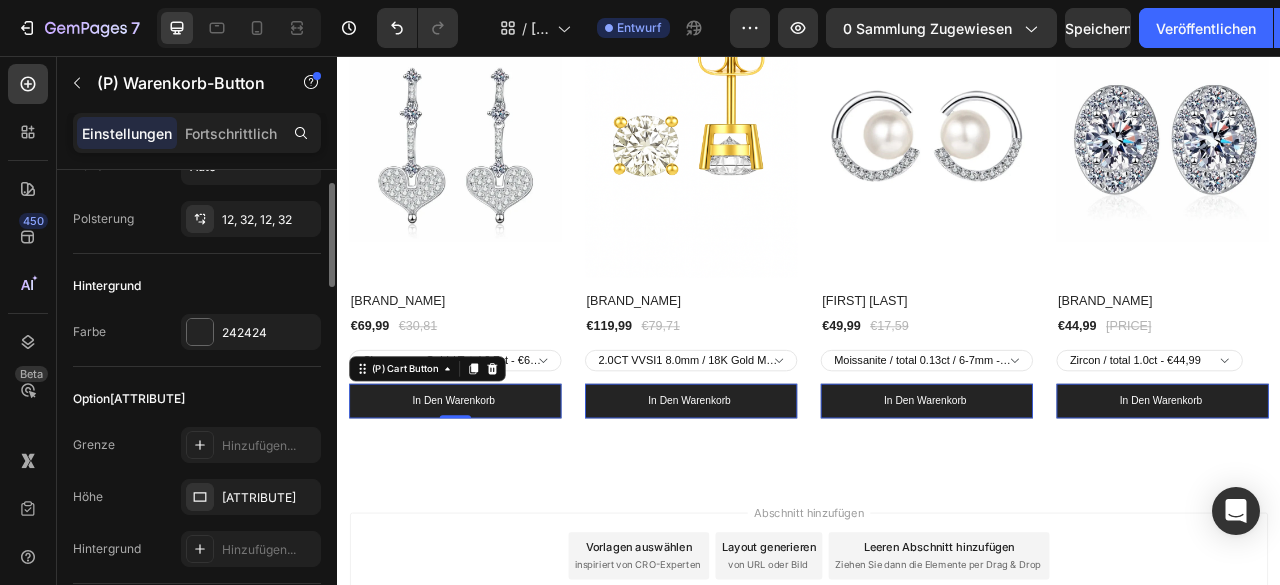 scroll, scrollTop: 245, scrollLeft: 0, axis: vertical 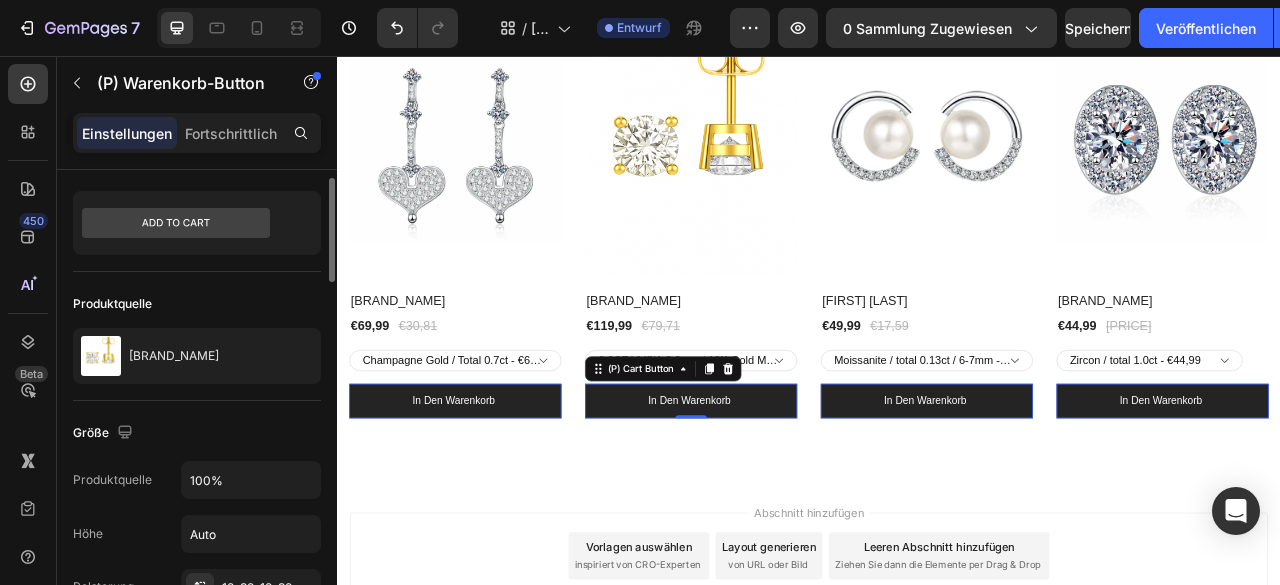 click on "Layout" 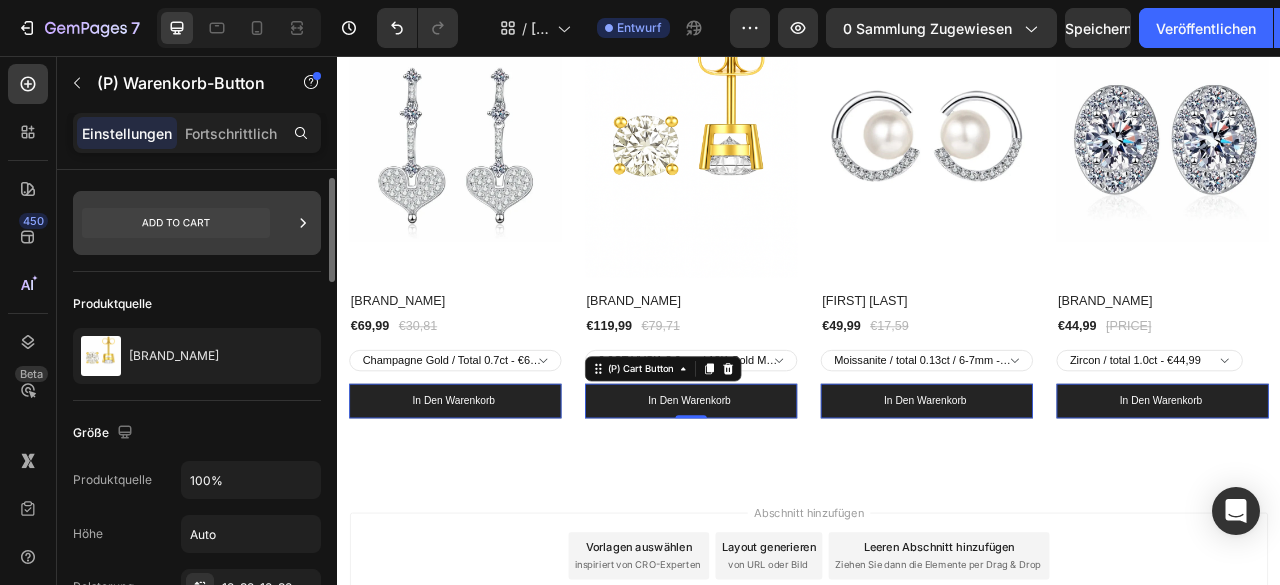 click 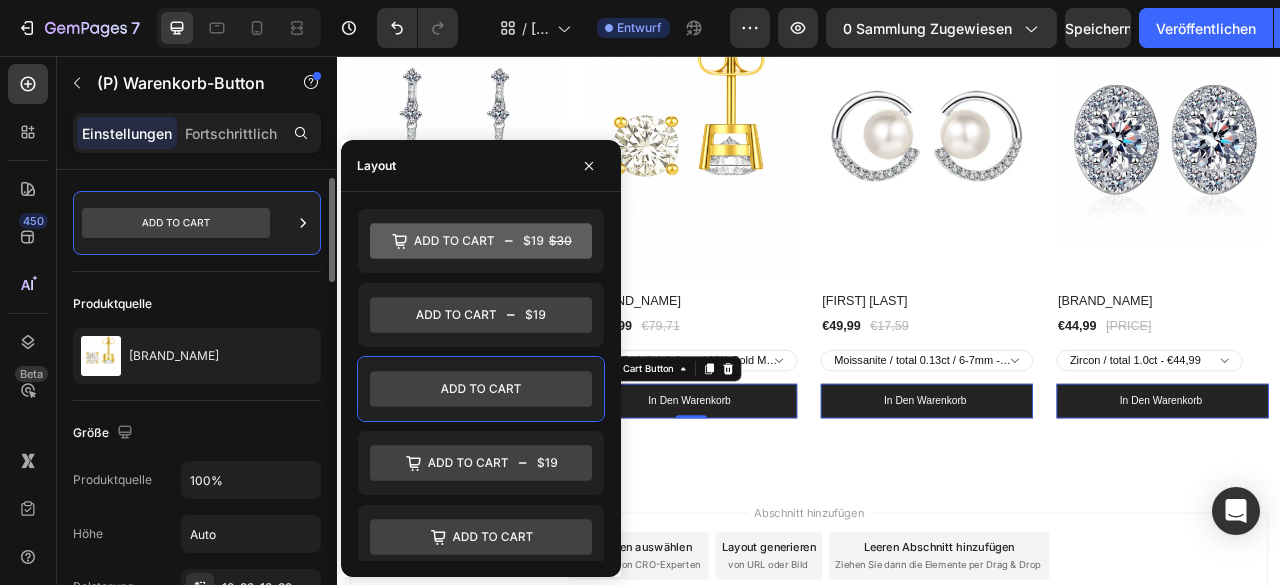 click on "Produktquelle" at bounding box center [197, 304] 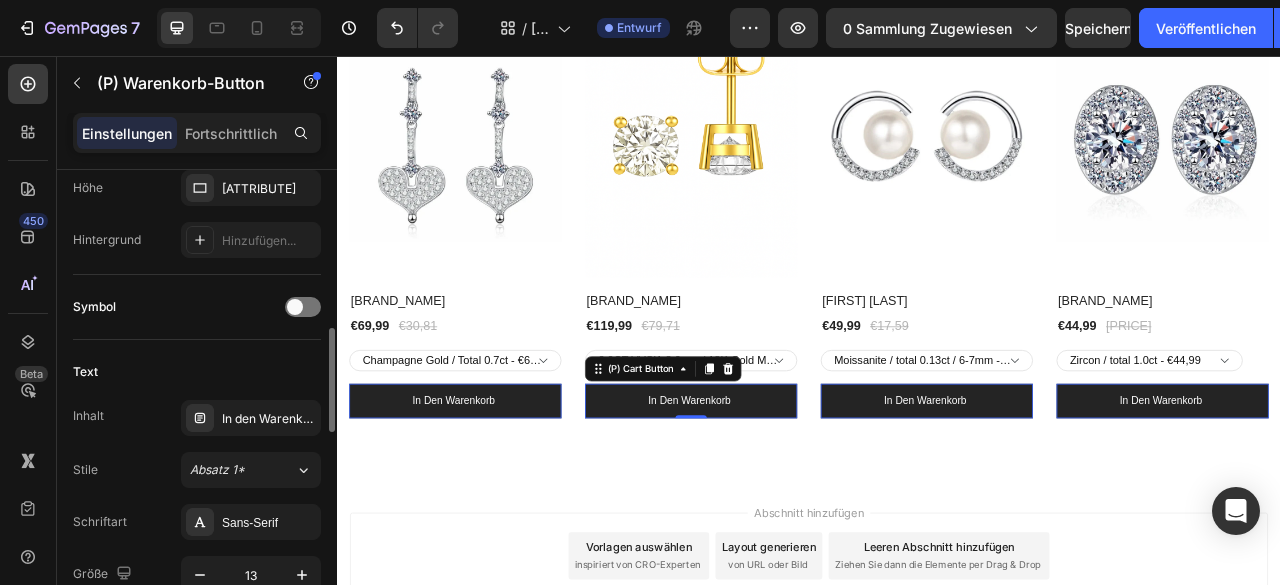 scroll, scrollTop: 721, scrollLeft: 0, axis: vertical 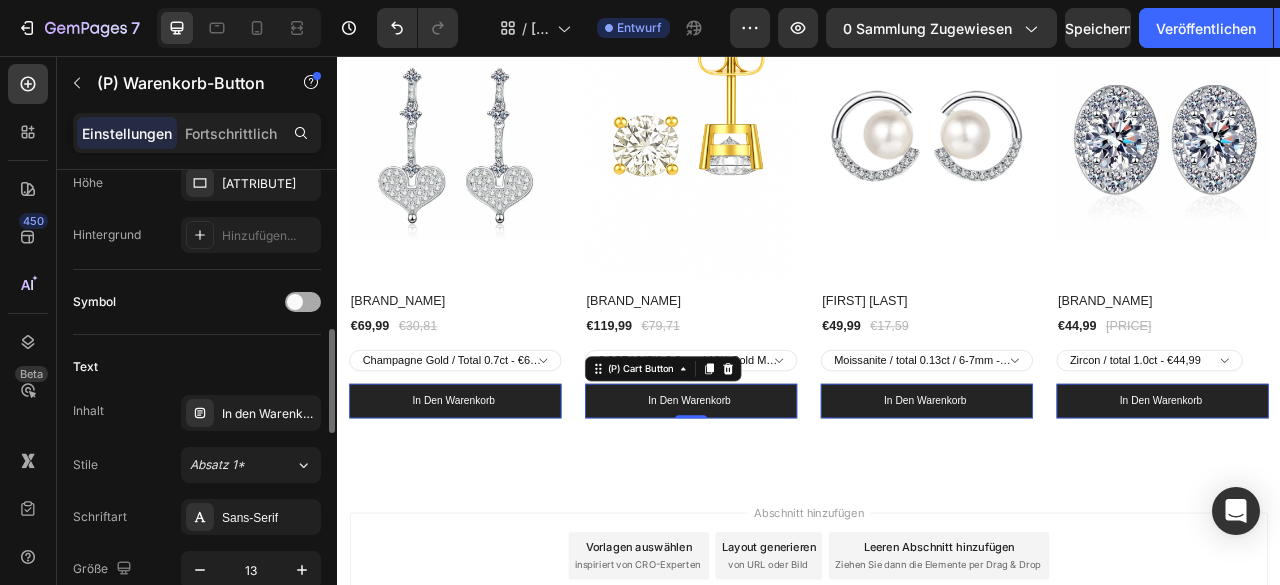 click at bounding box center (303, 302) 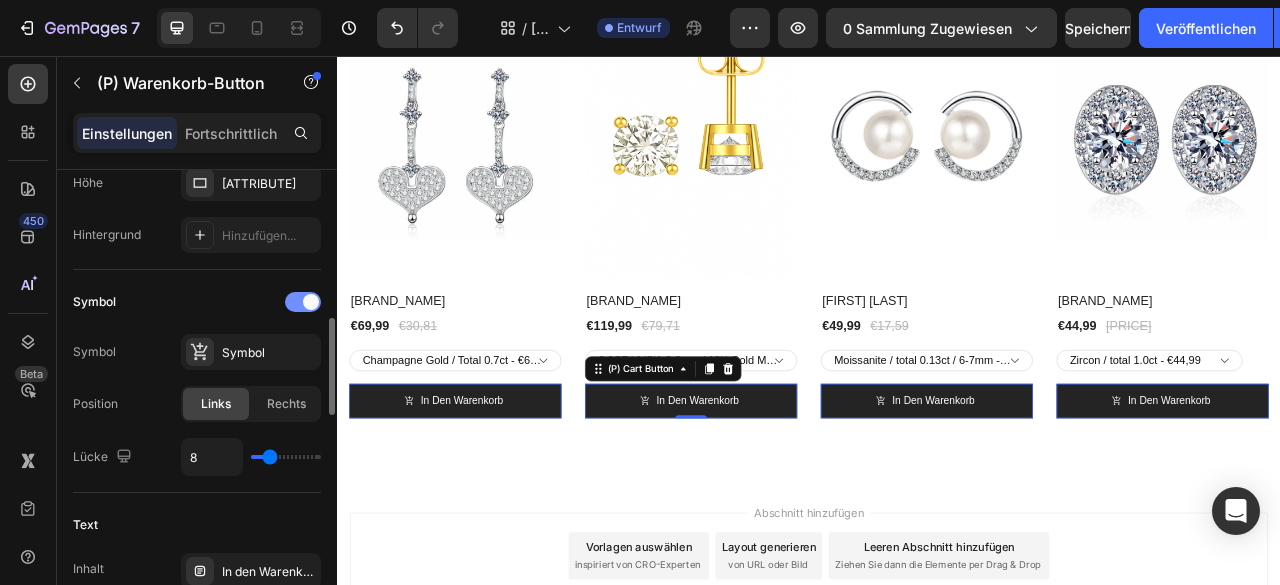 click at bounding box center (303, 302) 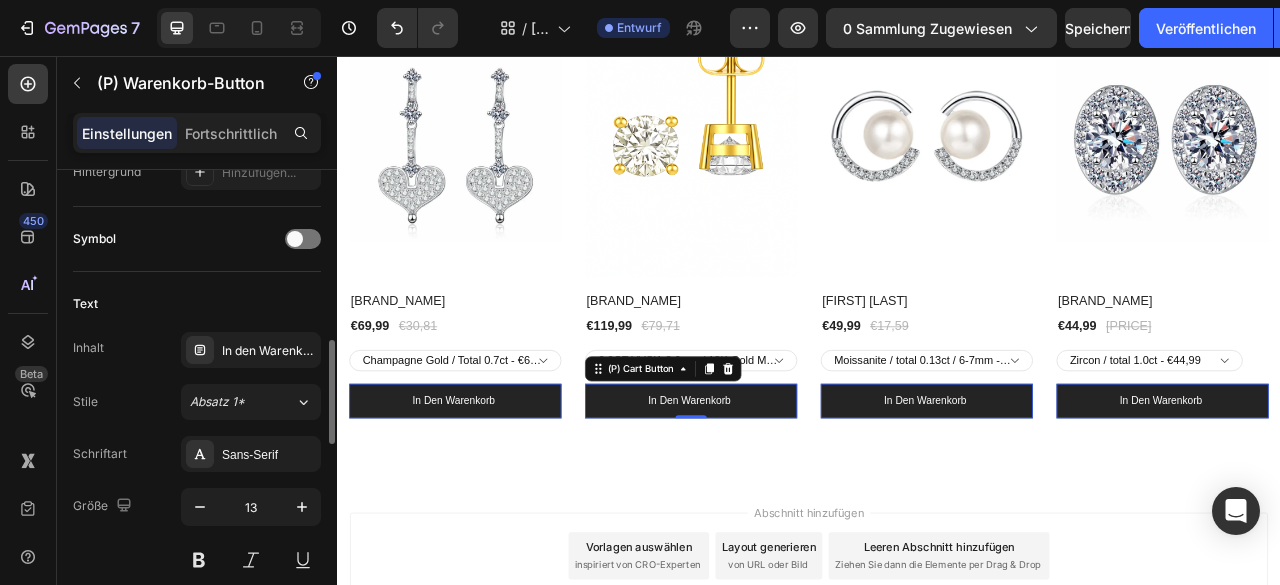 scroll, scrollTop: 786, scrollLeft: 0, axis: vertical 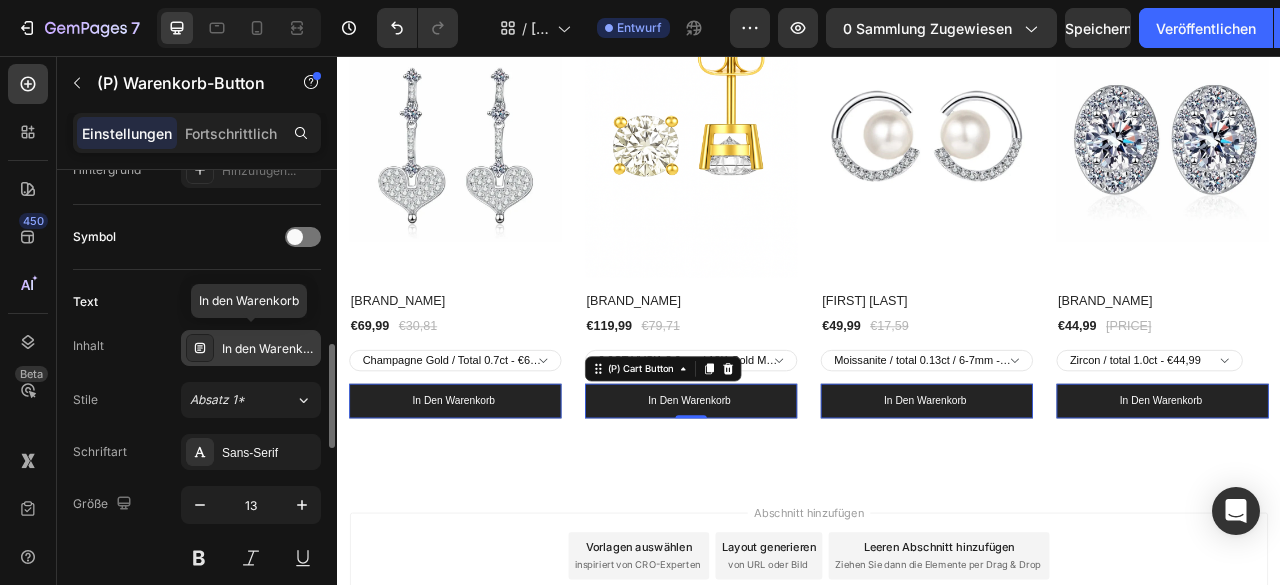 click on "In den Warenkorb" at bounding box center [272, 348] 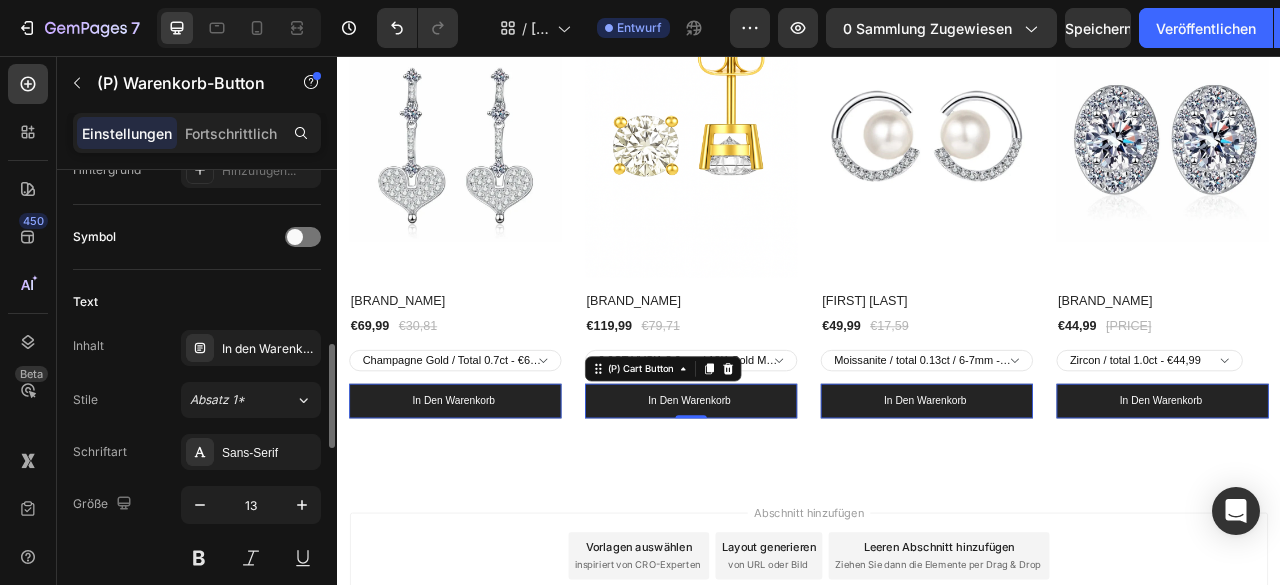 click on "Text" at bounding box center [197, 302] 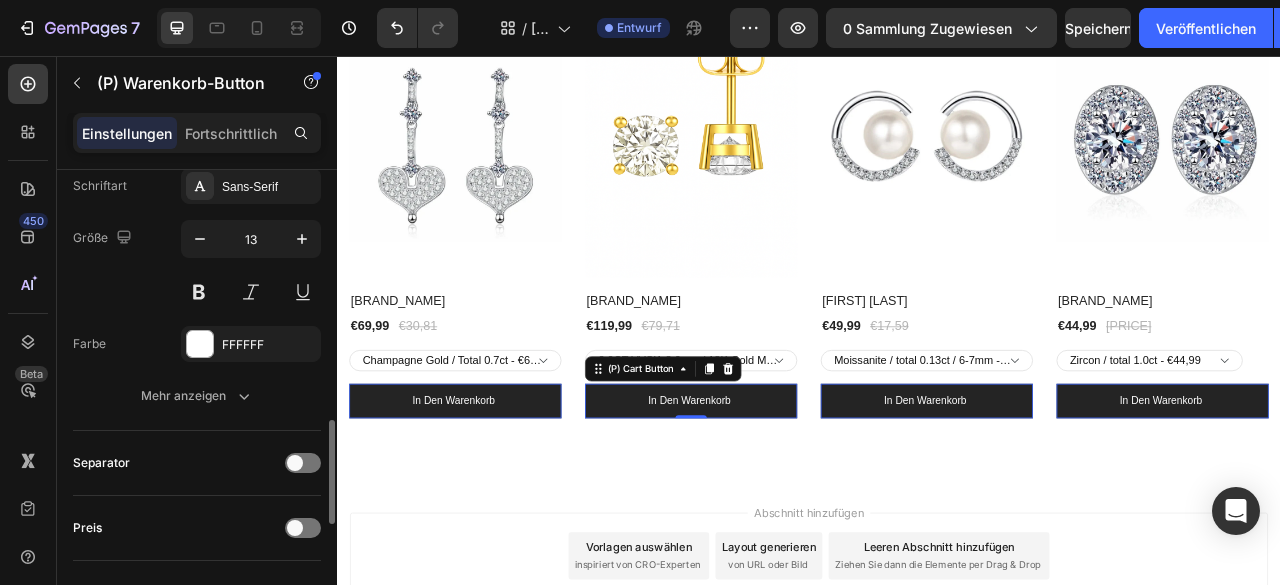 scroll, scrollTop: 1084, scrollLeft: 0, axis: vertical 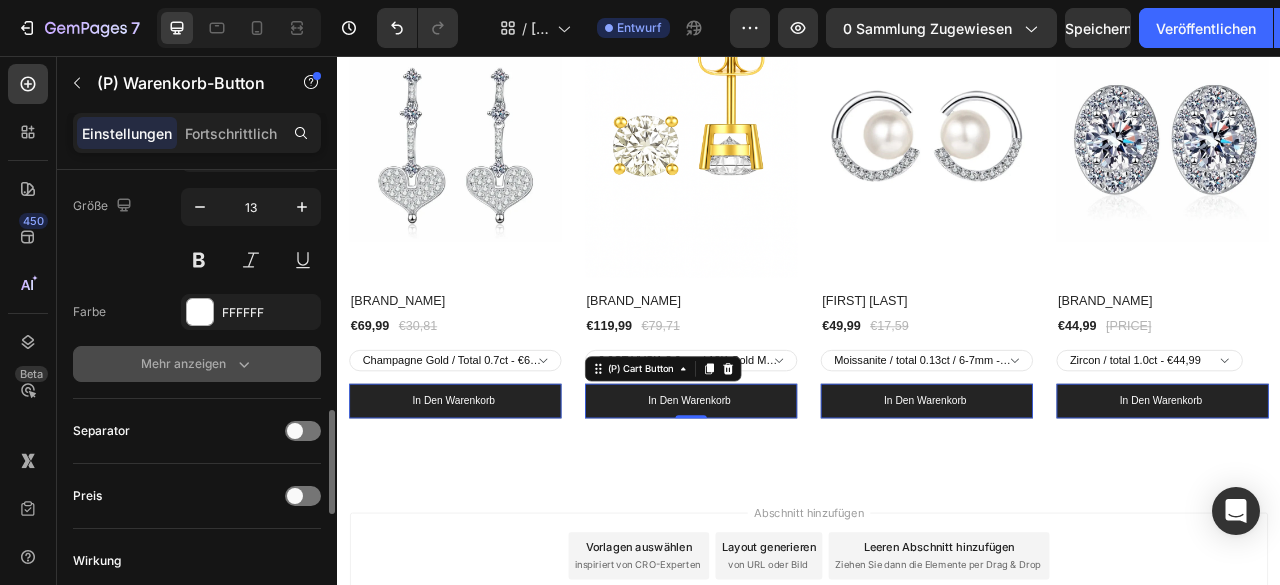 click on "Mehr anzeigen" at bounding box center (197, 364) 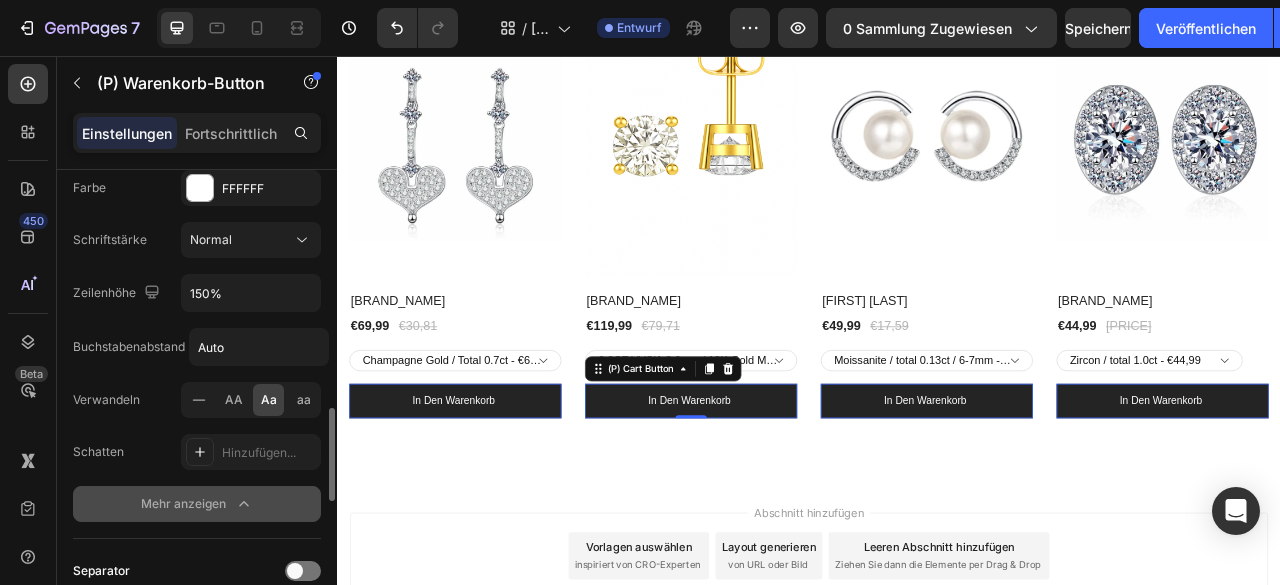 scroll, scrollTop: 1308, scrollLeft: 0, axis: vertical 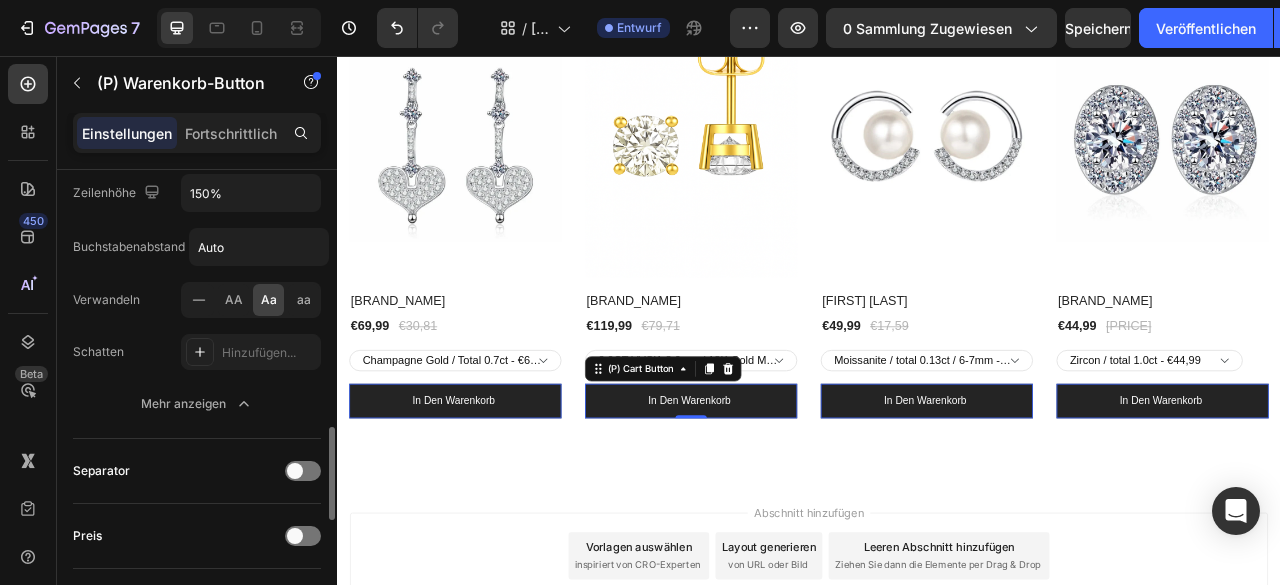 click on "Schriftart Sans-Serif Größe 13 Farbe FFFFFF Schriftstärke Normal Zeilenhöhe 150% Buchstabenabstand Auto Verwandeln AA Aa aa Schatten Hinzufügen... Mehr anzeigen" at bounding box center [197, 167] 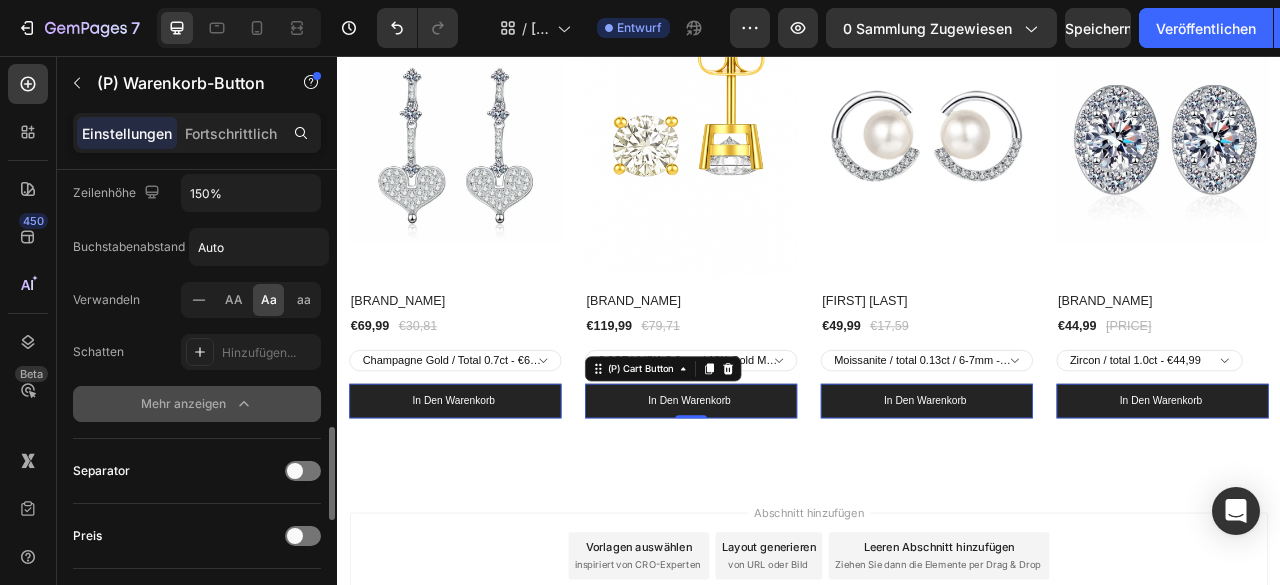 click on "Mehr anzeigen" at bounding box center (183, 403) 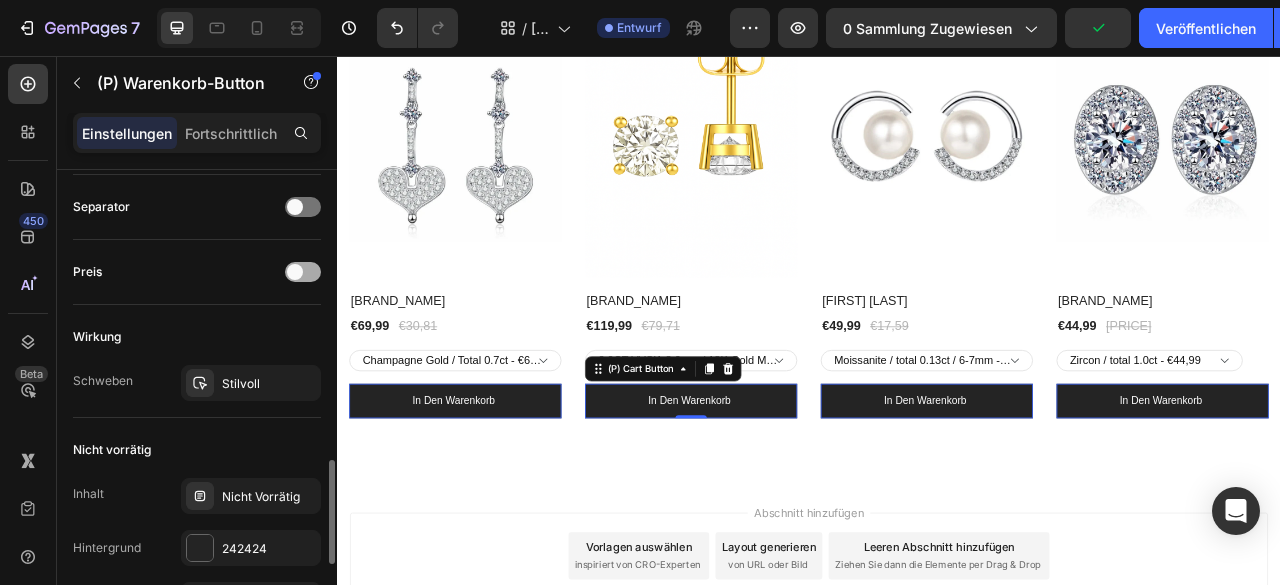click at bounding box center [303, 272] 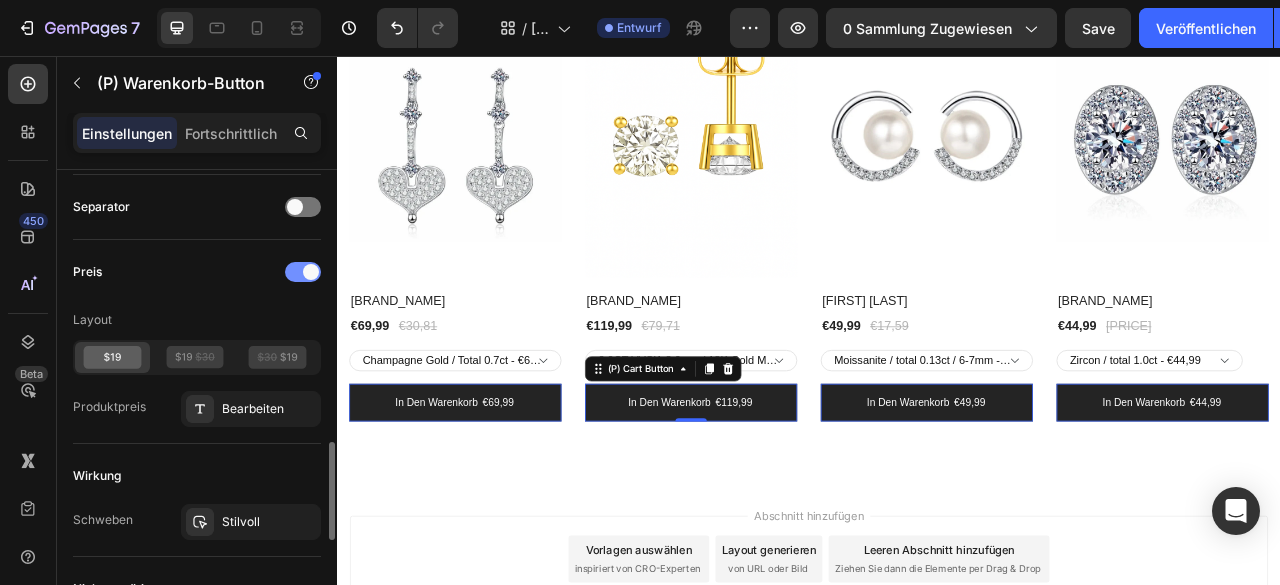 click at bounding box center [311, 272] 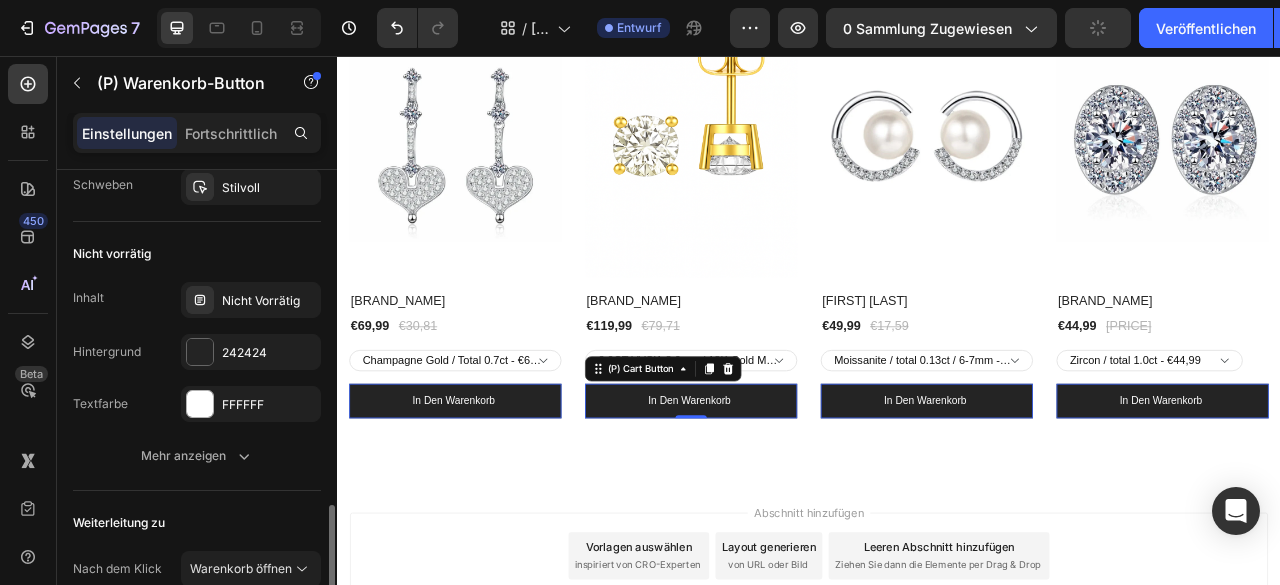 scroll, scrollTop: 1510, scrollLeft: 0, axis: vertical 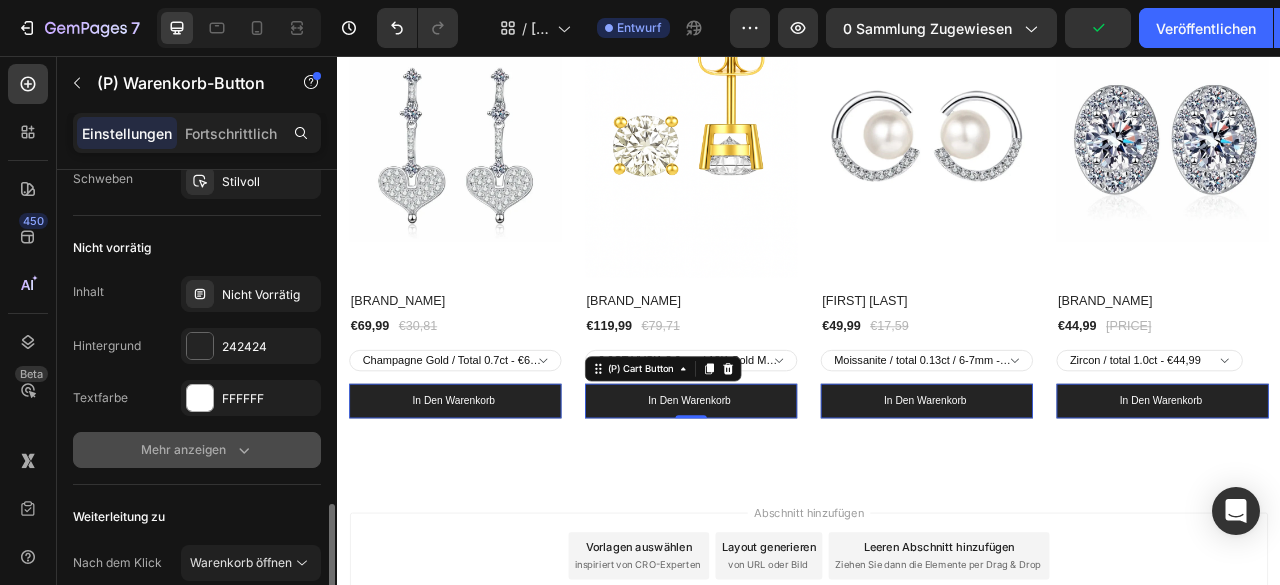 click 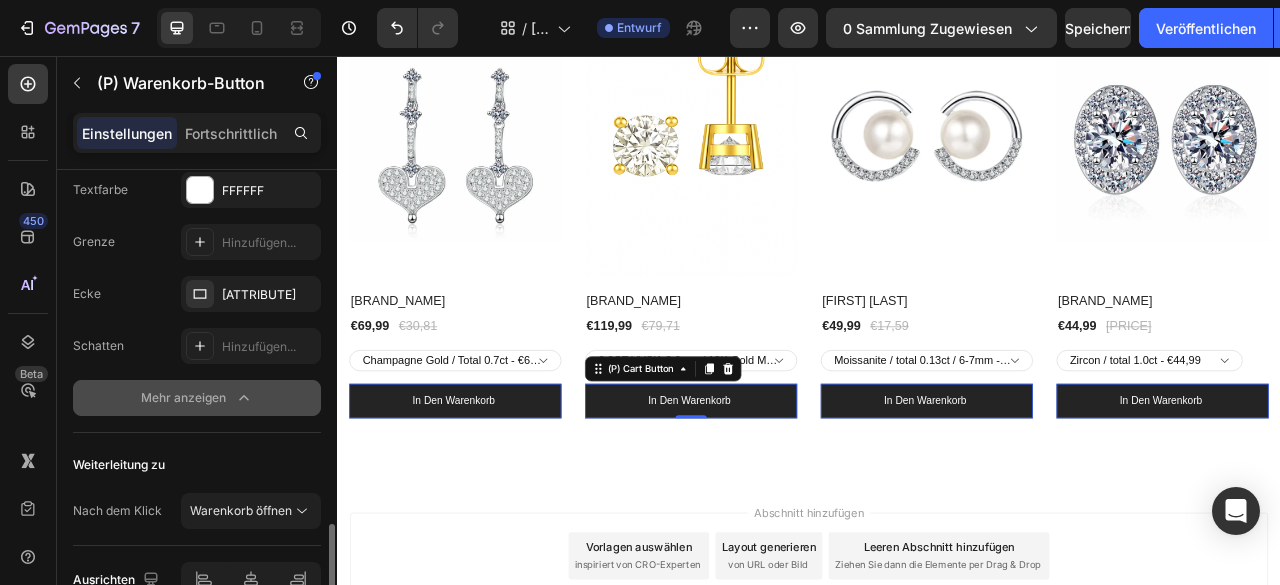 click on "Mehr anzeigen" 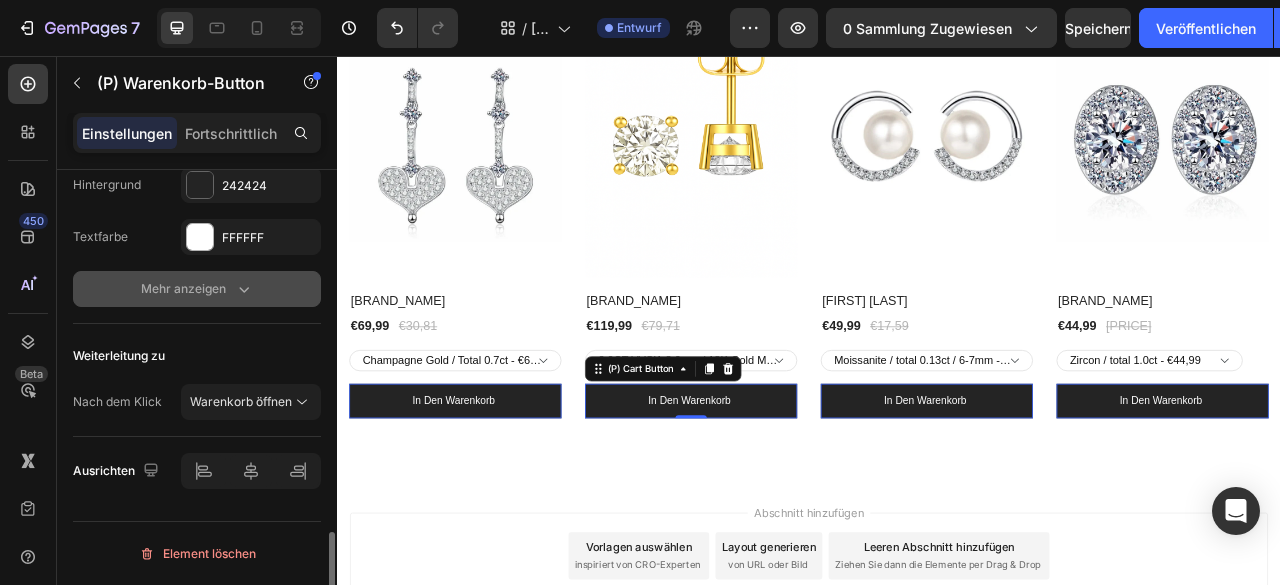 scroll, scrollTop: 1664, scrollLeft: 0, axis: vertical 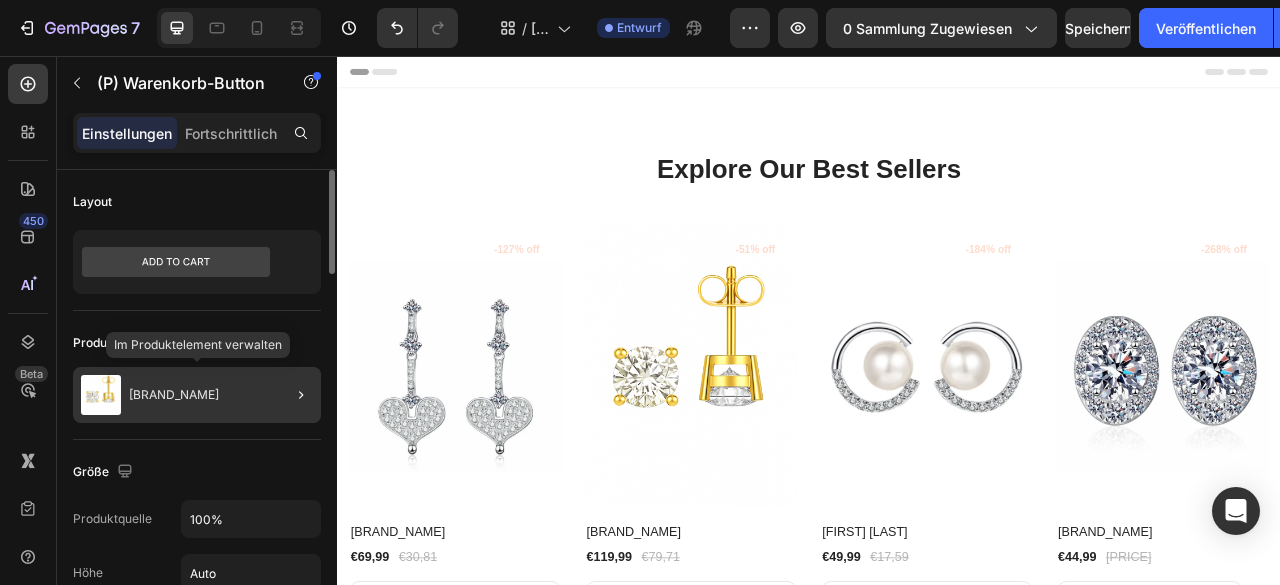 click on "Zavéra" 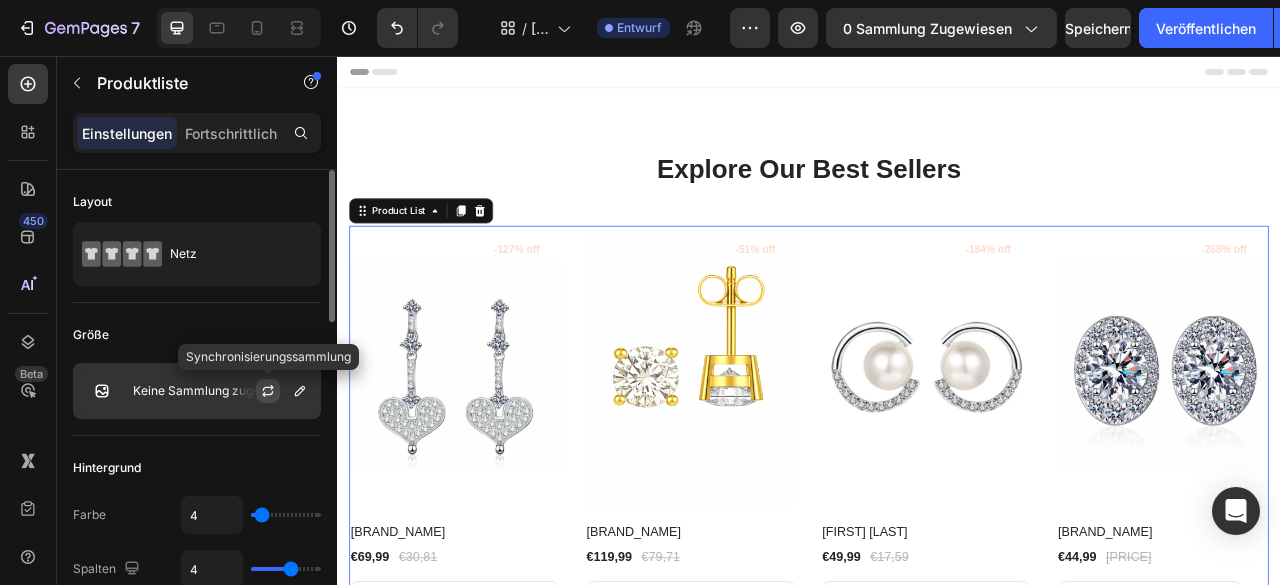 click 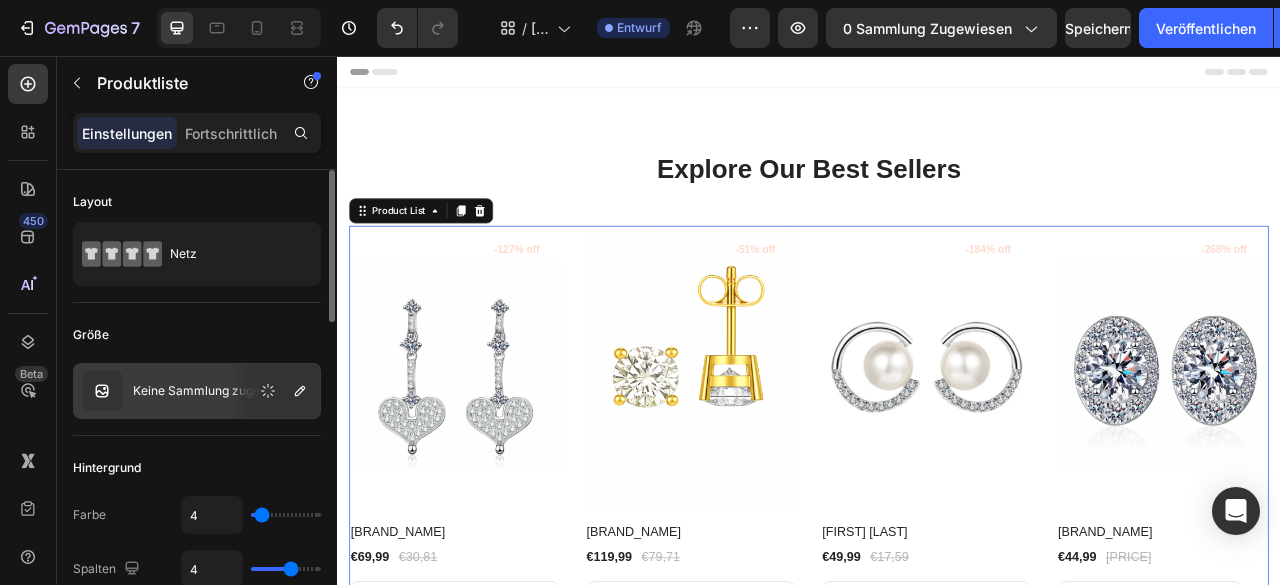 click on "Keine Sammlung zugewiesen" at bounding box center [197, 391] 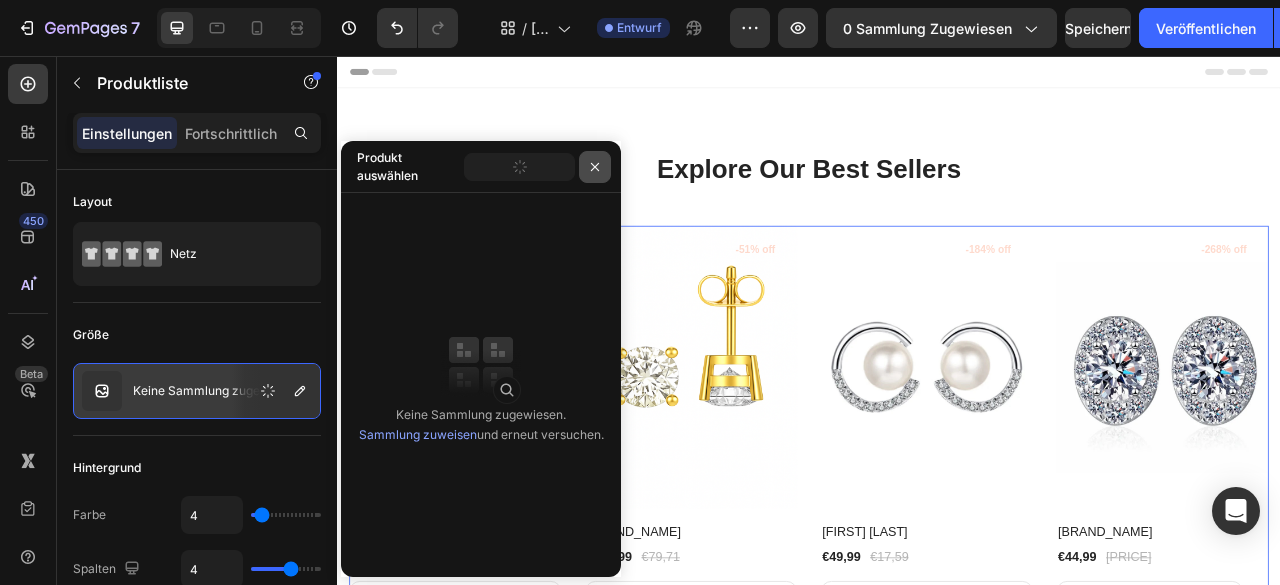 click at bounding box center (595, 167) 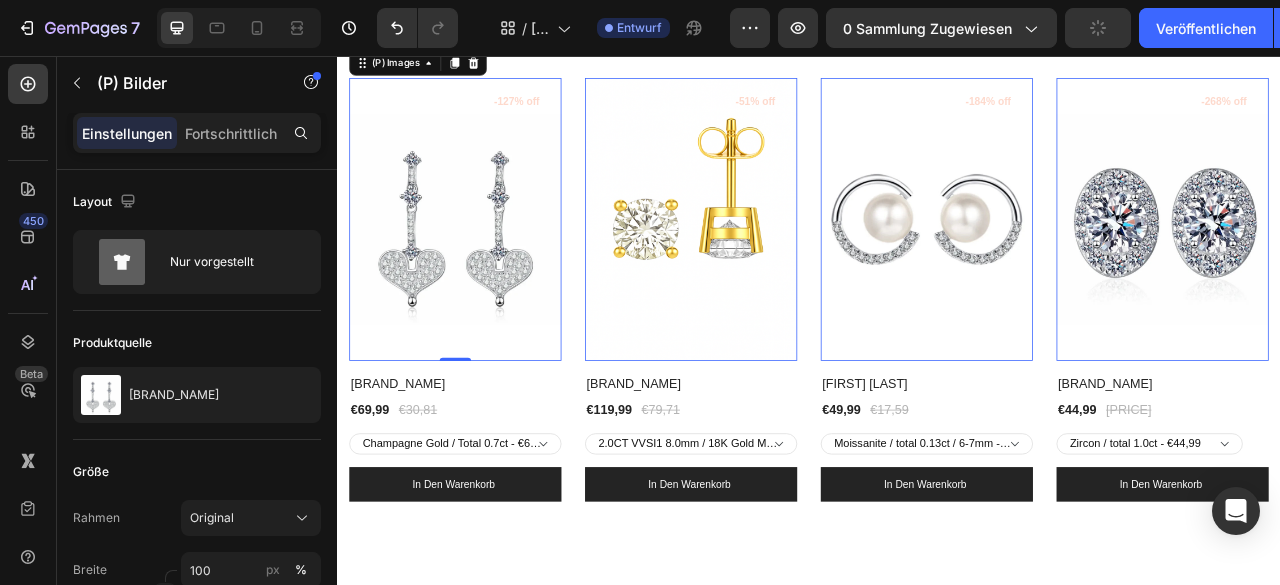 scroll, scrollTop: 202, scrollLeft: 0, axis: vertical 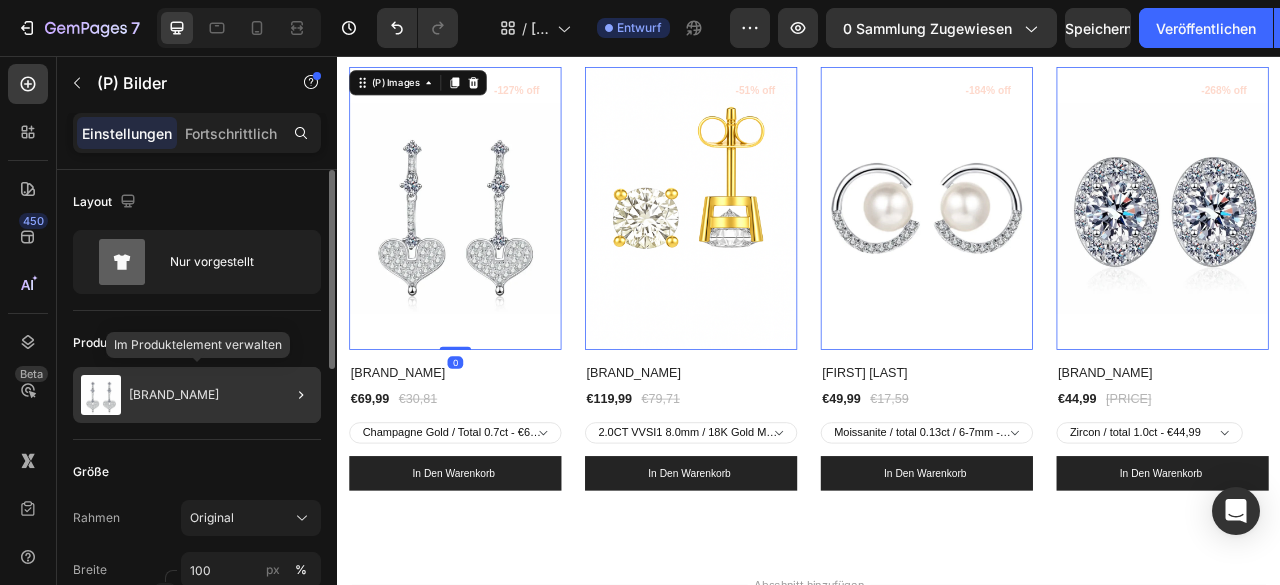click on "Zavie" 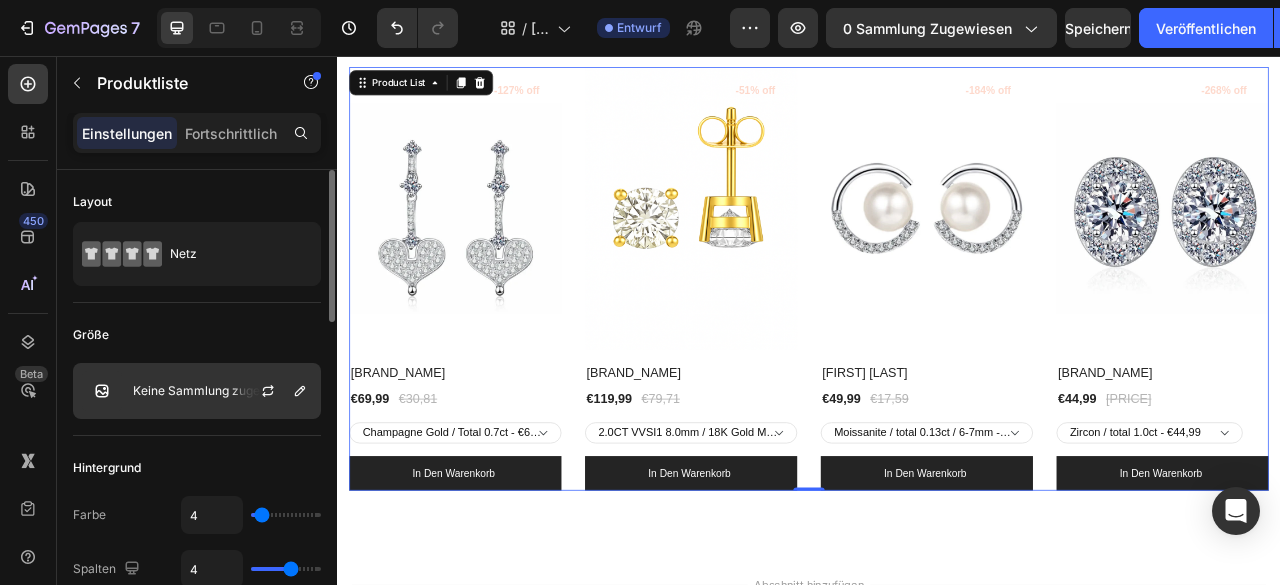 click on "Keine Sammlung zugewiesen" at bounding box center [197, 391] 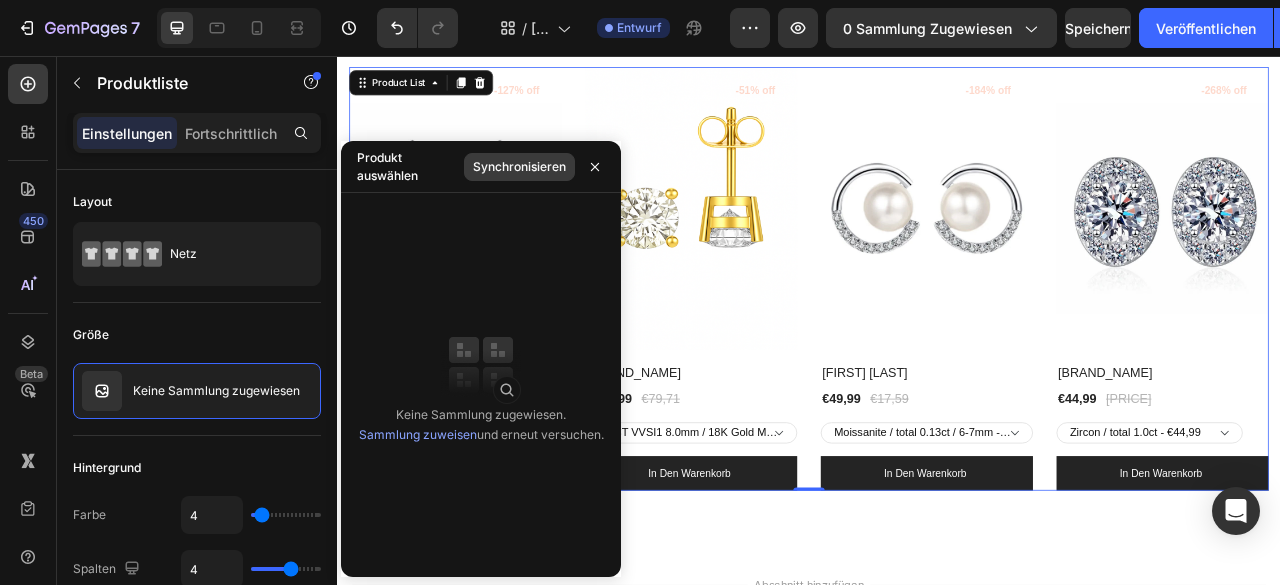click on "Synchronisieren" at bounding box center [519, 166] 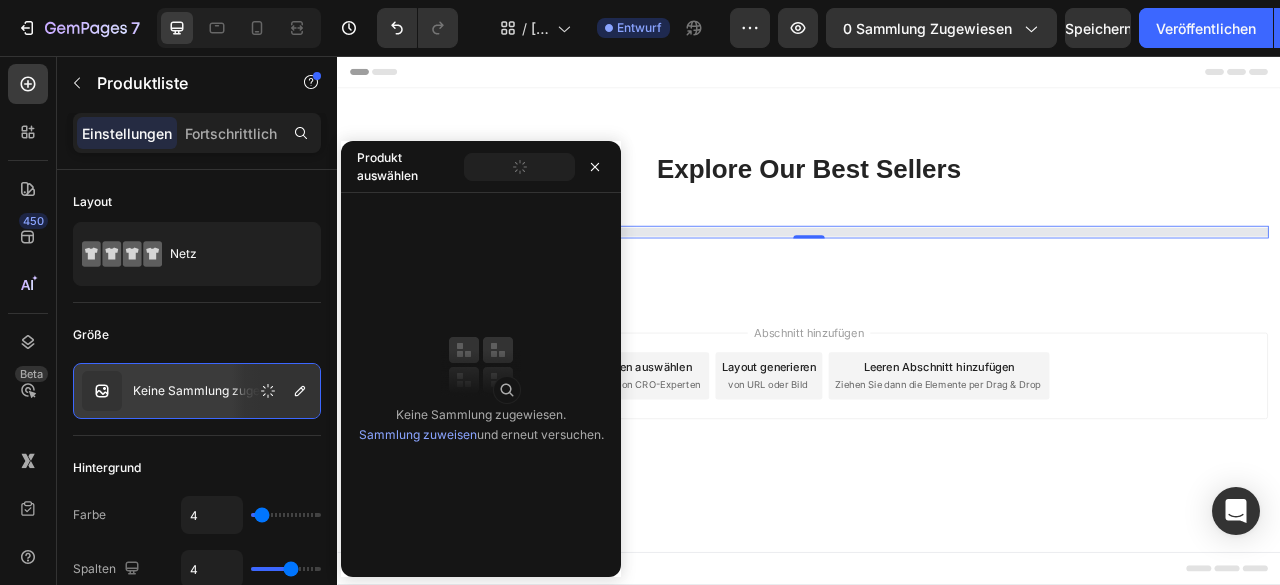 scroll, scrollTop: 0, scrollLeft: 0, axis: both 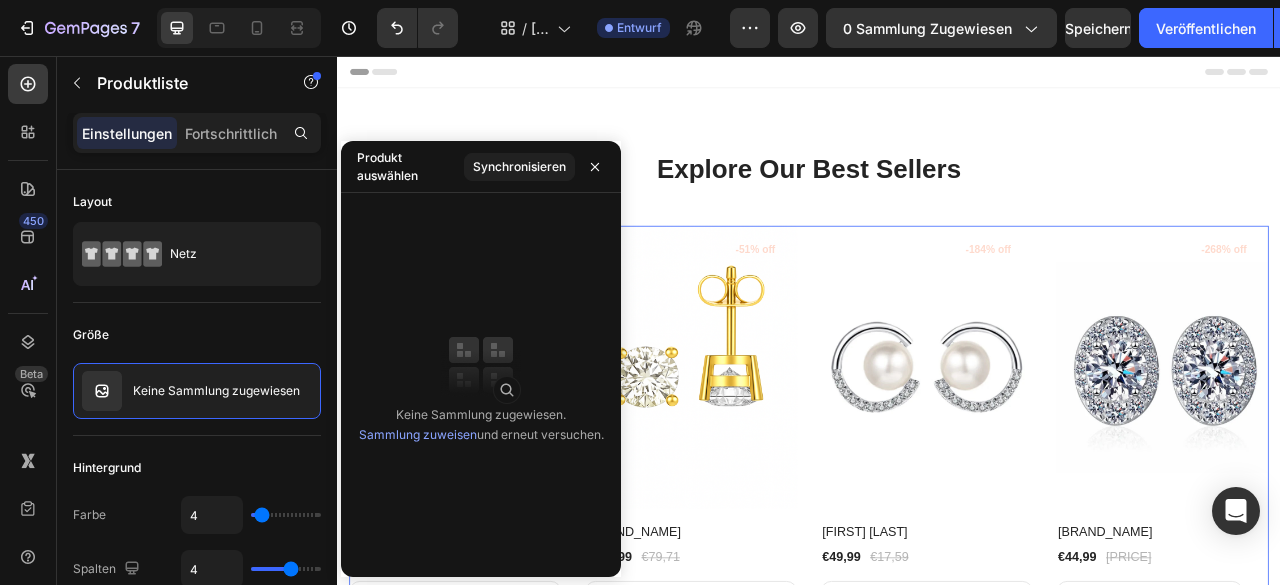 click on "Sammlung zuweisen" at bounding box center (418, 434) 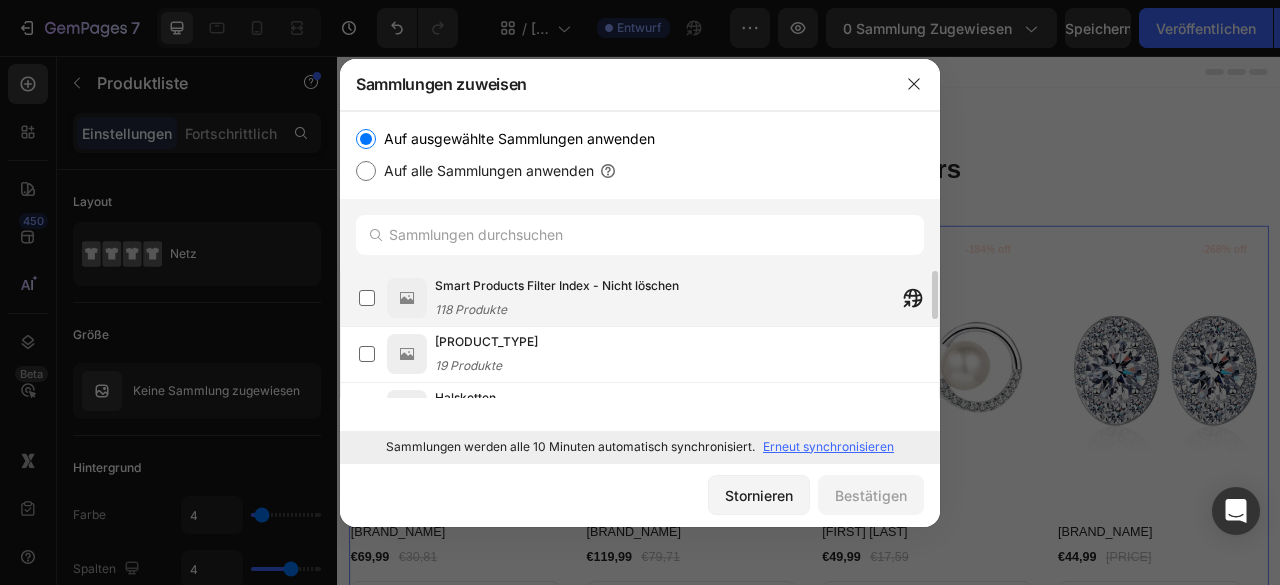 click on "Smart Products Filter Index - Nicht löschen 118 Produkte" at bounding box center (557, 298) 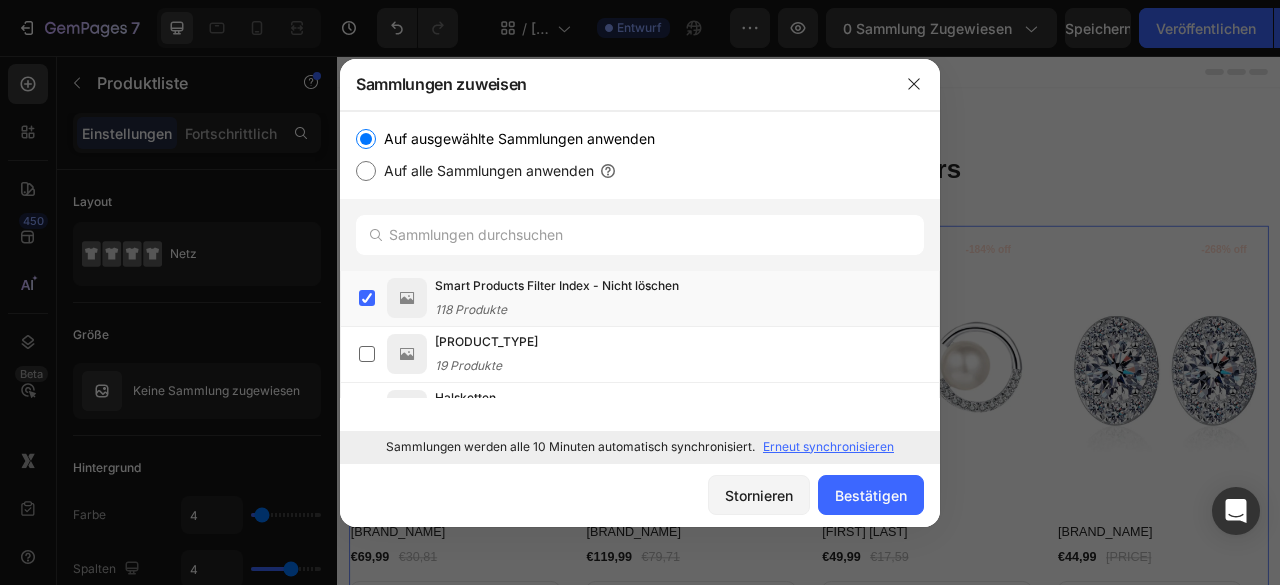 click on "Auf alle Sammlungen anwenden" at bounding box center [485, 171] 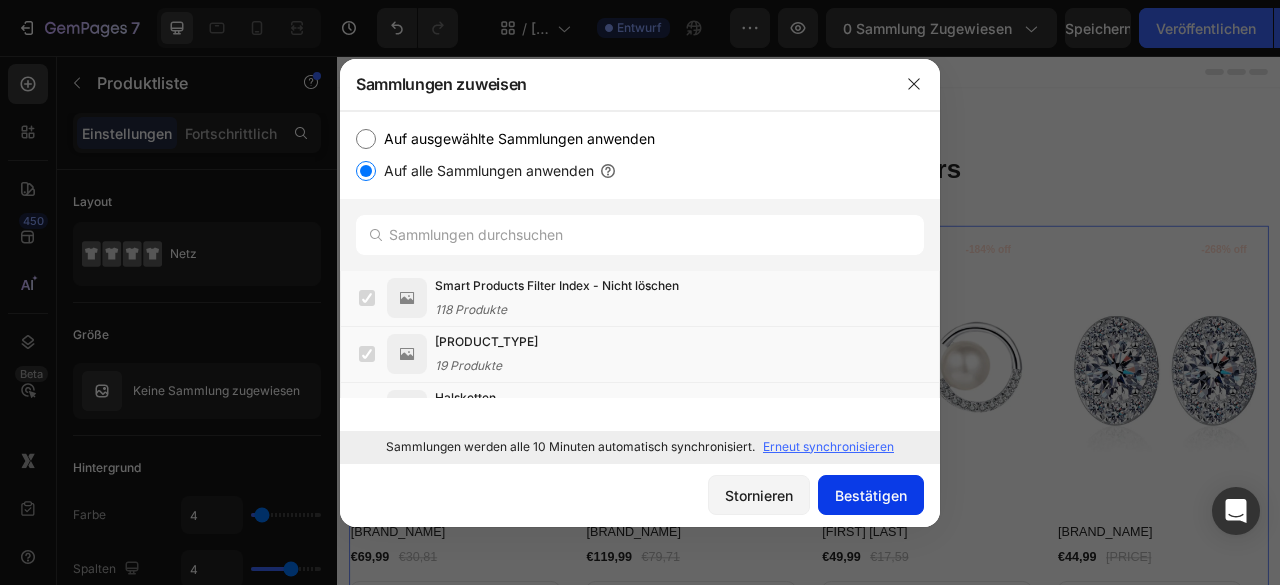 click on "Bestätigen" 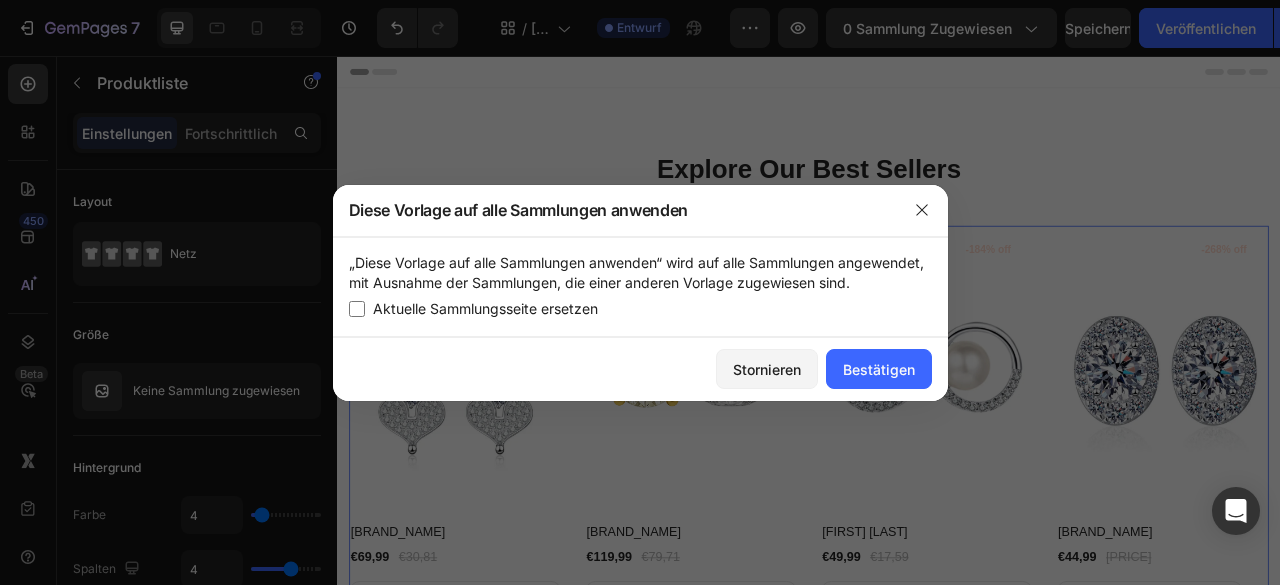 click on "Aktuelle Sammlungsseite ersetzen" at bounding box center [485, 308] 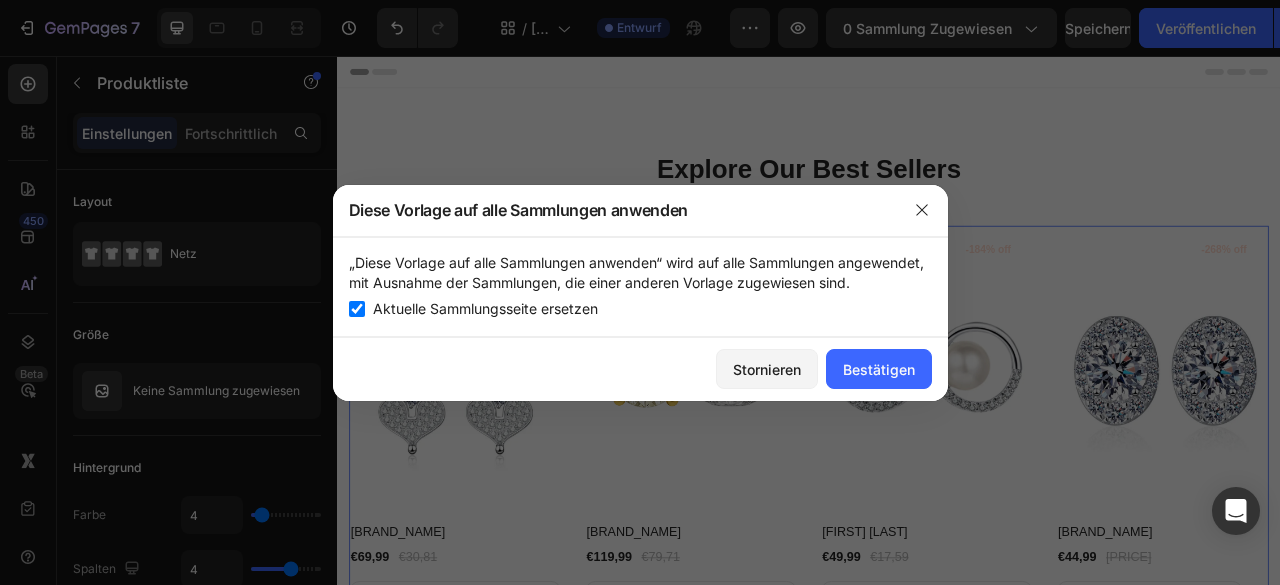 checkbox on "true" 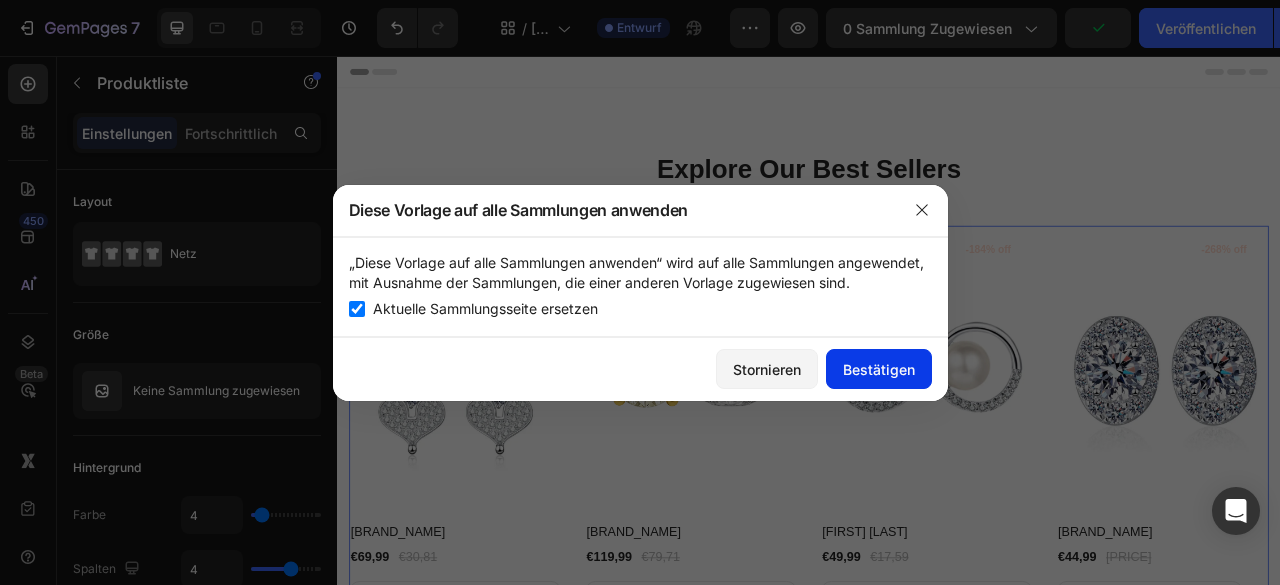 click on "Bestätigen" 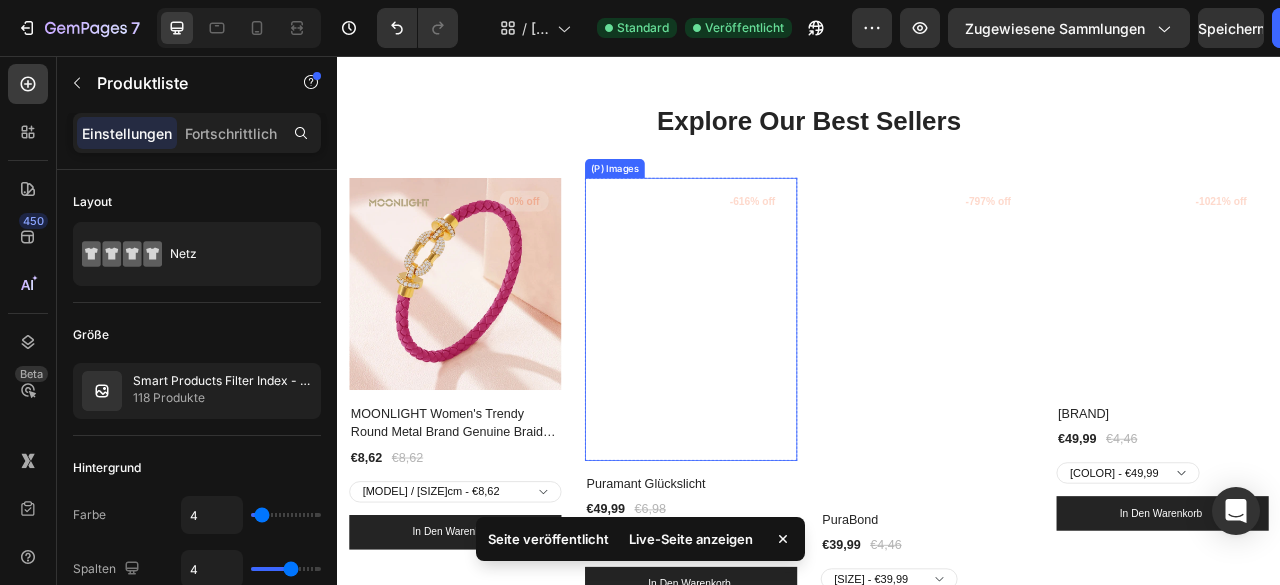scroll, scrollTop: 62, scrollLeft: 0, axis: vertical 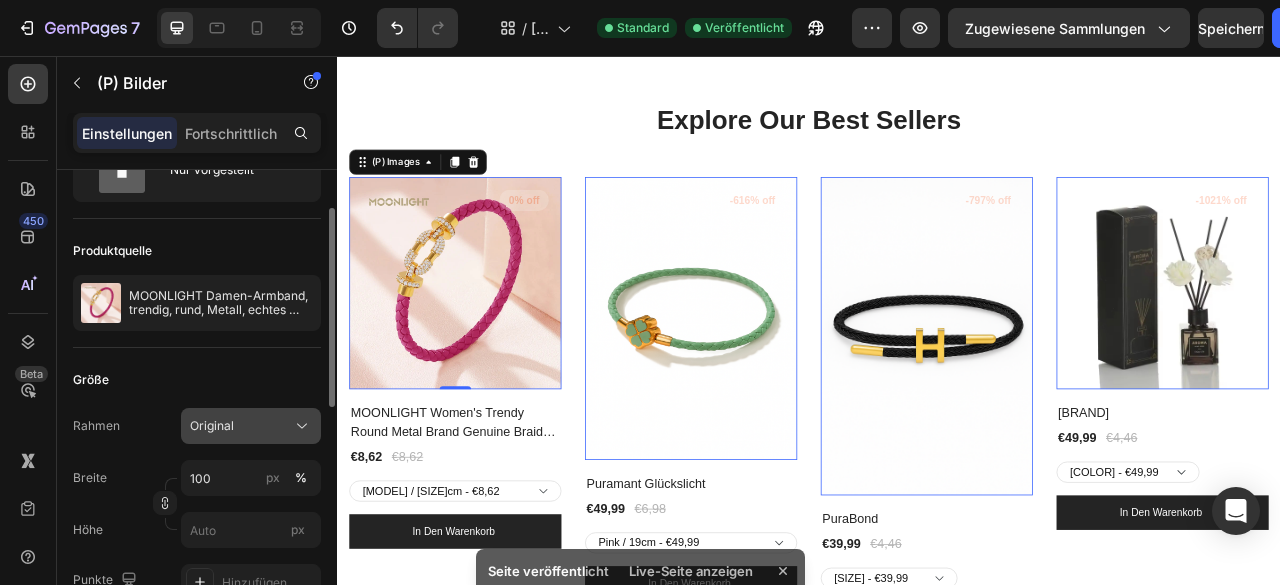 click on "Original" at bounding box center [212, 425] 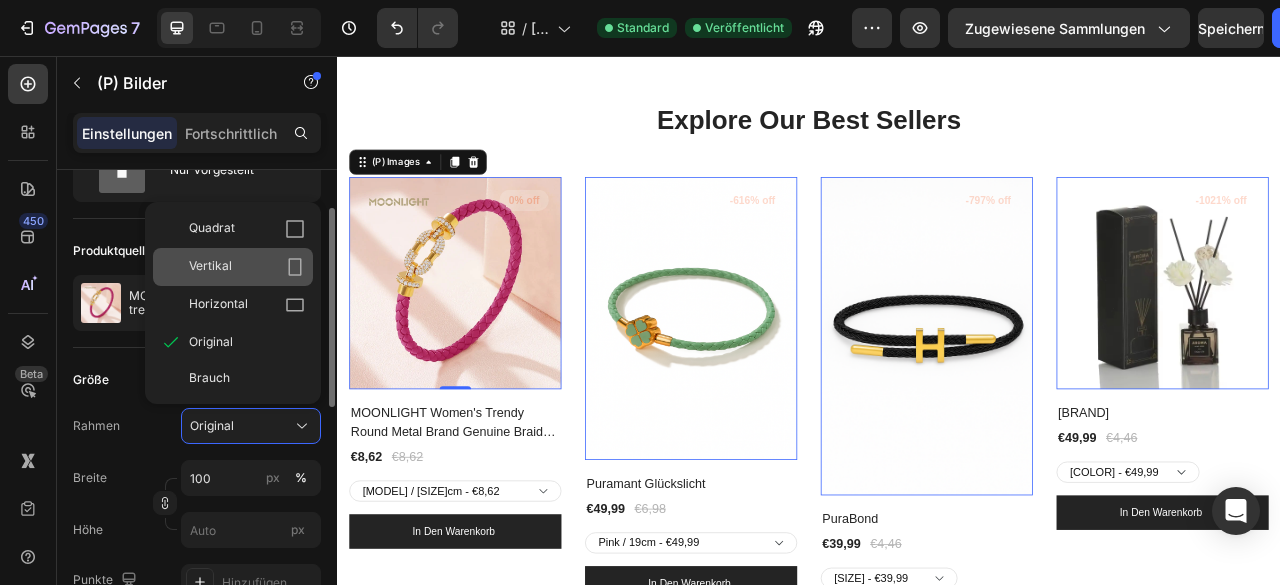 click on "Vertikal" 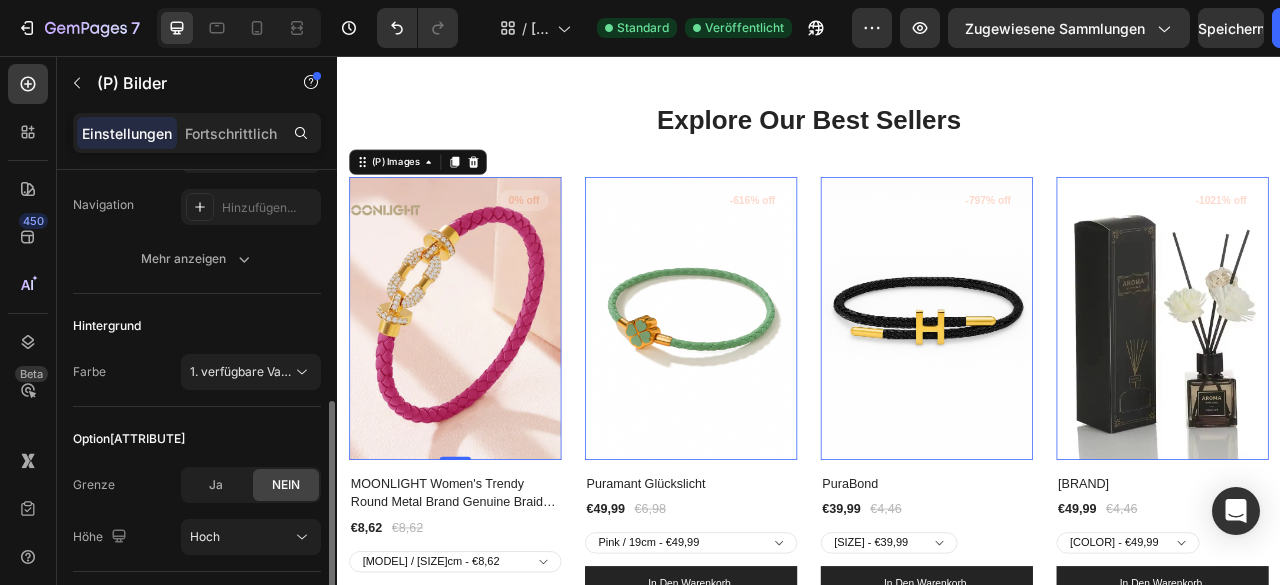 scroll, scrollTop: 572, scrollLeft: 0, axis: vertical 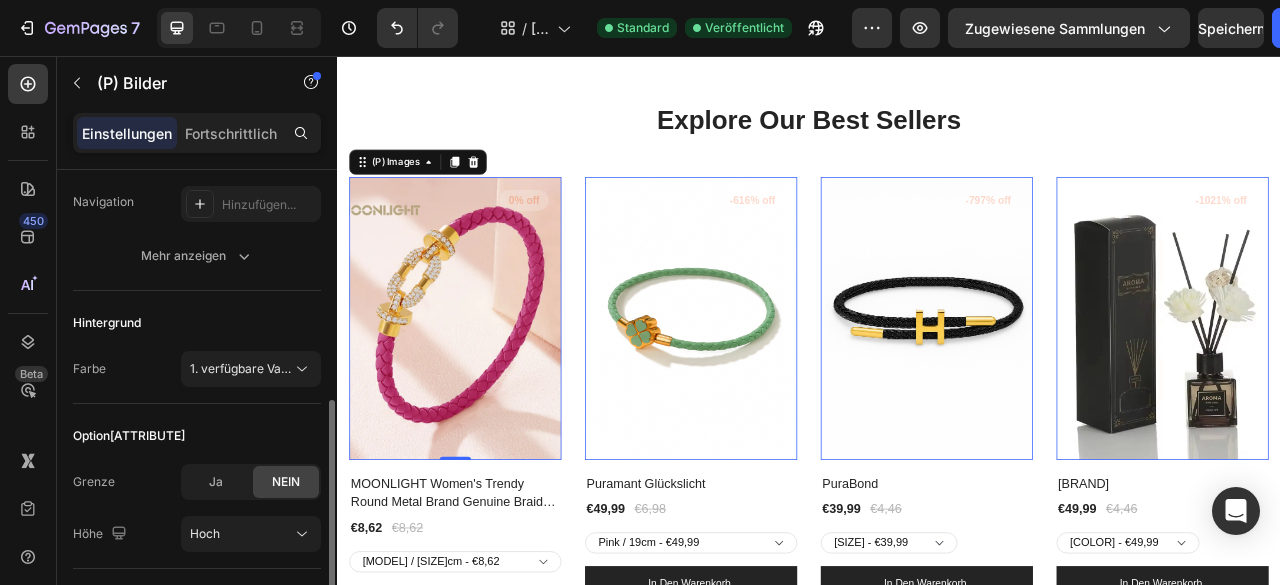 click on "Hintergrund Farbe 1. verfügbare Variante" 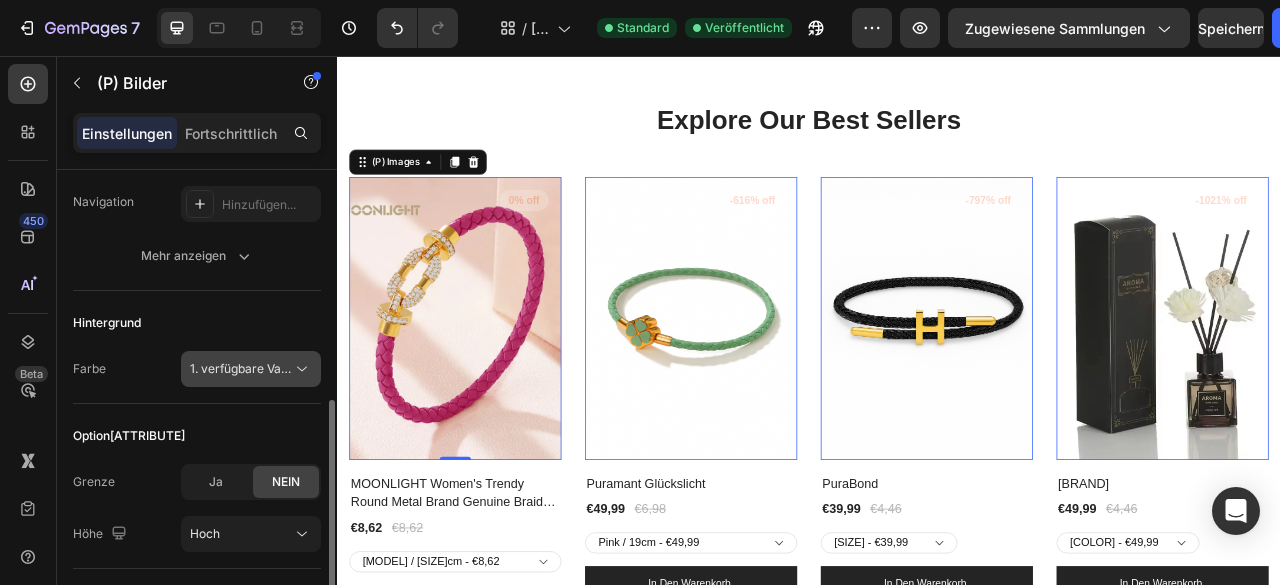 click on "1. verfügbare Variante" 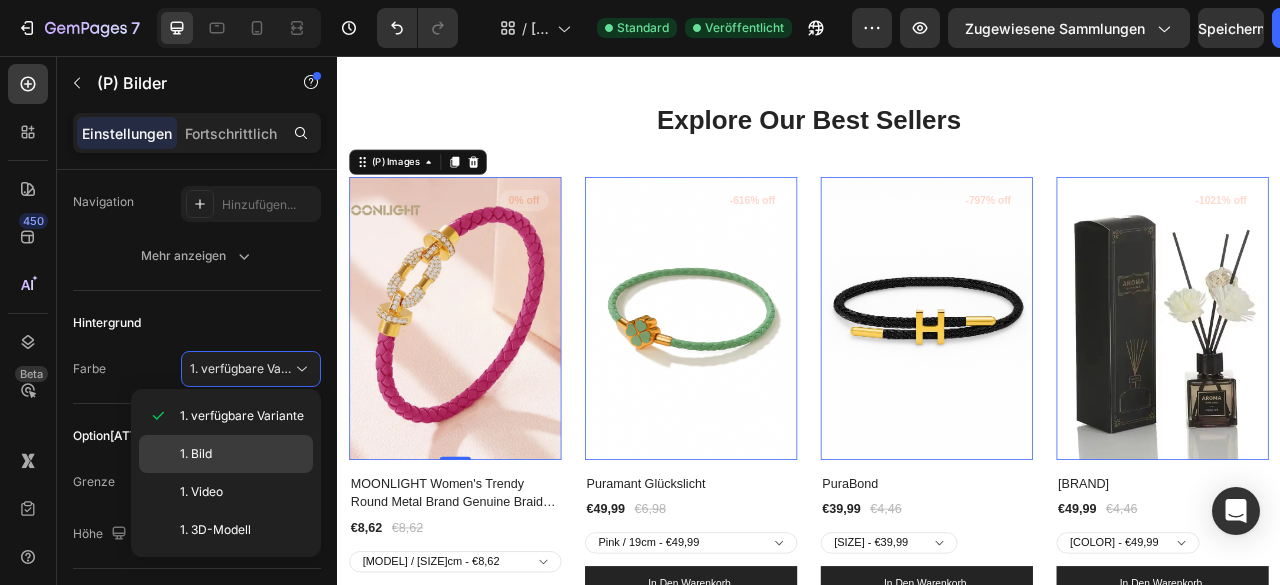click on "1. Bild" at bounding box center [242, 454] 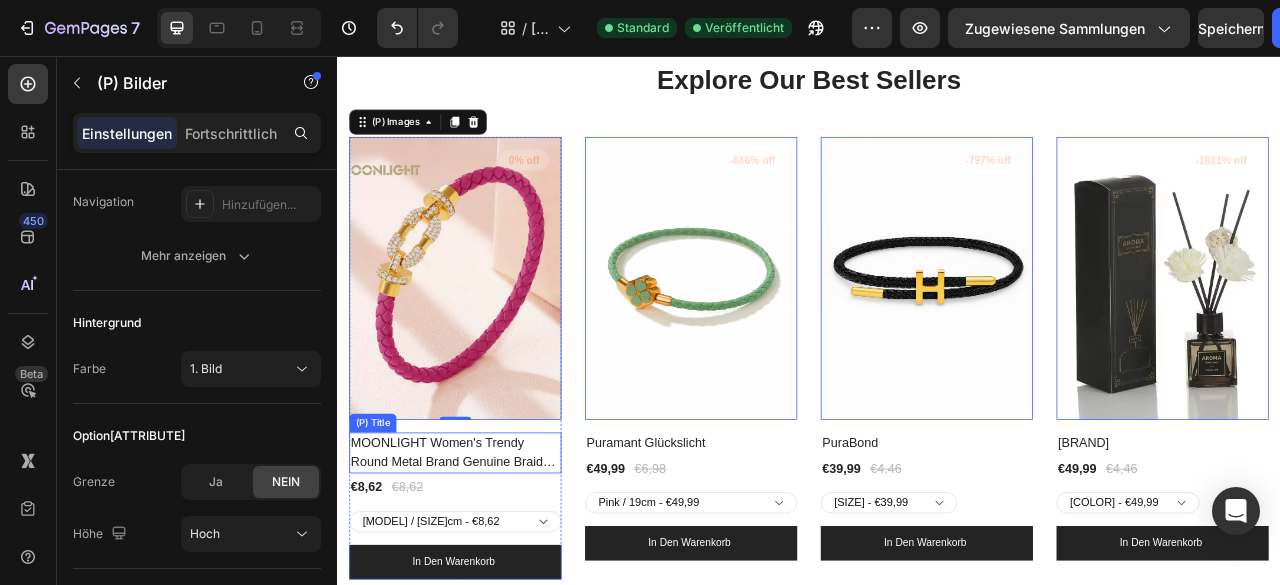 scroll, scrollTop: 114, scrollLeft: 0, axis: vertical 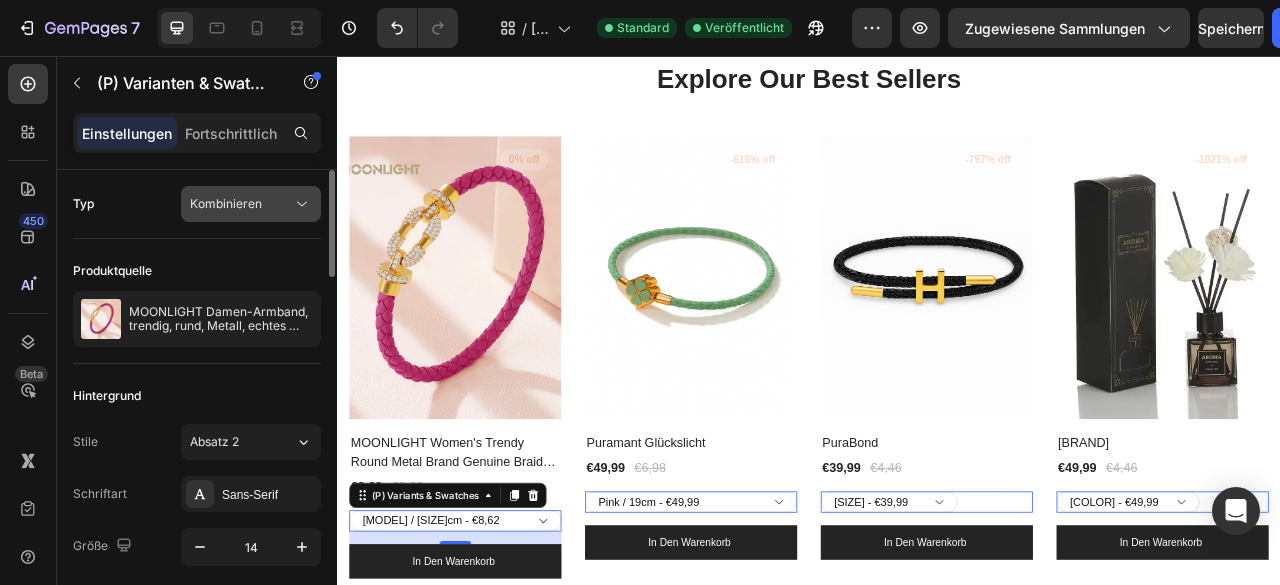 click on "Kombinieren" at bounding box center [226, 203] 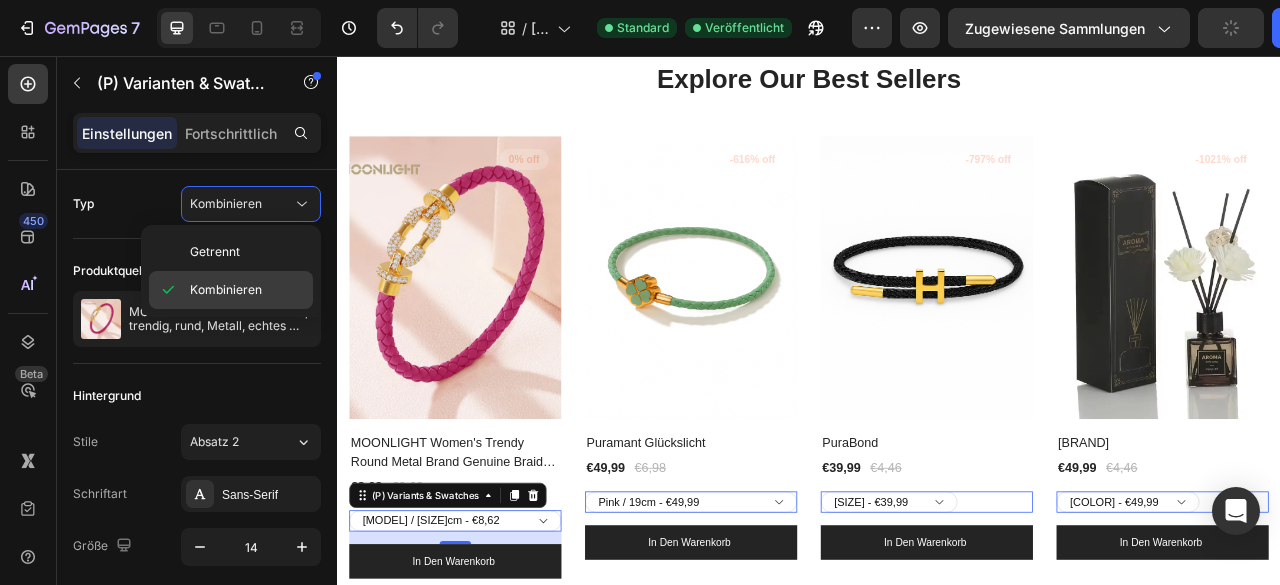 click on "Kombinieren" at bounding box center [226, 290] 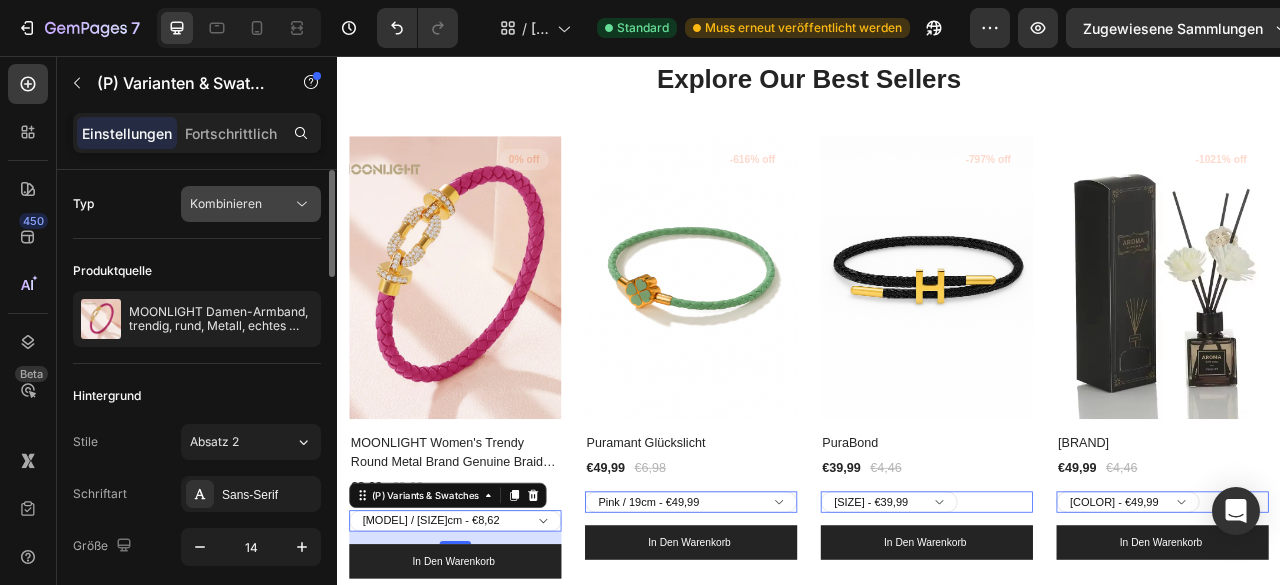 click on "Kombinieren" at bounding box center (226, 203) 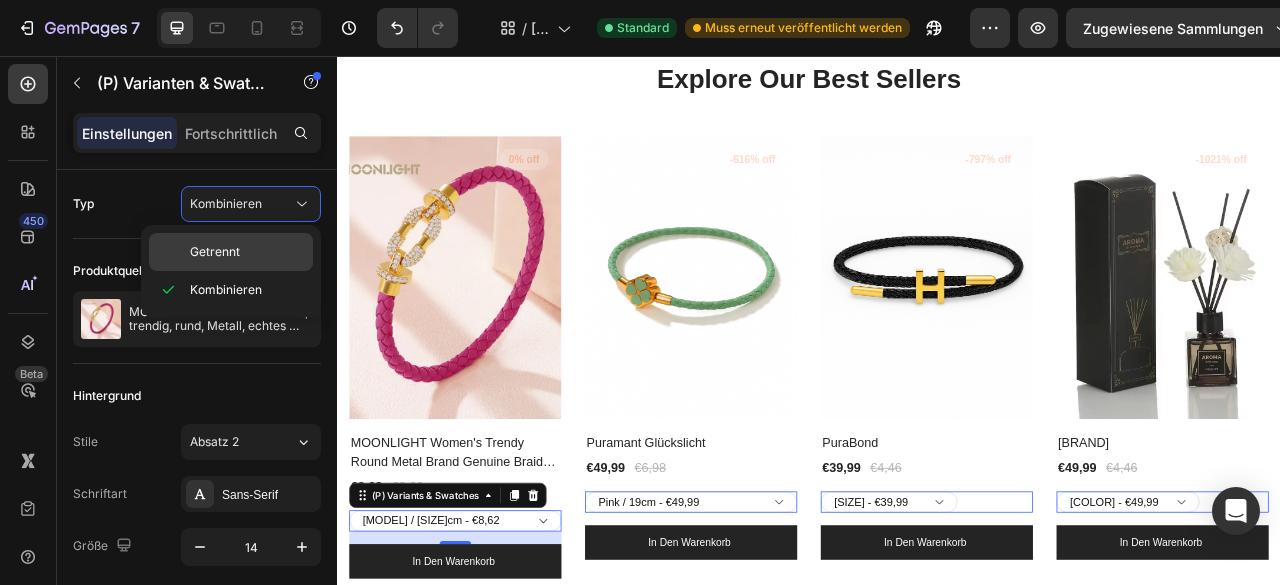 click on "Getrennt" at bounding box center [247, 252] 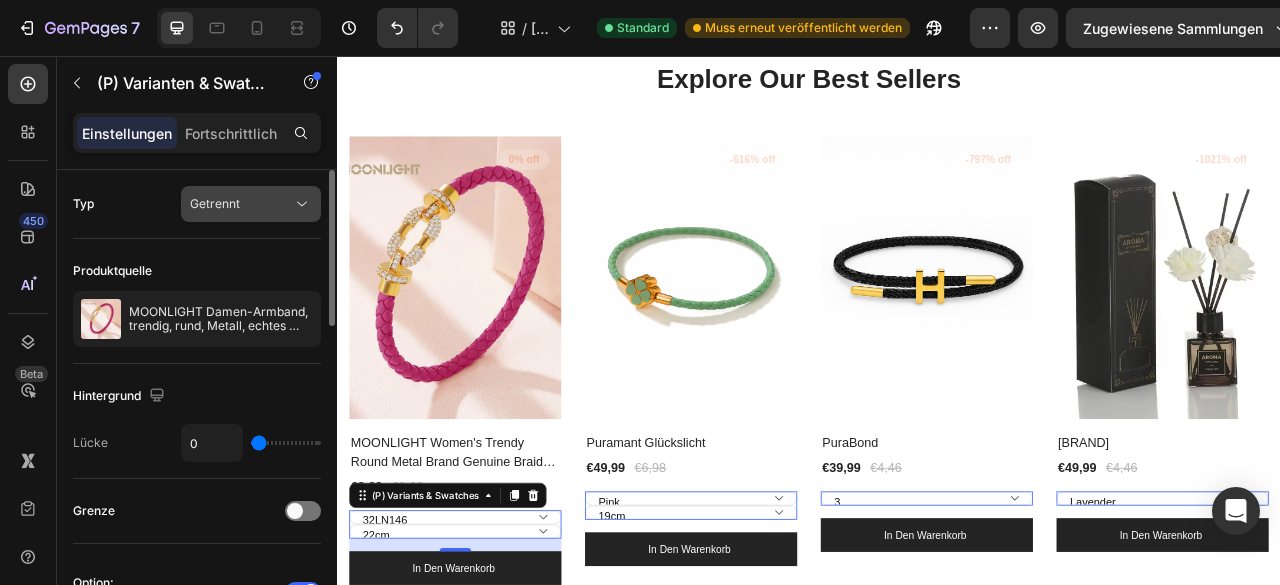 click on "Getrennt" 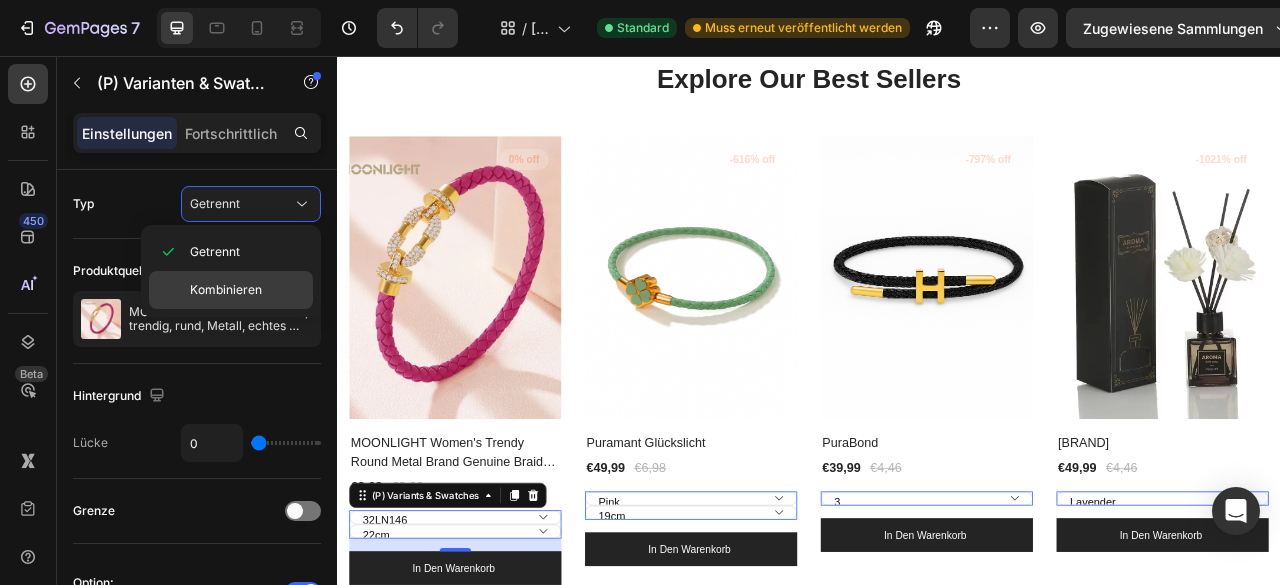 click on "Kombinieren" 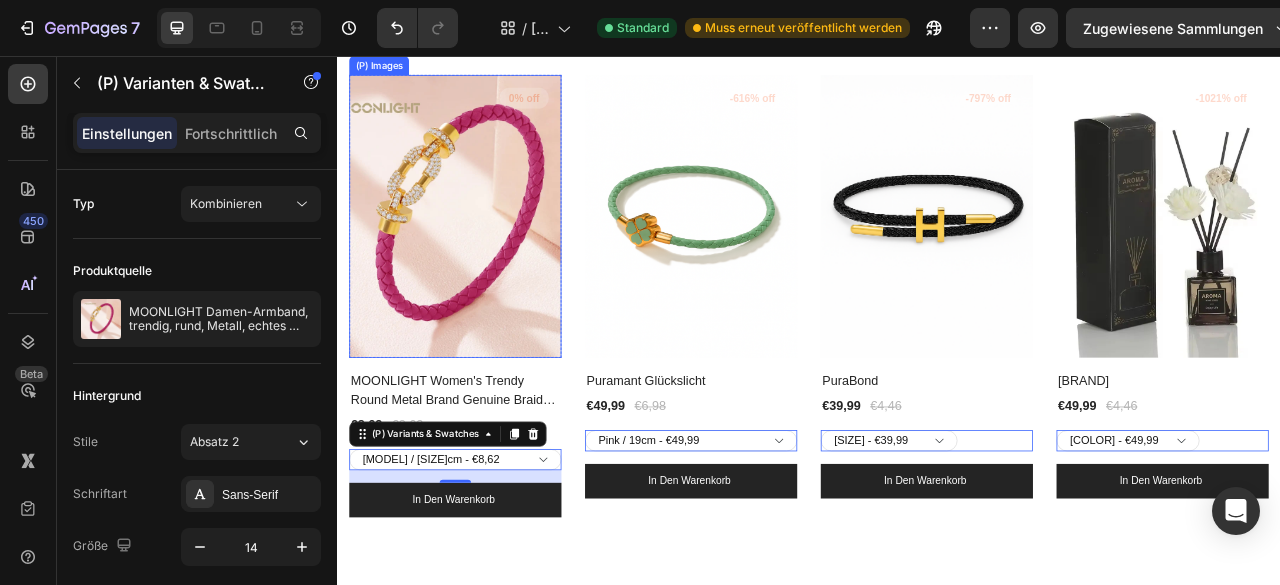 scroll, scrollTop: 193, scrollLeft: 0, axis: vertical 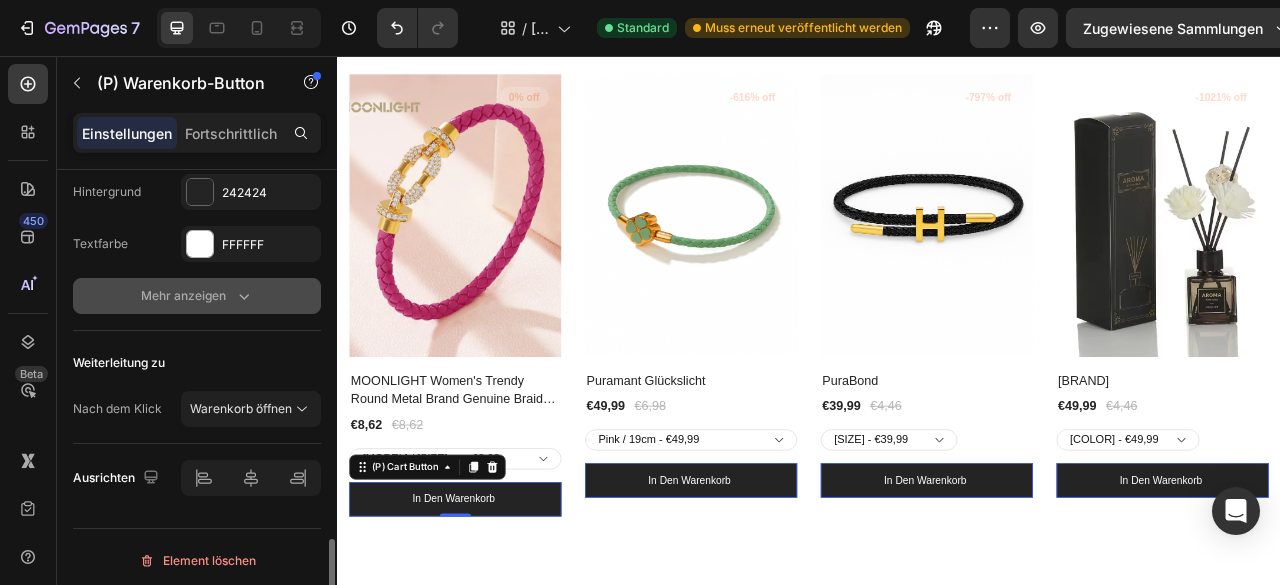 click on "Mehr anzeigen" 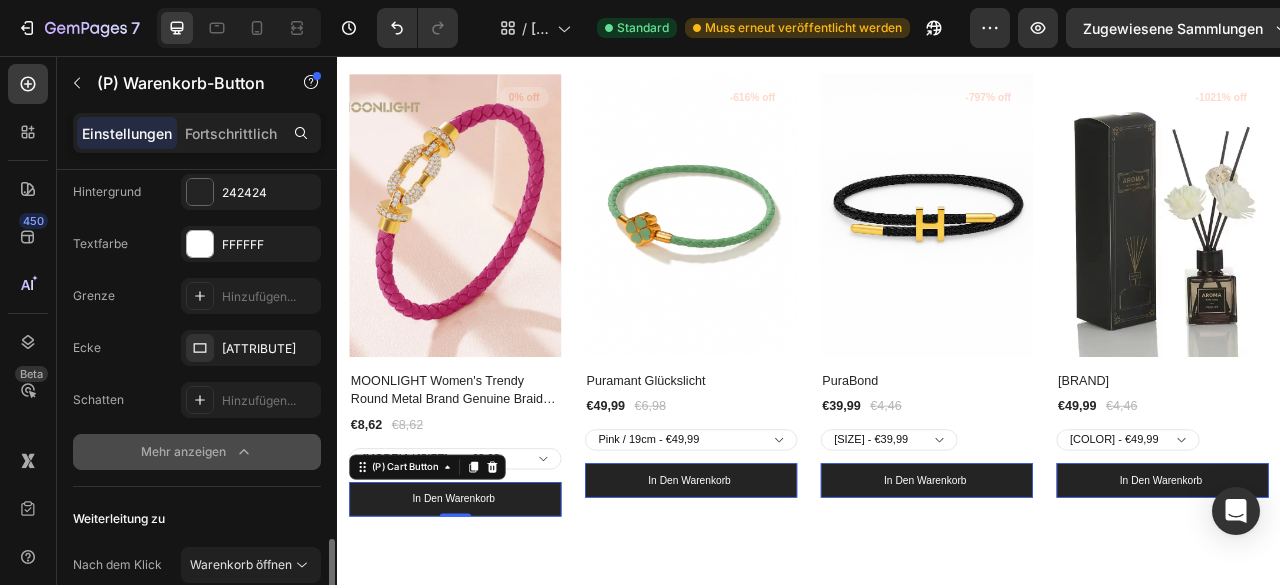 click on "Mehr anzeigen" 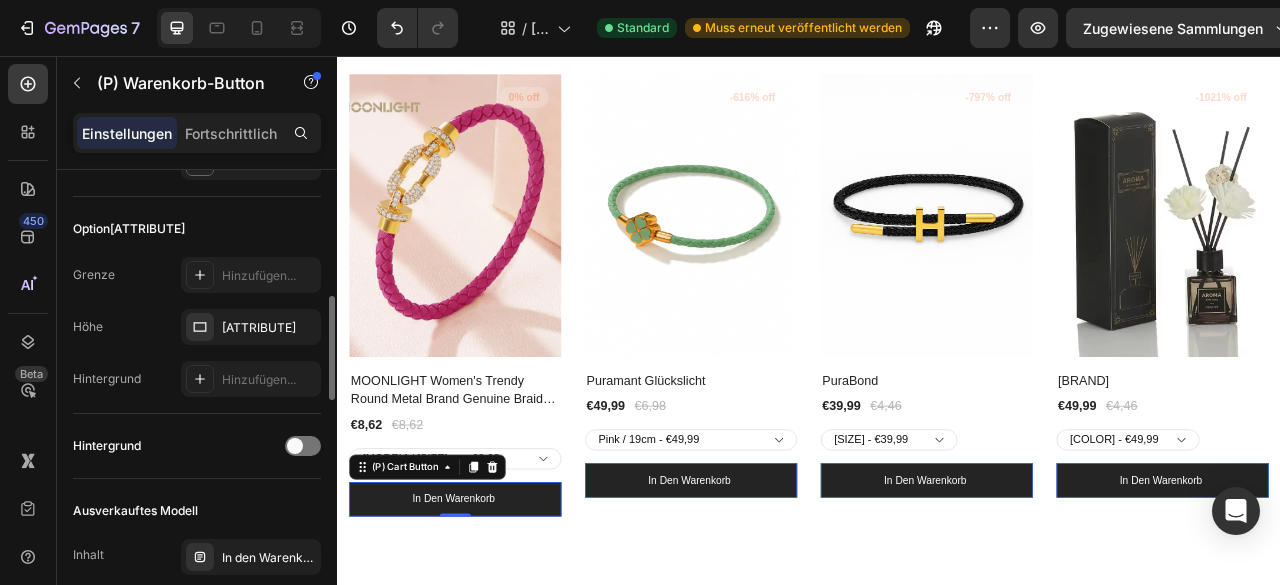 scroll, scrollTop: 576, scrollLeft: 0, axis: vertical 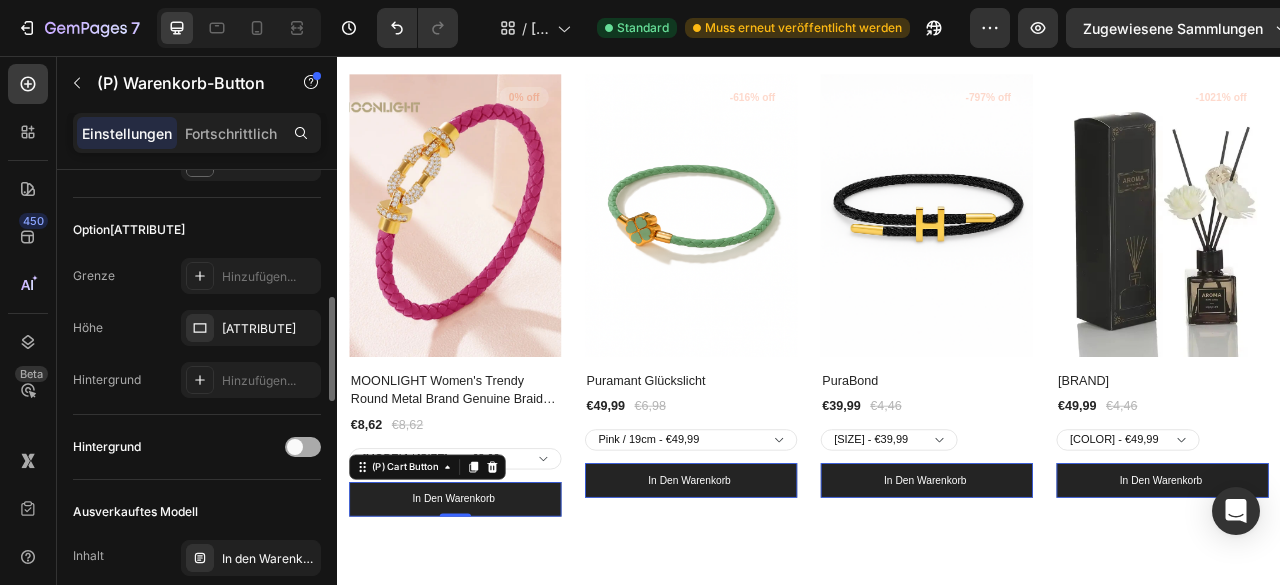 click at bounding box center (303, 447) 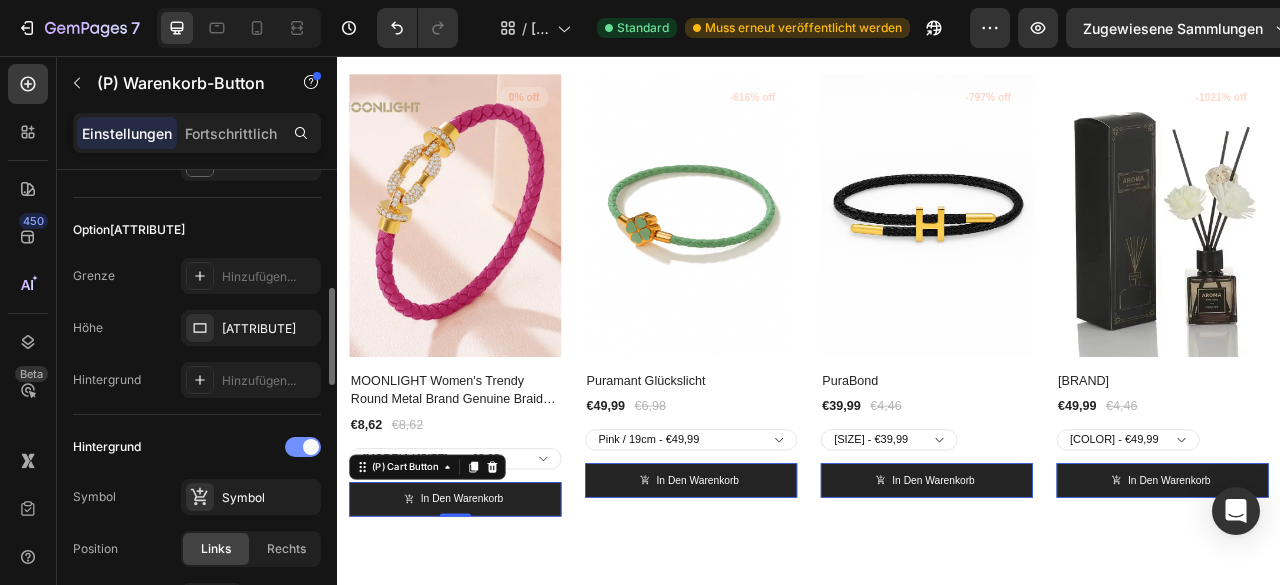 click at bounding box center (311, 447) 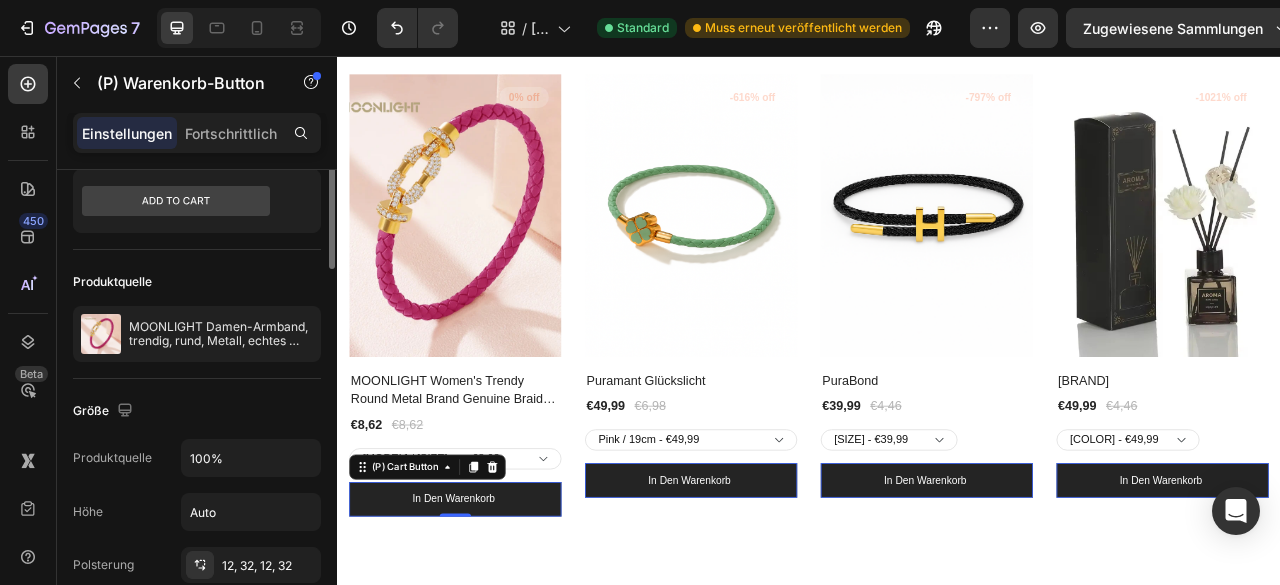scroll, scrollTop: 0, scrollLeft: 0, axis: both 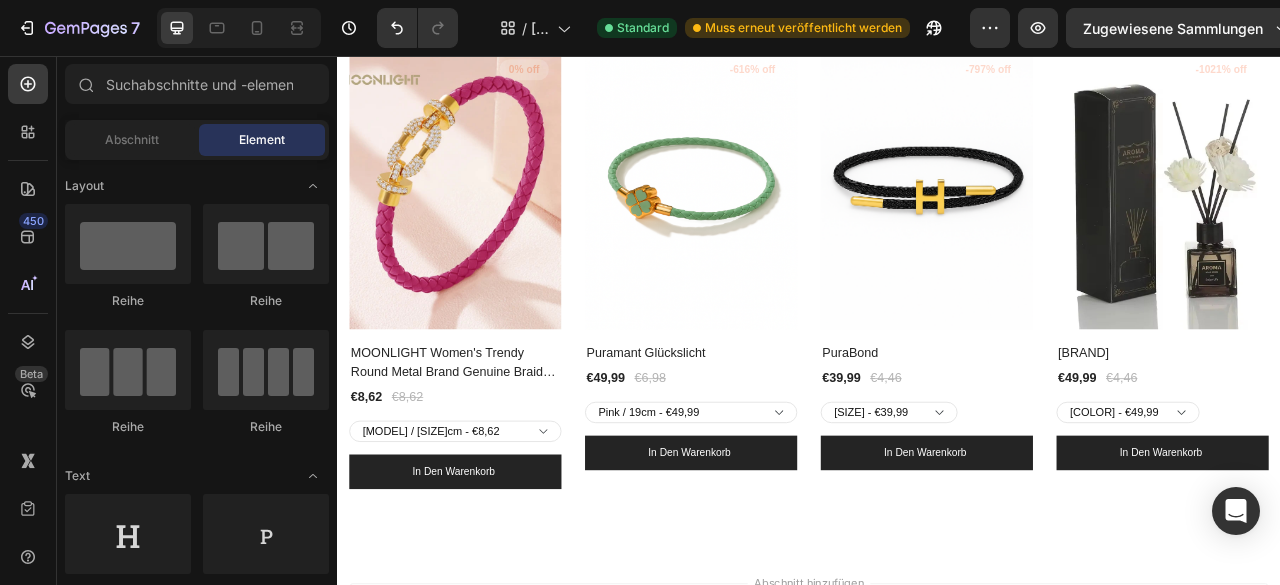click on "Abschnitt hinzufügen Vorlagen auswählen inspiriert von CRO-Experten Layout generieren von URL oder Bild Leeren Abschnitt hinzufügen Ziehen Sie dann die Elemente per Drag & Drop" at bounding box center [937, 810] 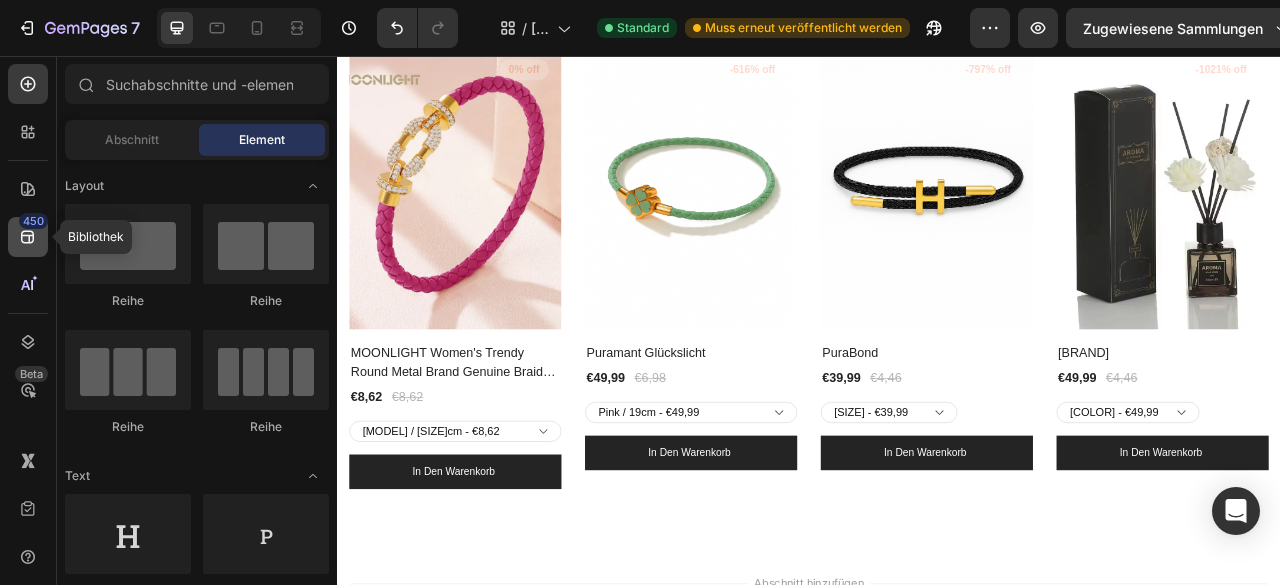 click on "450" 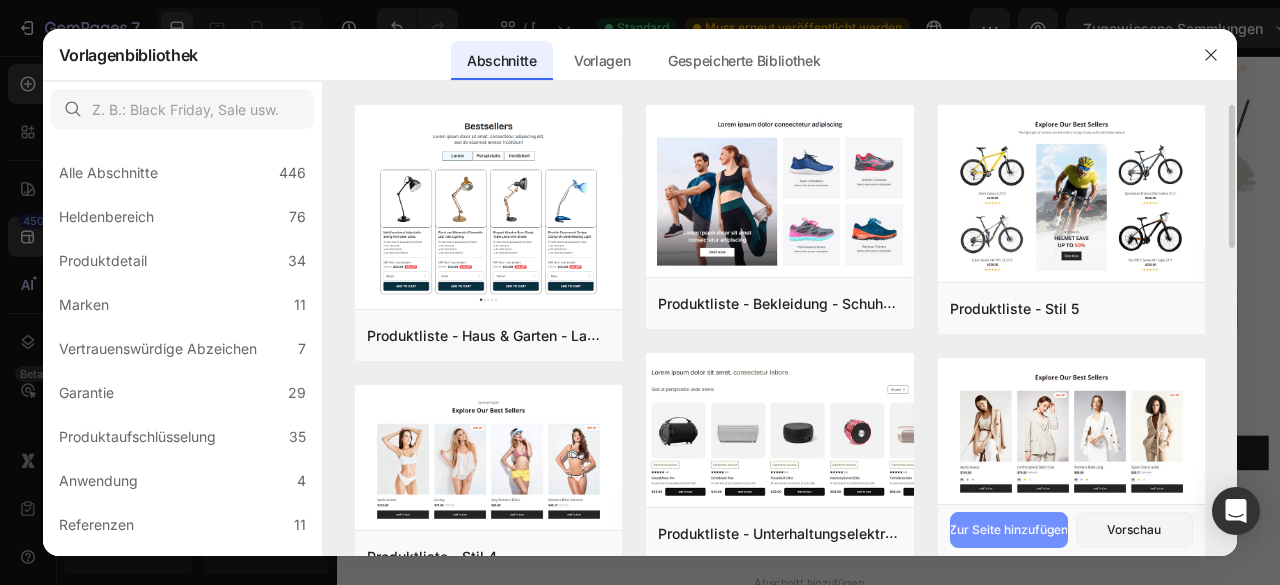 click on "Zur Seite hinzufügen" at bounding box center [1008, 529] 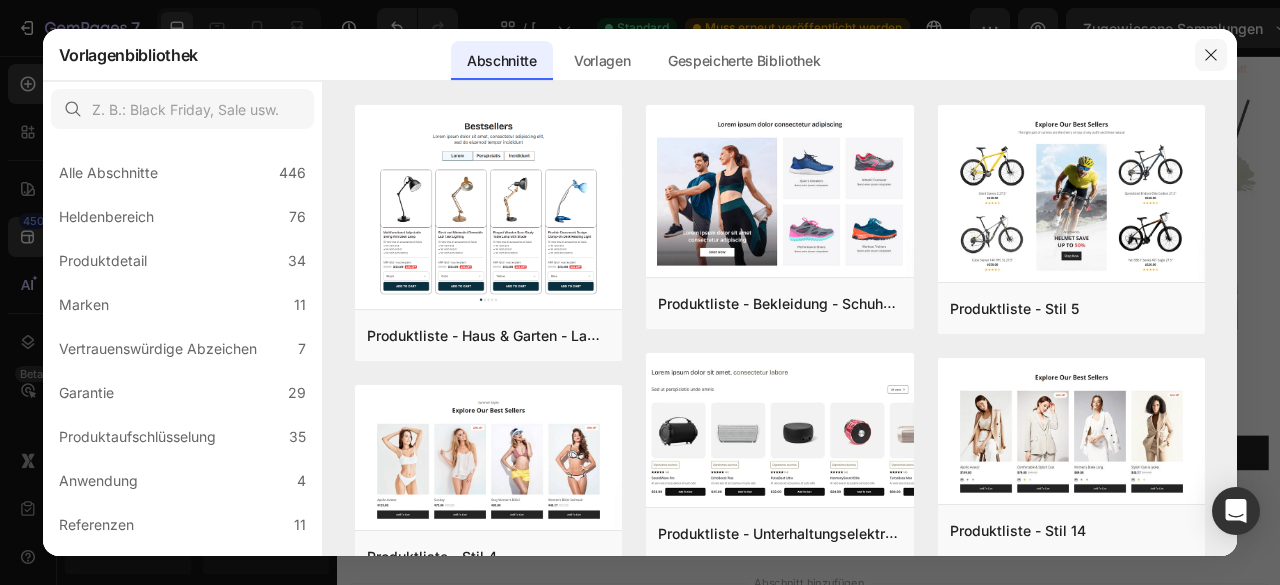 click 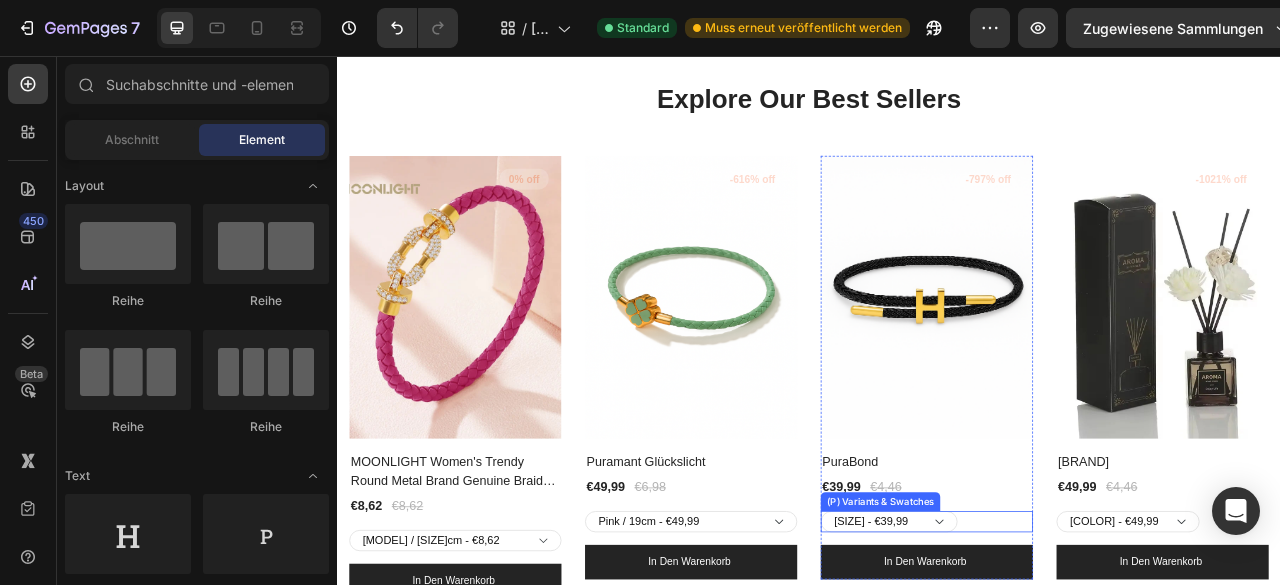 scroll, scrollTop: 0, scrollLeft: 0, axis: both 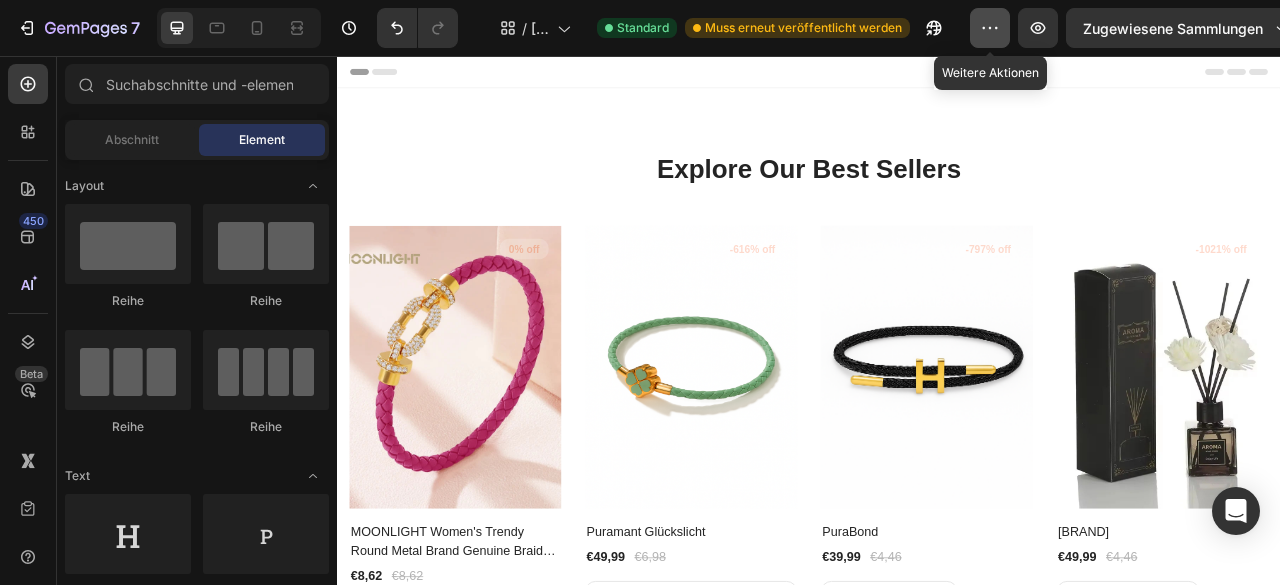 click 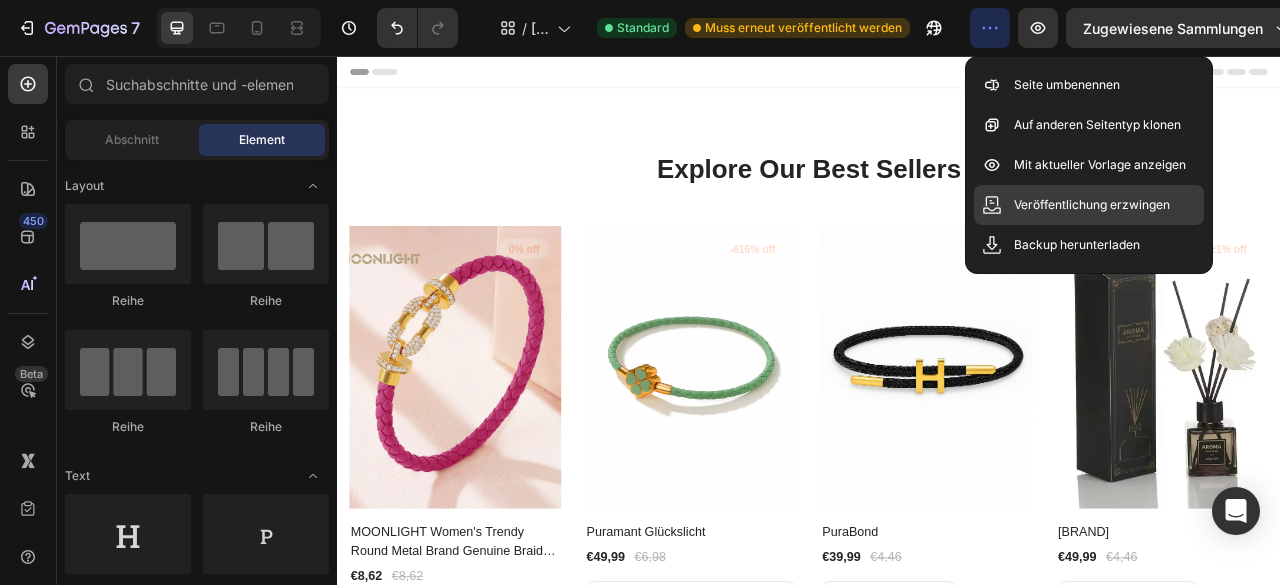click on "Veröffentlichung erzwingen" 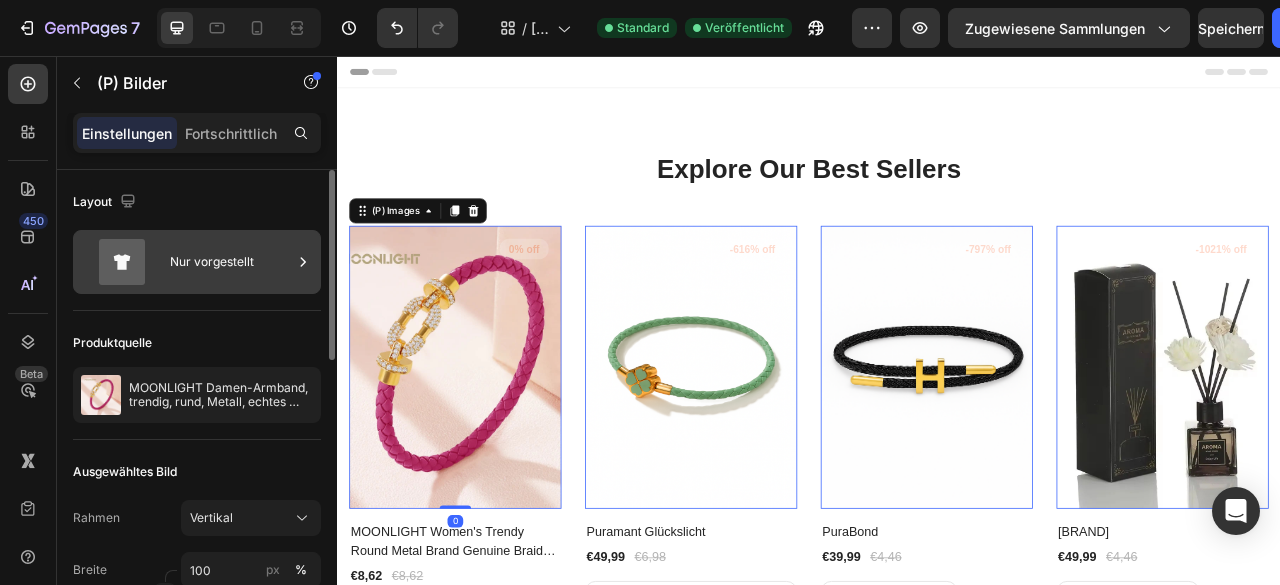 click on "Nur vorgestellt" at bounding box center (197, 262) 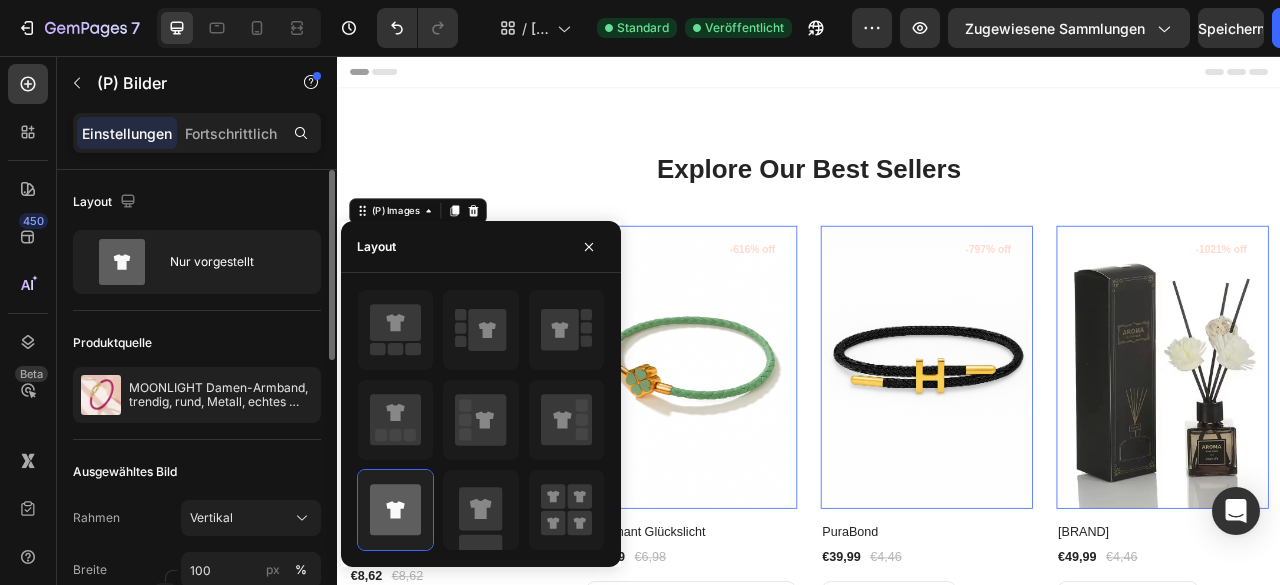 click on "Produktquelle" at bounding box center [197, 343] 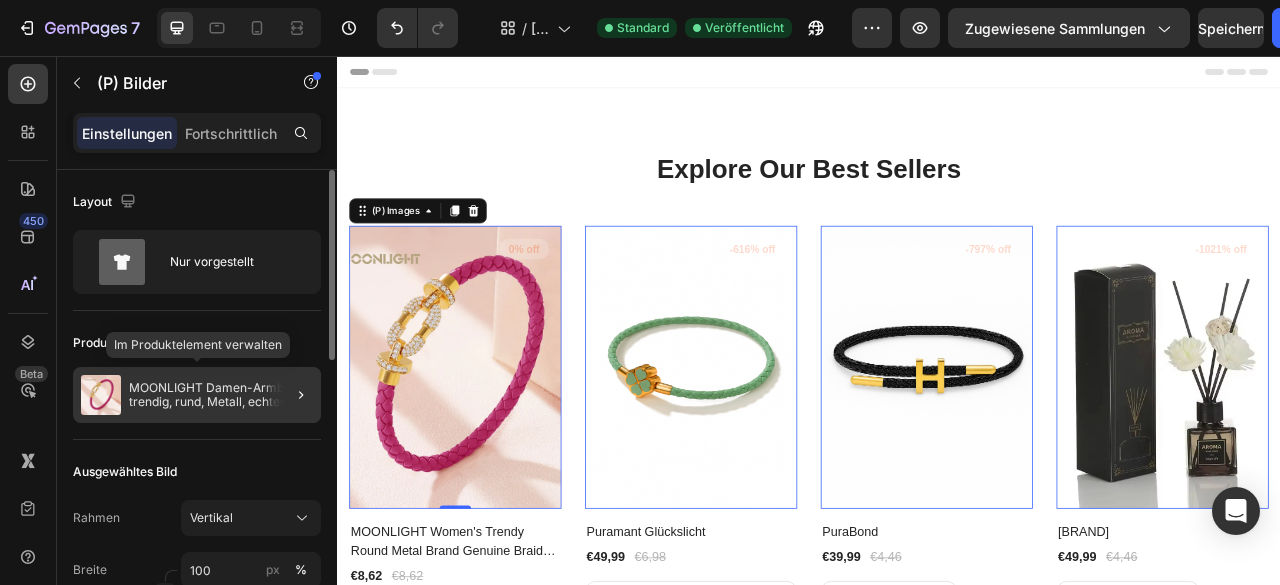 click on "MOONLIGHT Damen-Armband, trendig, rund, Metall, echtes geflochtenes Lederarmband, Zirkonia-Armband, Damenschmuck, Zubehör" at bounding box center [220, 415] 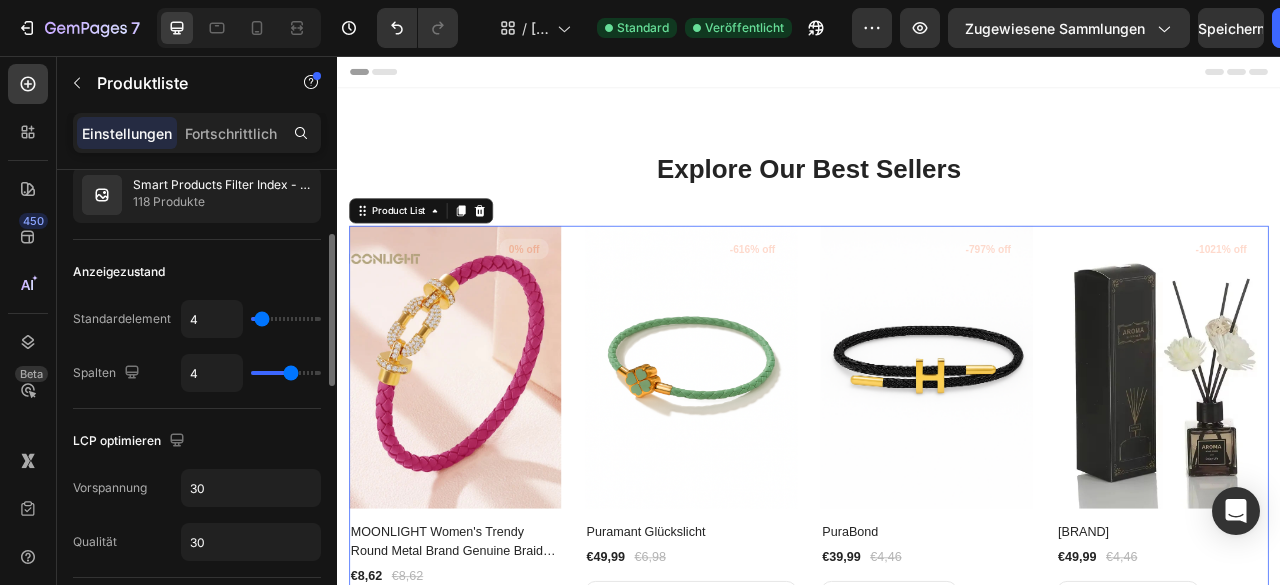 scroll, scrollTop: 197, scrollLeft: 0, axis: vertical 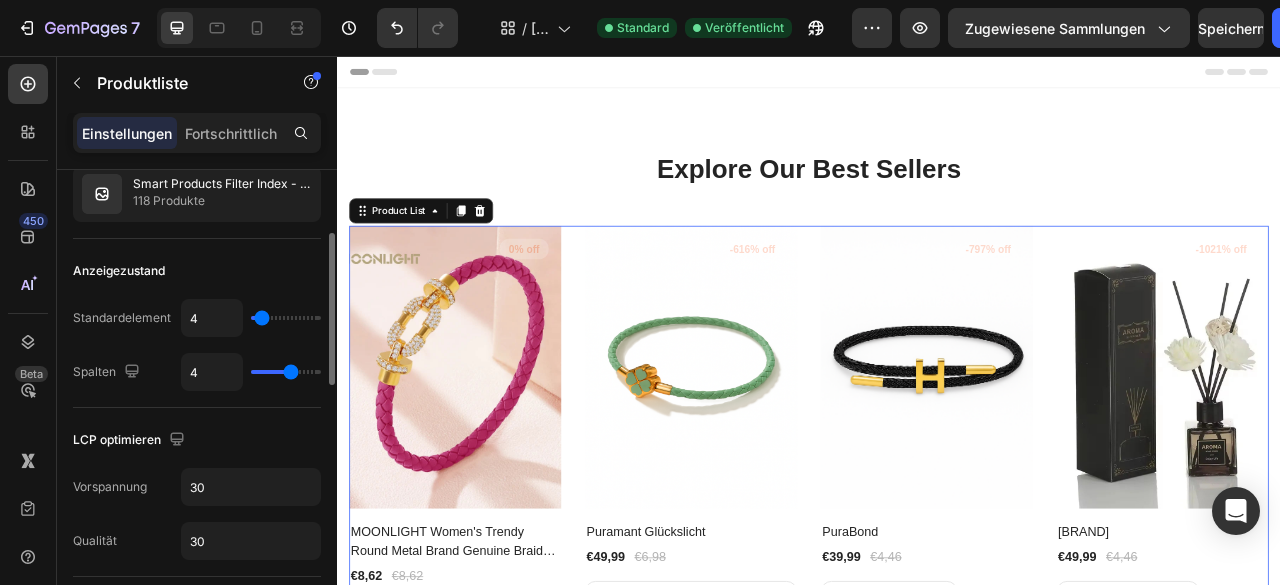 type on "50" 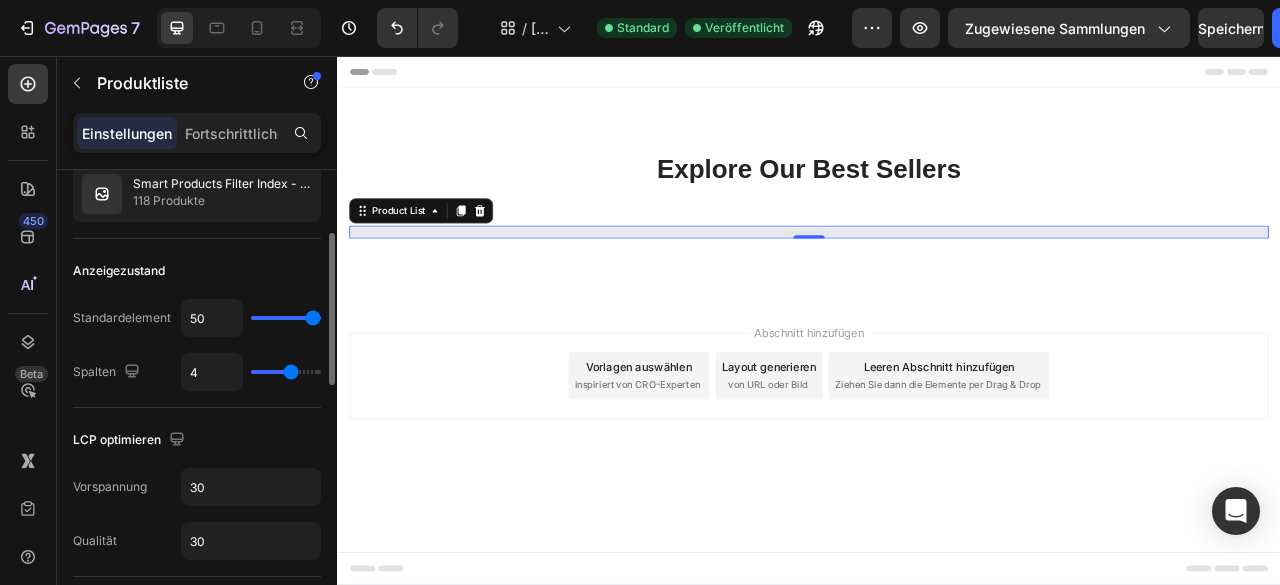 drag, startPoint x: 260, startPoint y: 319, endPoint x: 423, endPoint y: 308, distance: 163.37074 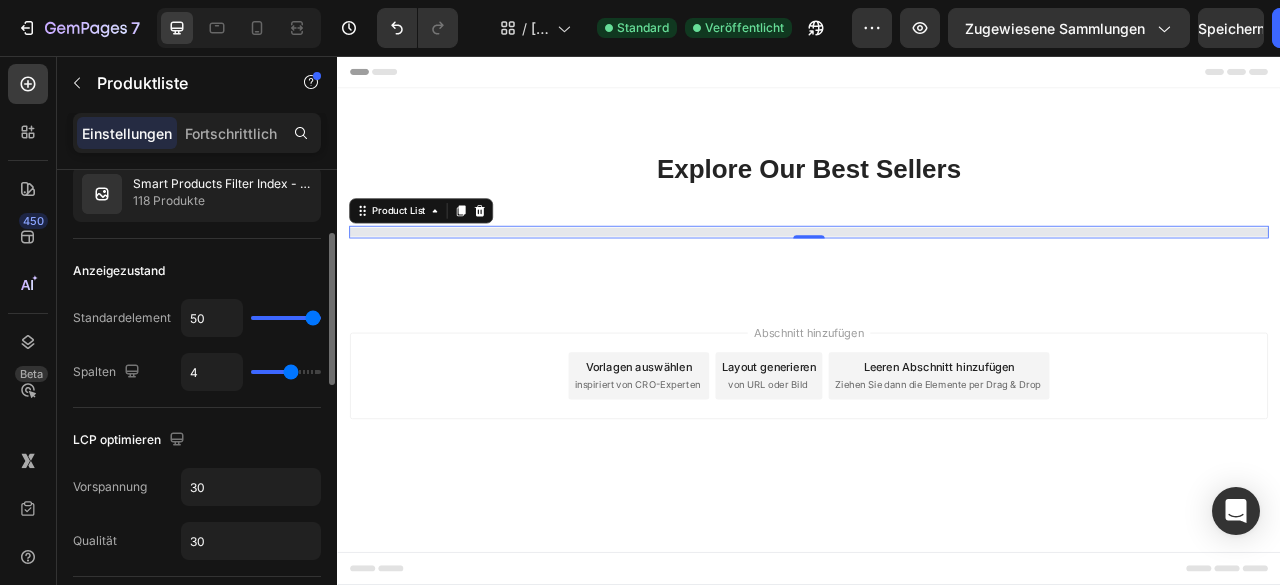 type on "50" 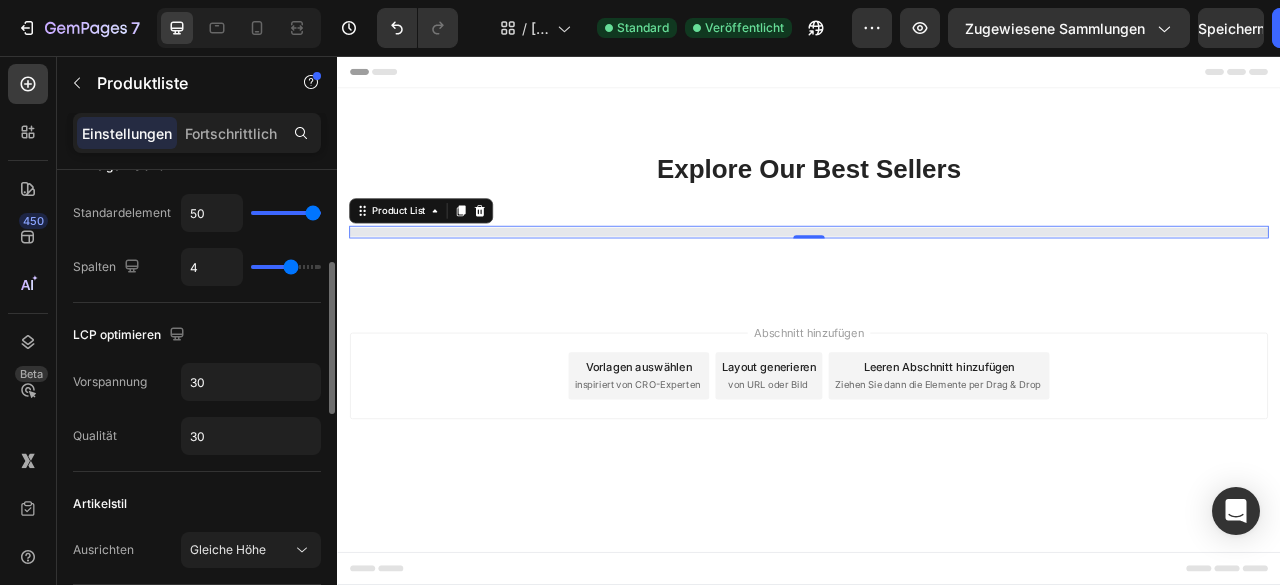 scroll, scrollTop: 304, scrollLeft: 0, axis: vertical 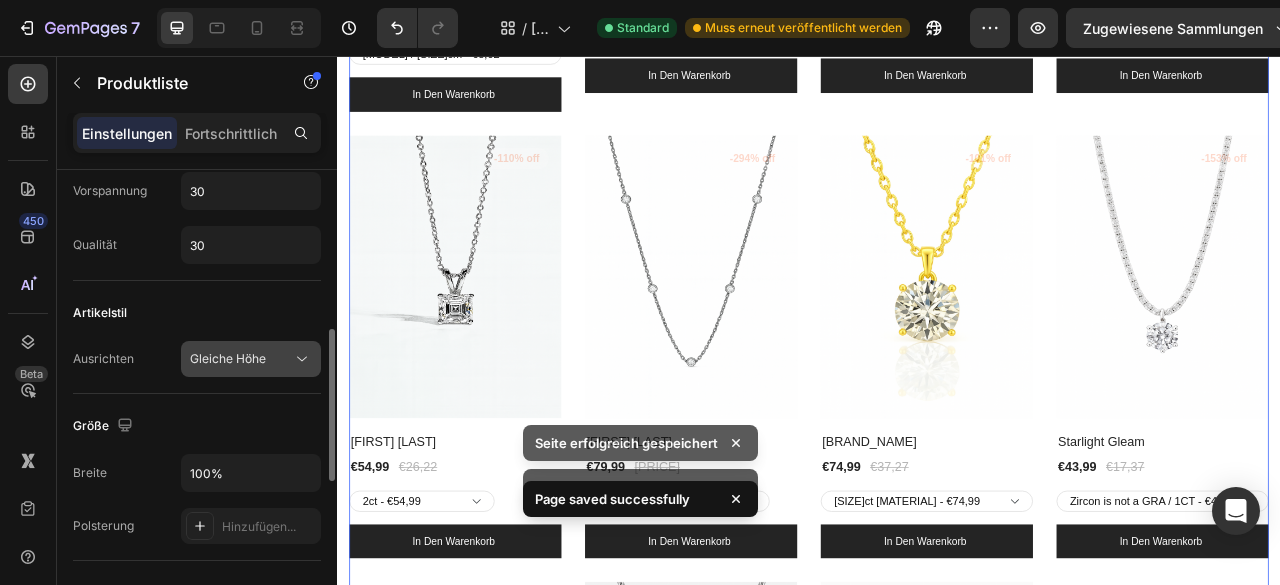 click on "Gleiche Höhe" at bounding box center [228, 359] 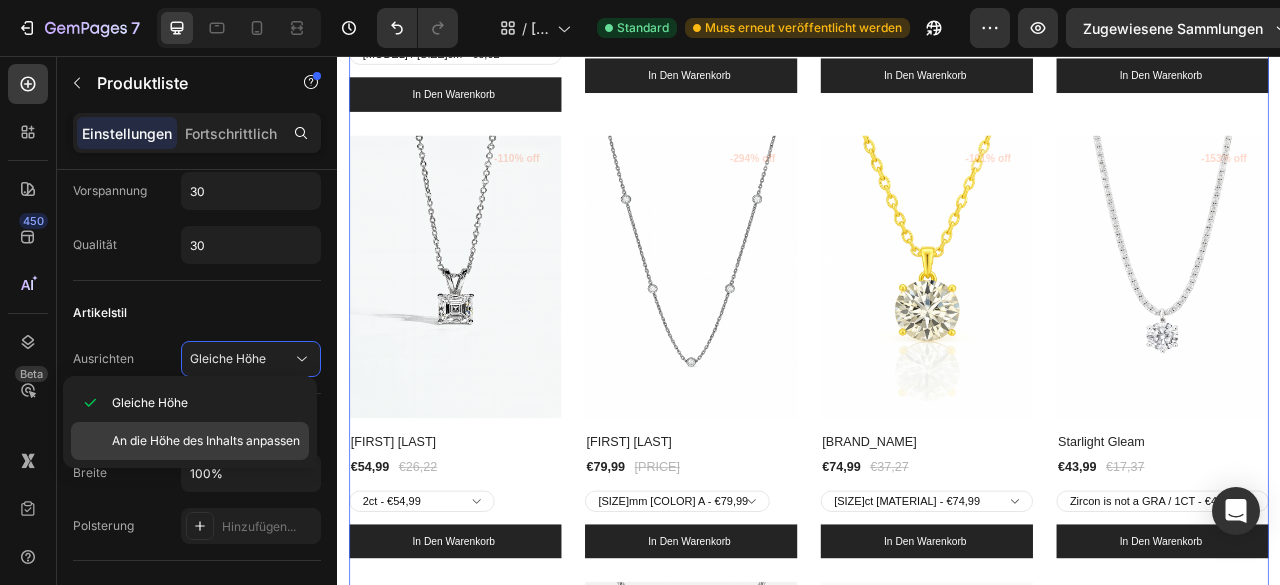 click on "An die Höhe des Inhalts anpassen" at bounding box center (206, 440) 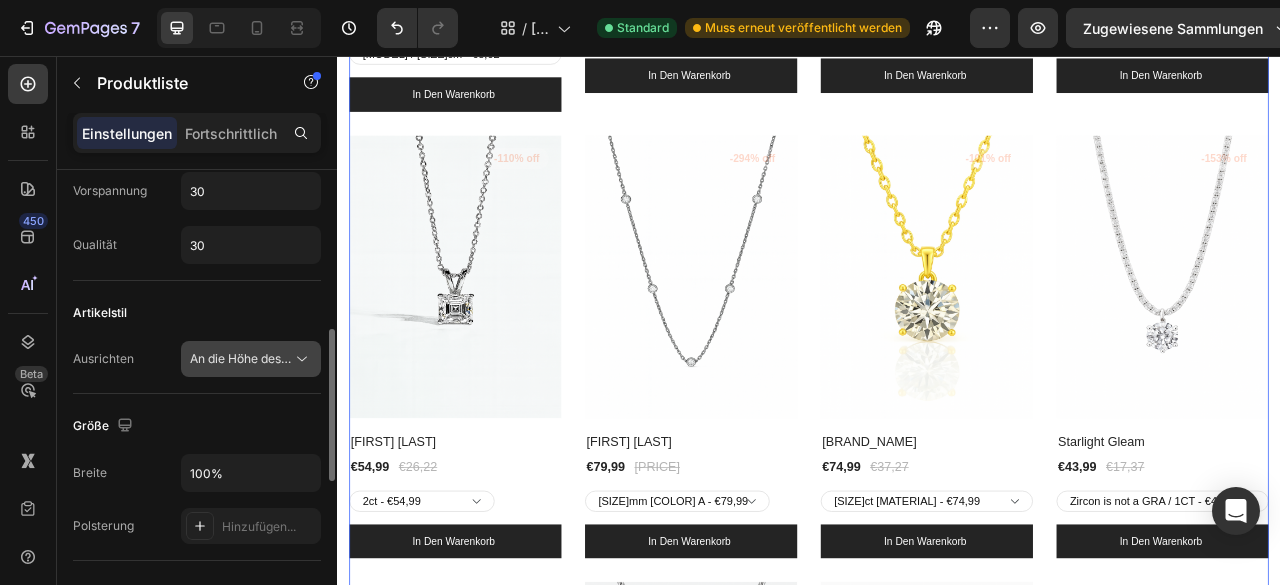 click on "An die Höhe des Inhalts anpassen" at bounding box center [284, 358] 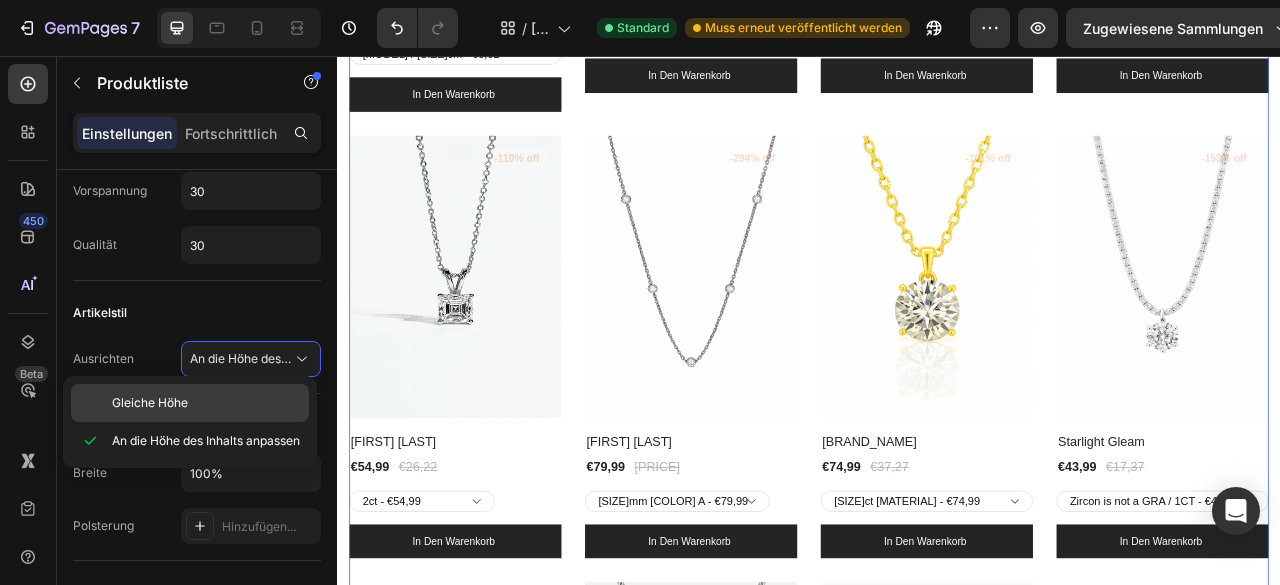 click on "Gleiche Höhe" 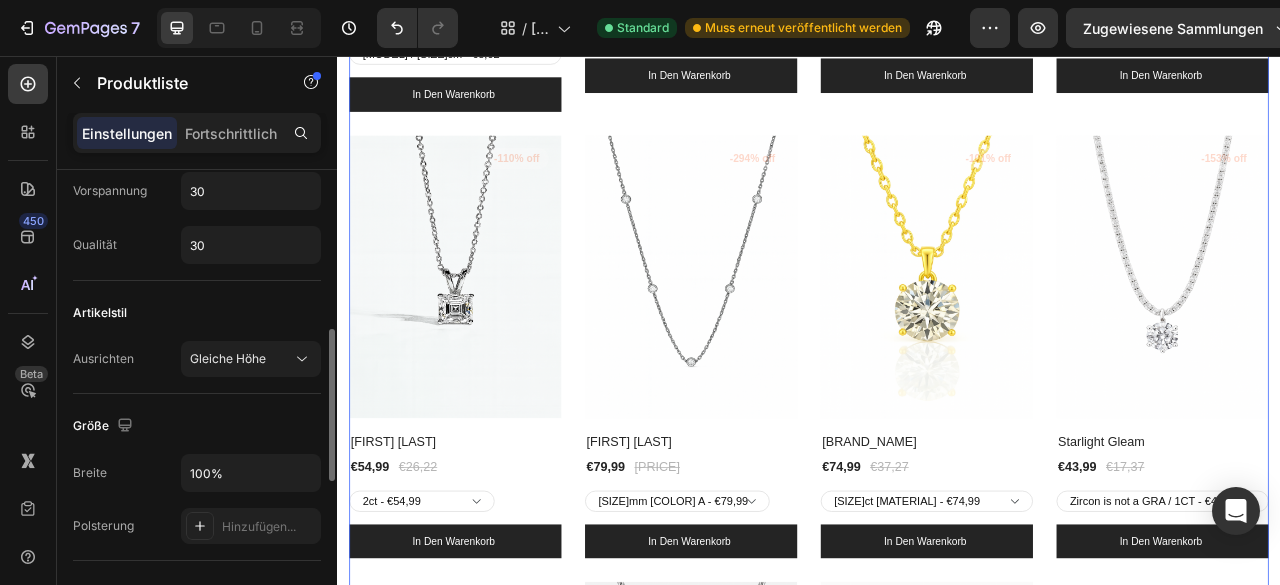 click on "Artikelstil" at bounding box center (197, 313) 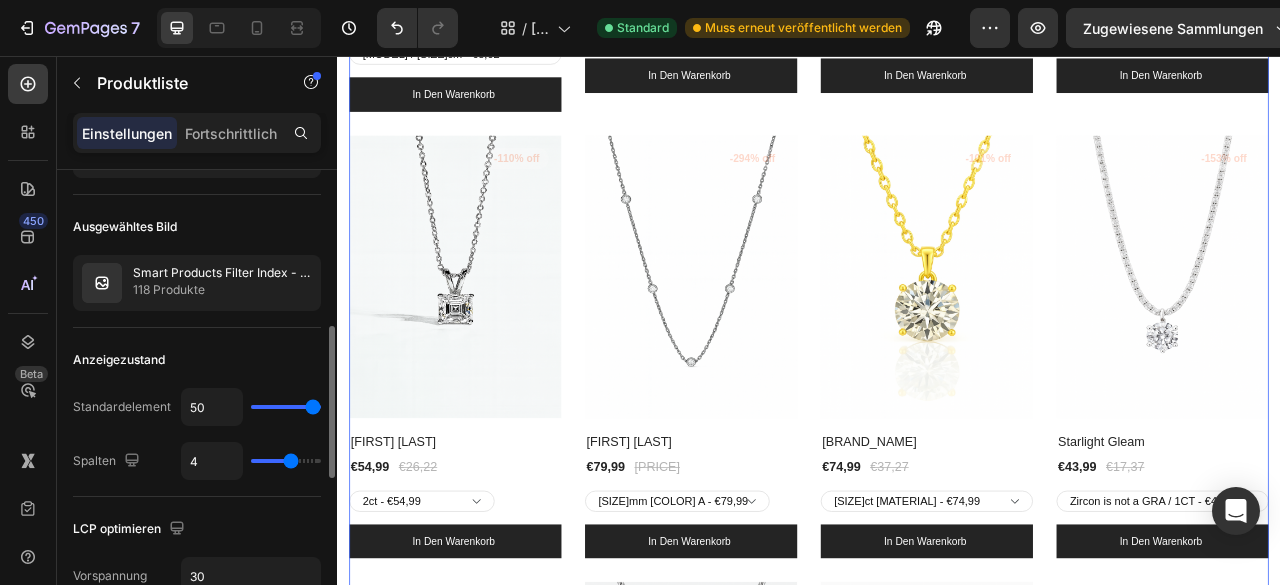 scroll, scrollTop: 0, scrollLeft: 0, axis: both 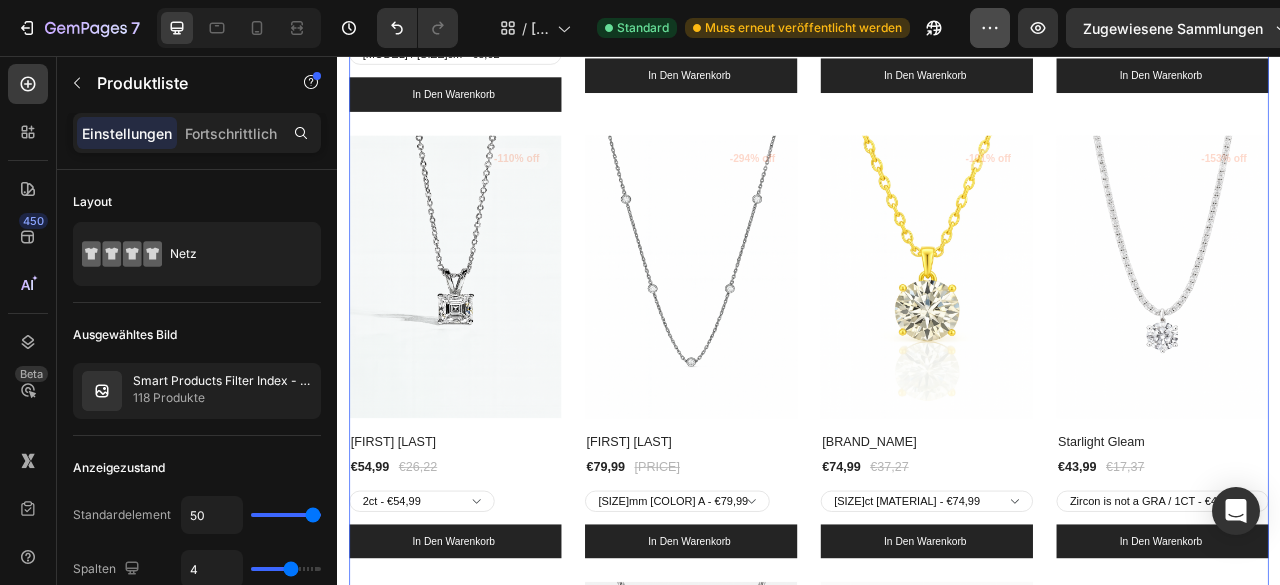 drag, startPoint x: 974, startPoint y: 25, endPoint x: 819, endPoint y: 1, distance: 156.84706 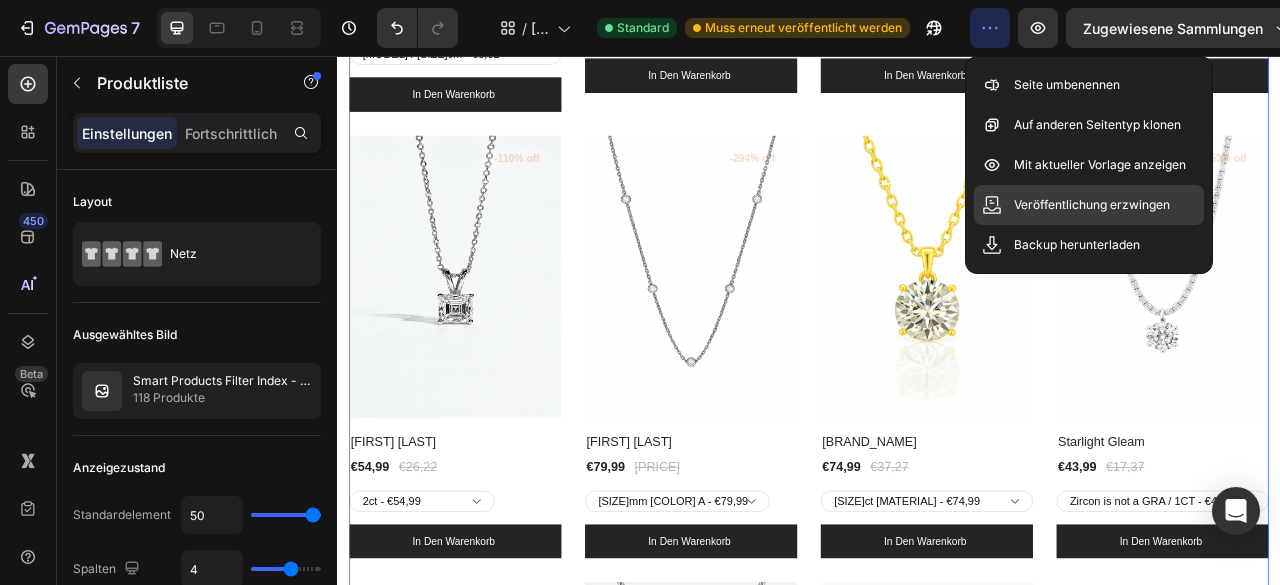 click on "Veröffentlichung erzwingen" at bounding box center [1092, 205] 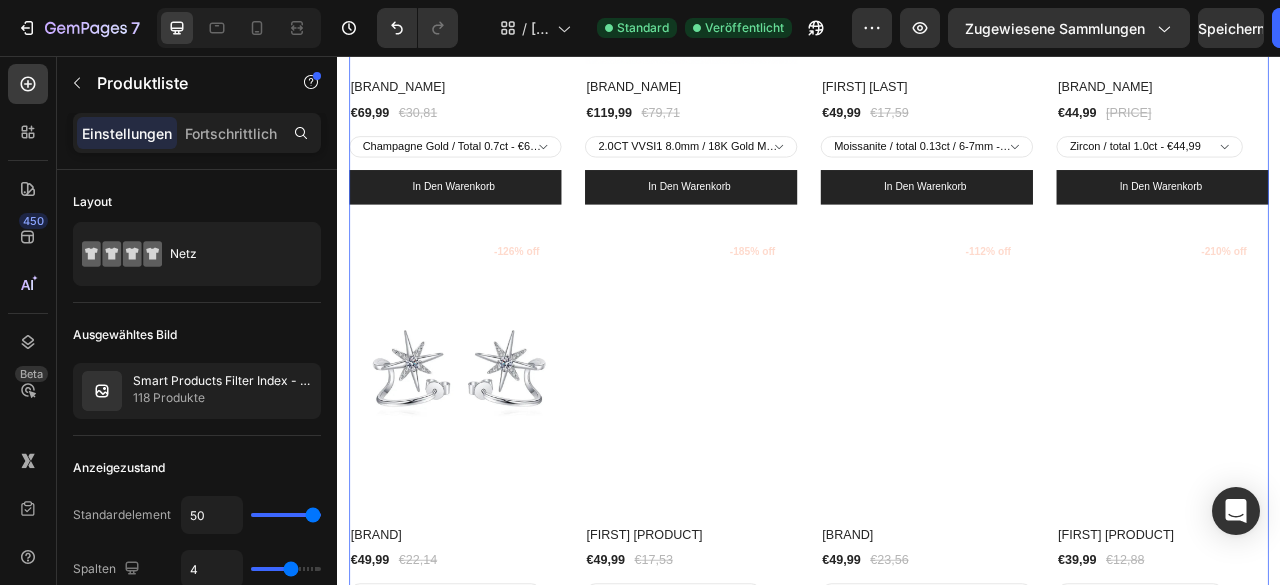 scroll, scrollTop: 2328, scrollLeft: 0, axis: vertical 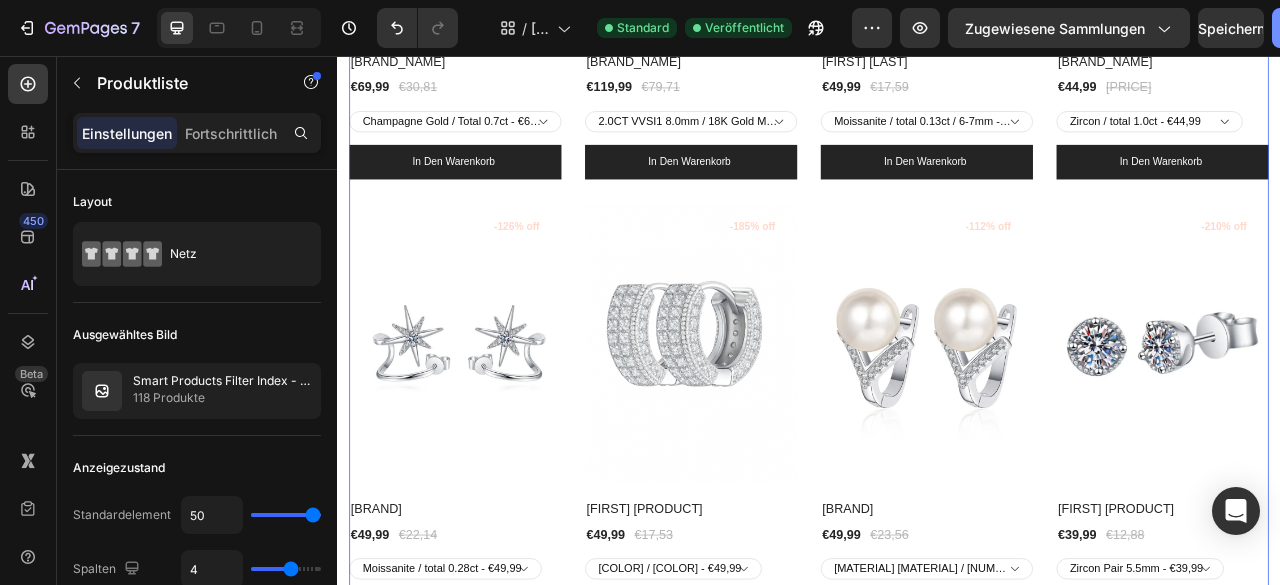 click on "Veröffentlichen" 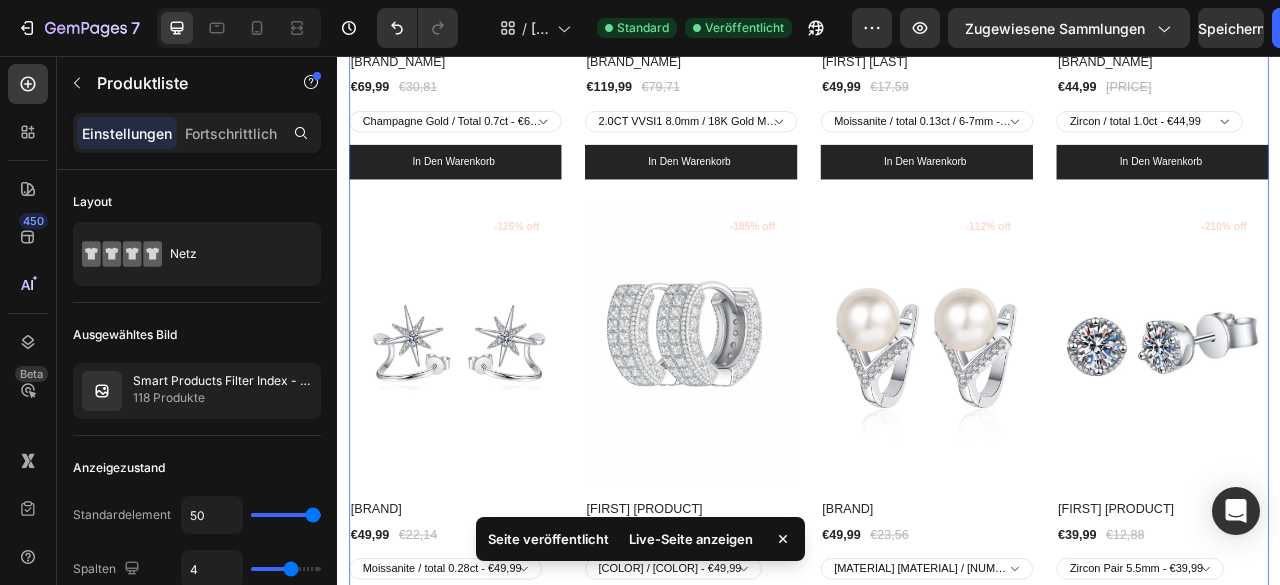 click on "Live-Seite anzeigen" at bounding box center [691, 539] 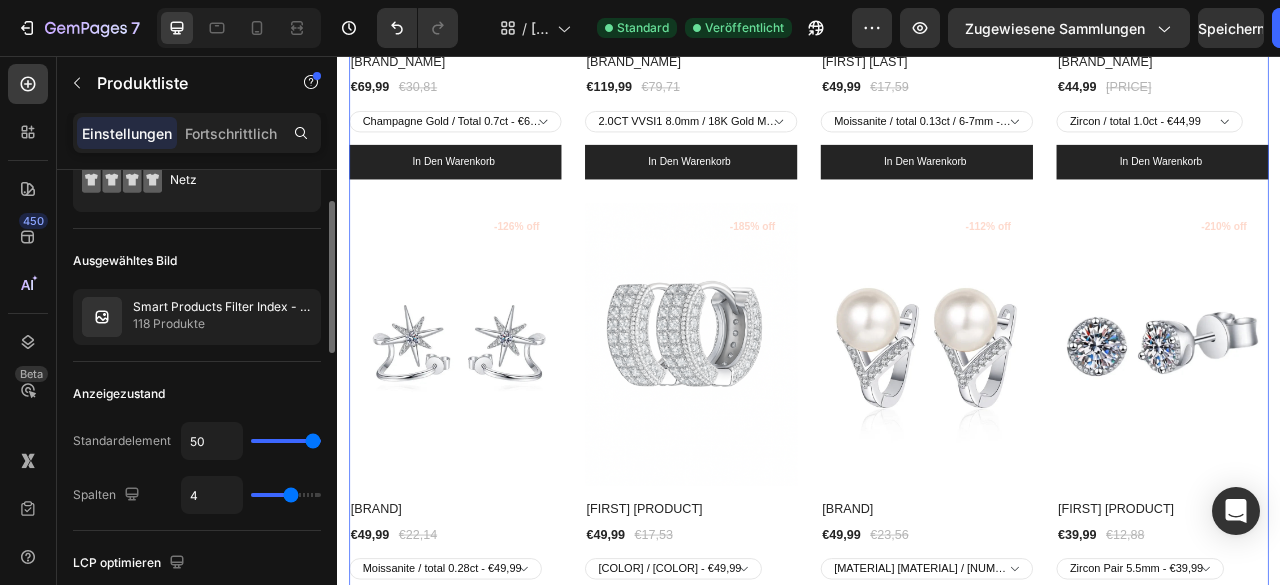 scroll, scrollTop: 80, scrollLeft: 0, axis: vertical 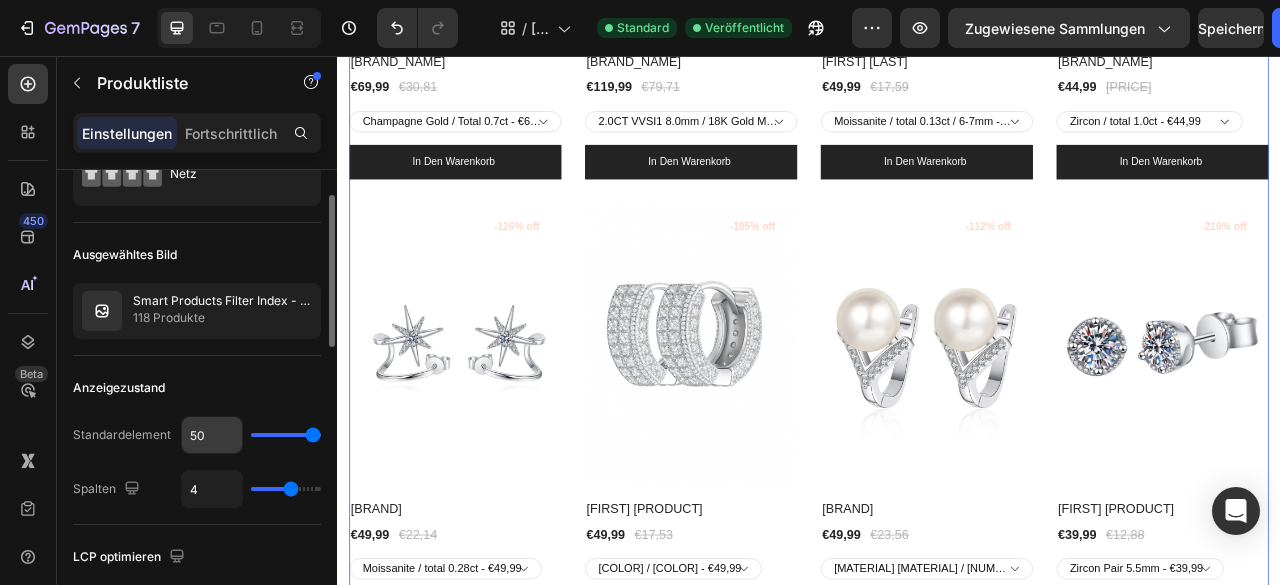 click on "50" at bounding box center [212, 435] 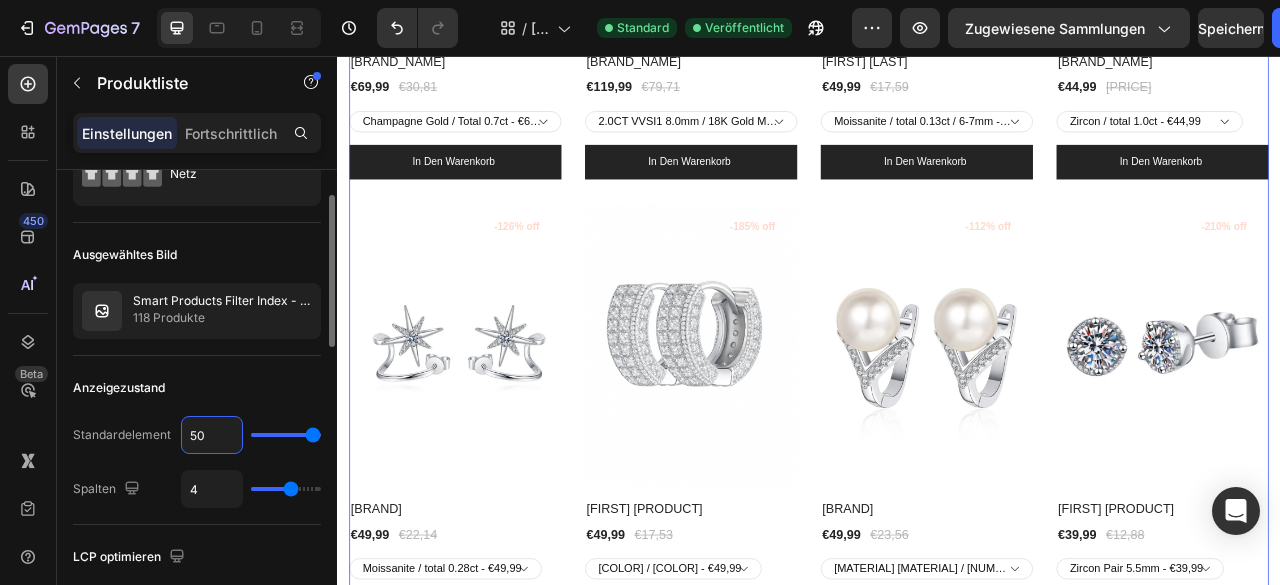 type 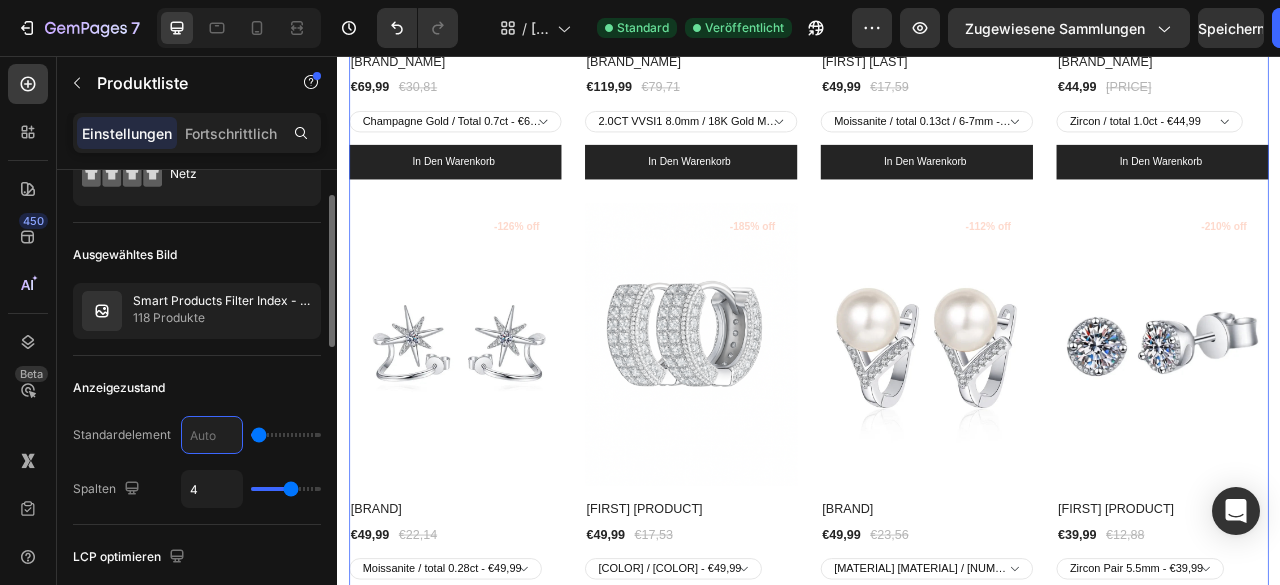 scroll, scrollTop: 0, scrollLeft: 0, axis: both 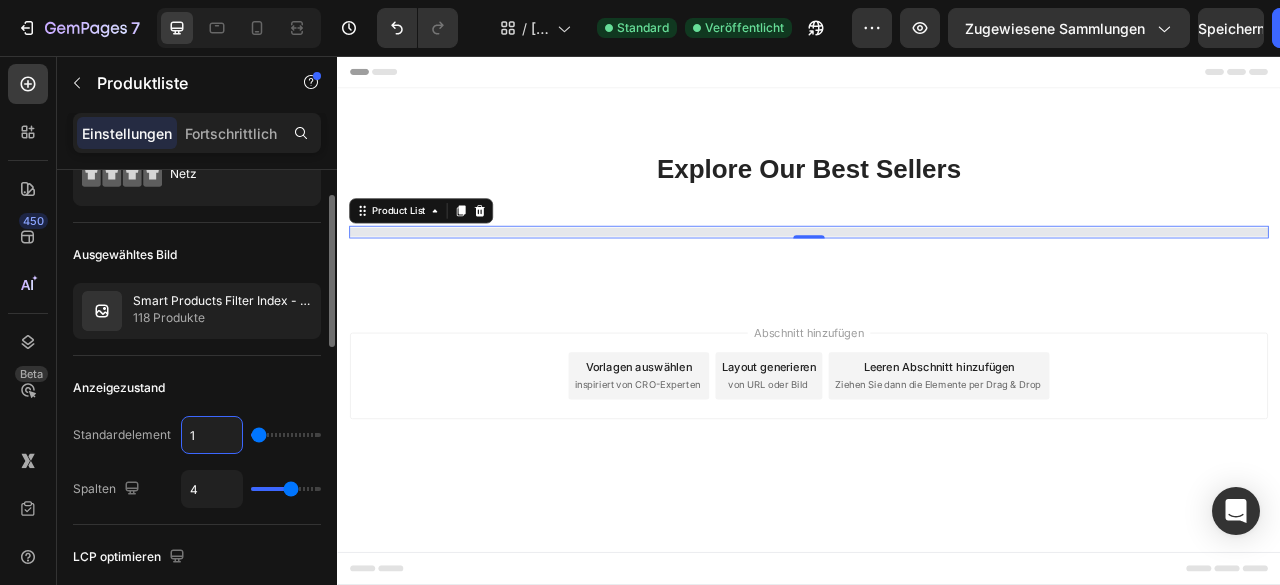 type on "10" 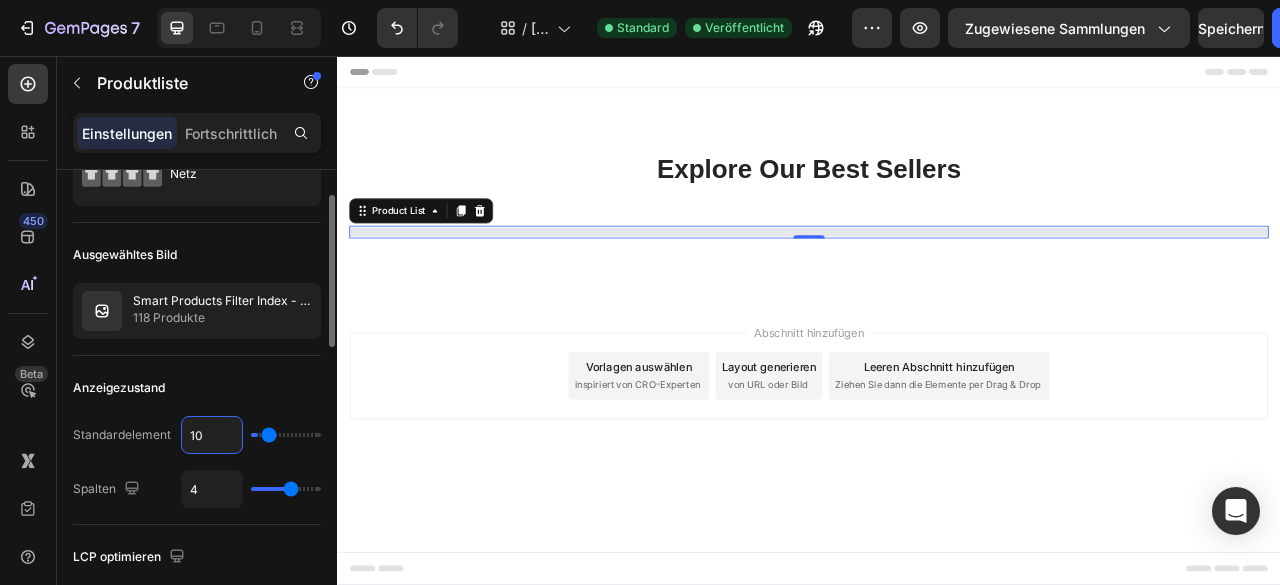 type on "100" 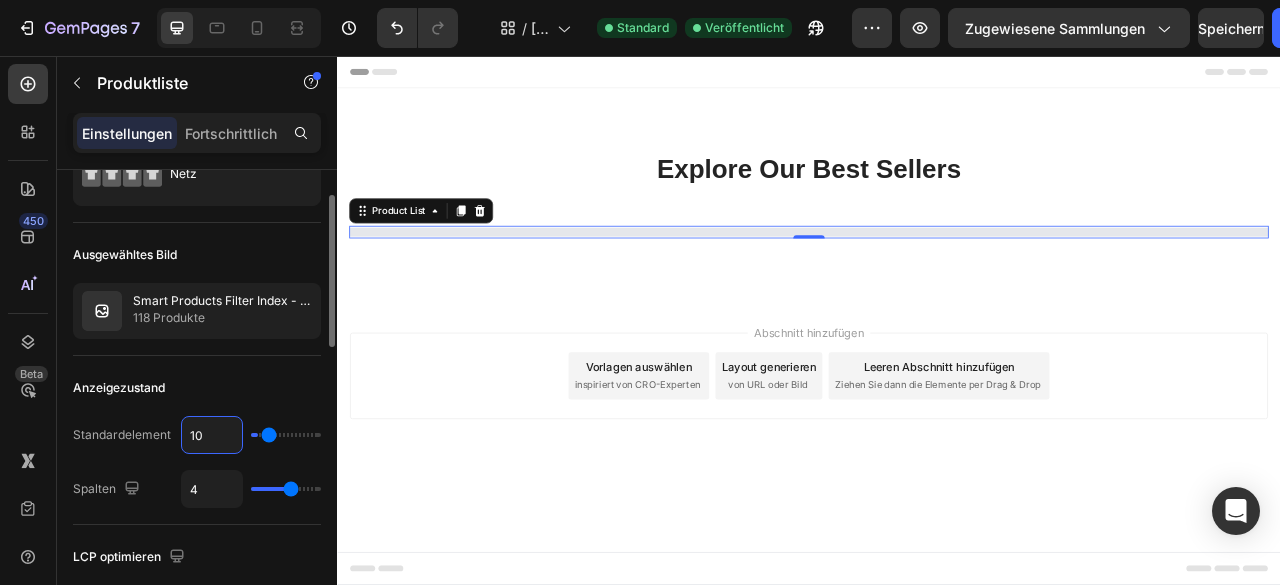 type on "50" 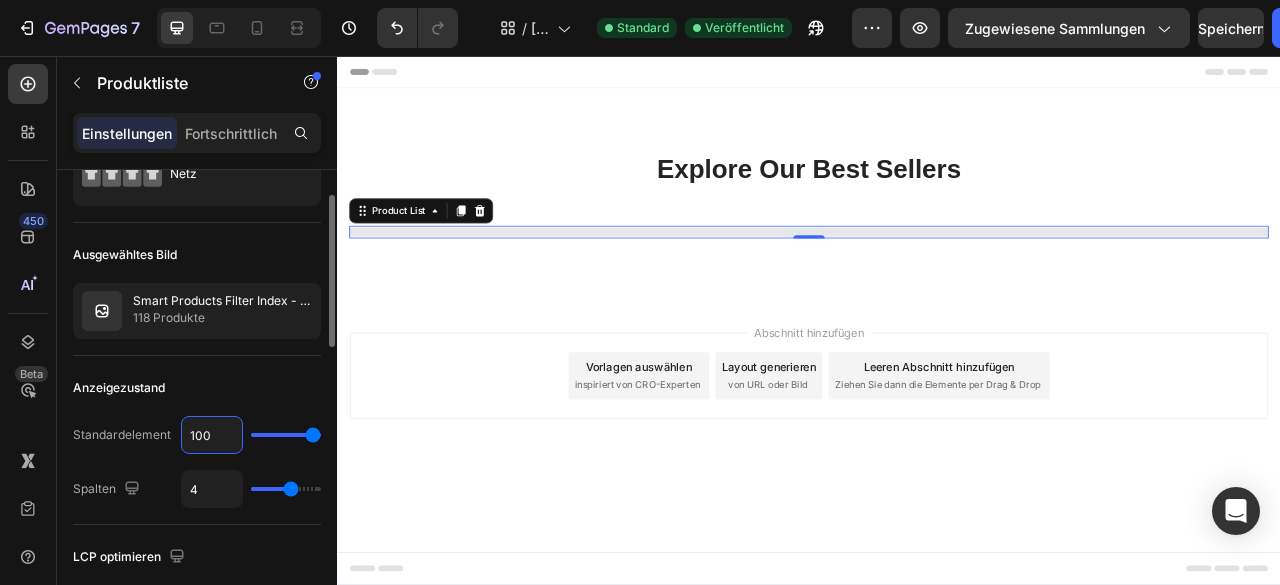 type on "100" 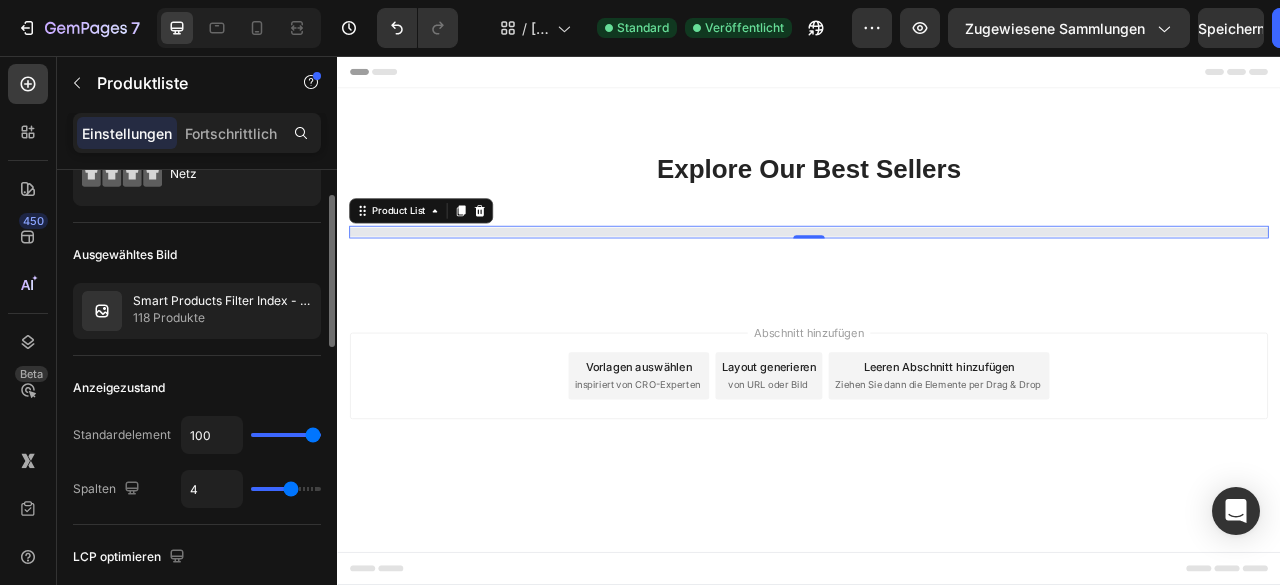 click on "Anzeigezustand" at bounding box center (197, 388) 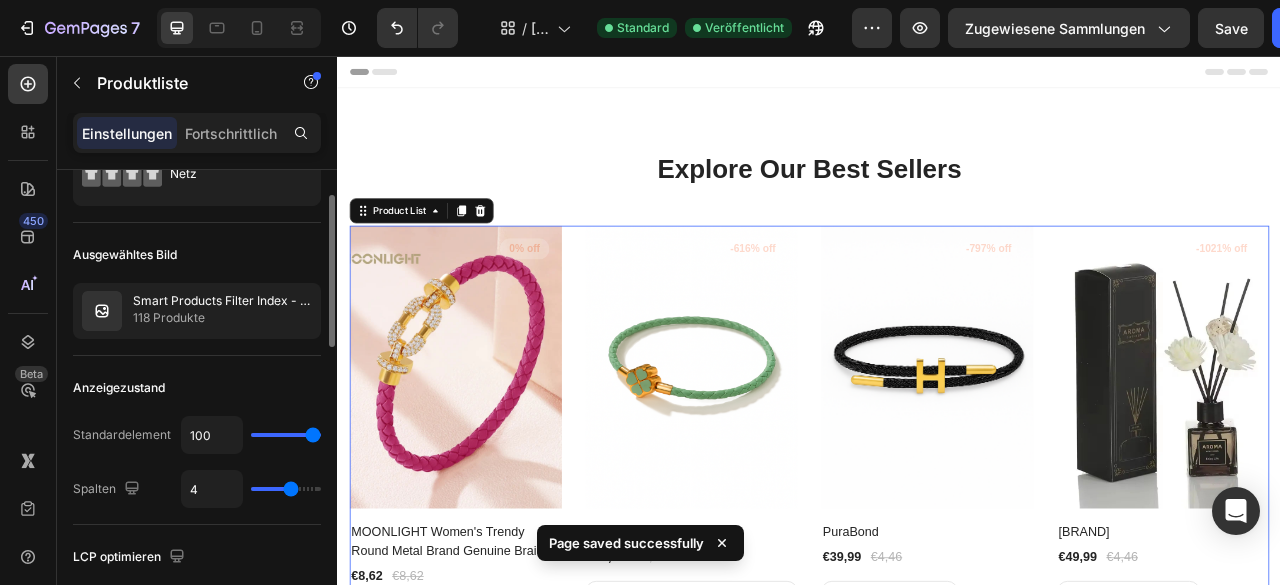 drag, startPoint x: 218, startPoint y: 530, endPoint x: 236, endPoint y: 570, distance: 43.863426 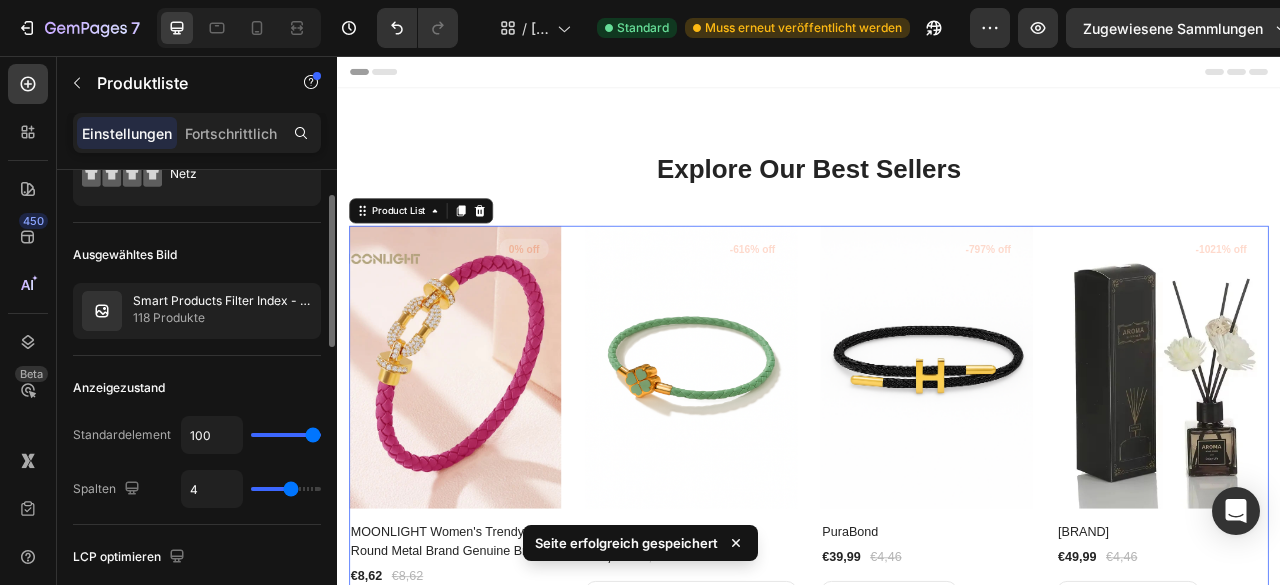click on "Anzeigezustand" at bounding box center (197, 388) 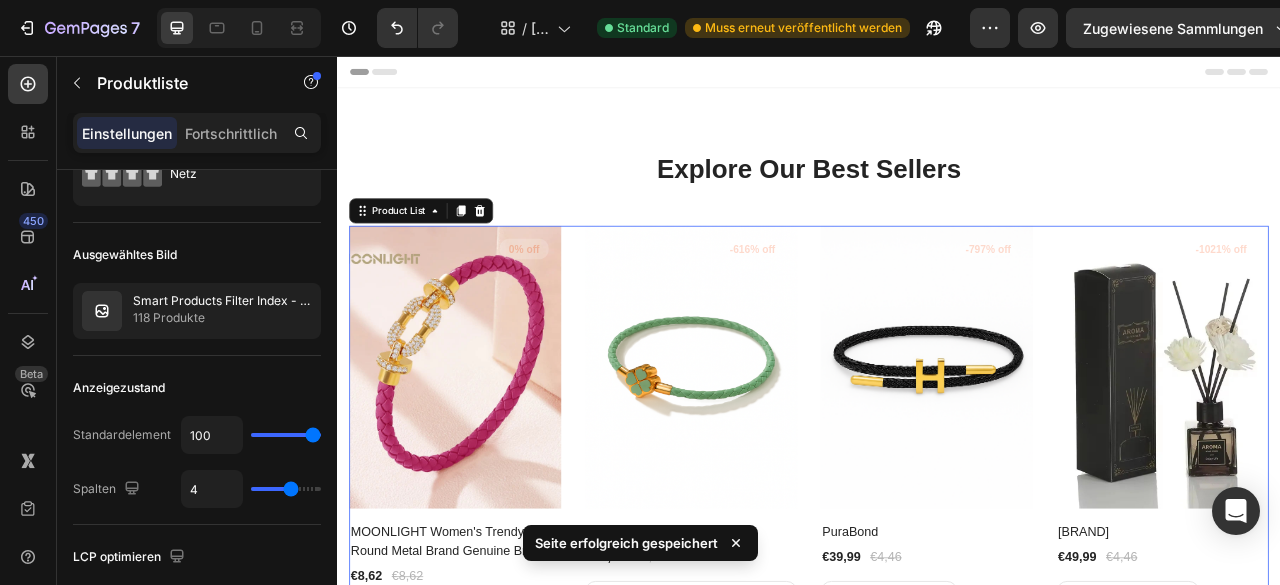 click 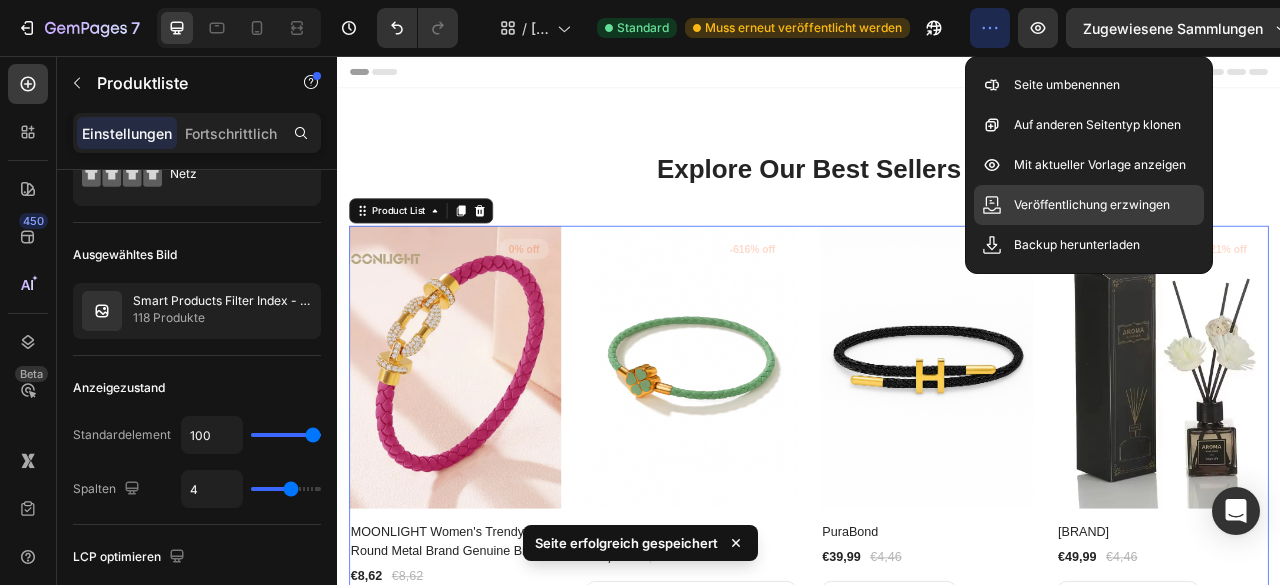 click on "Veröffentlichung erzwingen" at bounding box center (1092, 204) 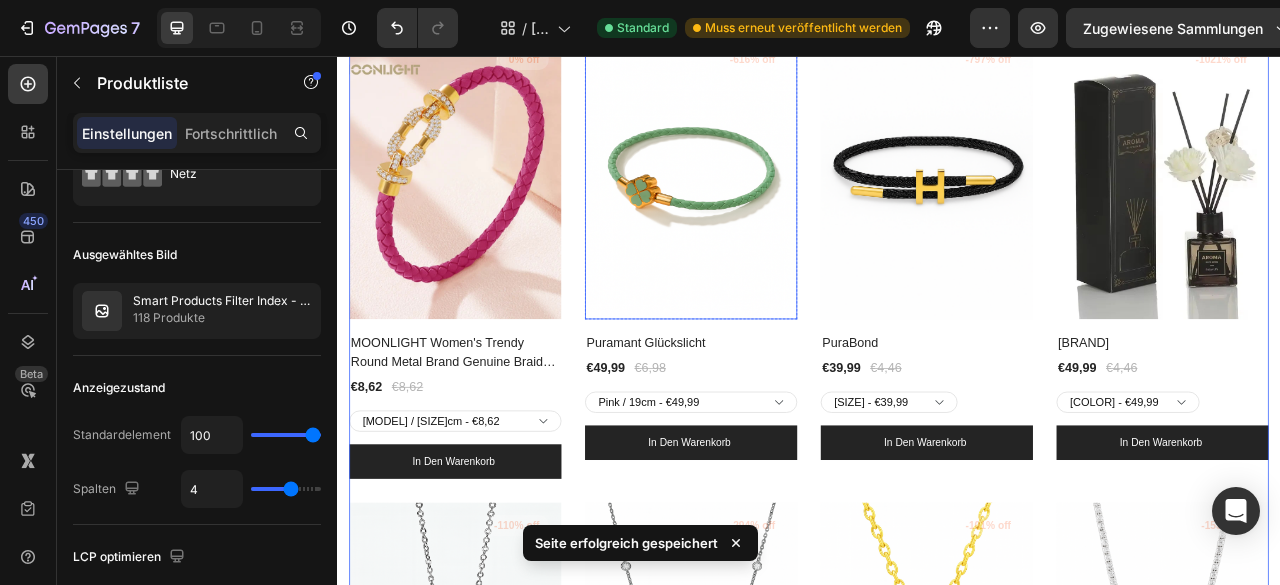 scroll, scrollTop: 242, scrollLeft: 0, axis: vertical 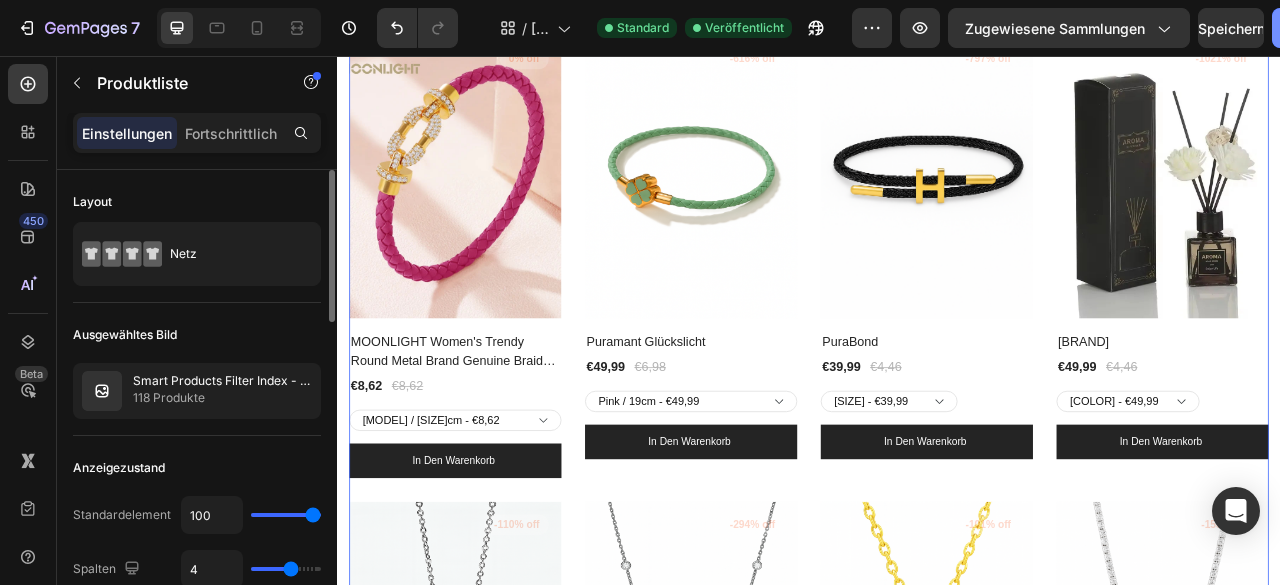 click on "Veröffentlichen" 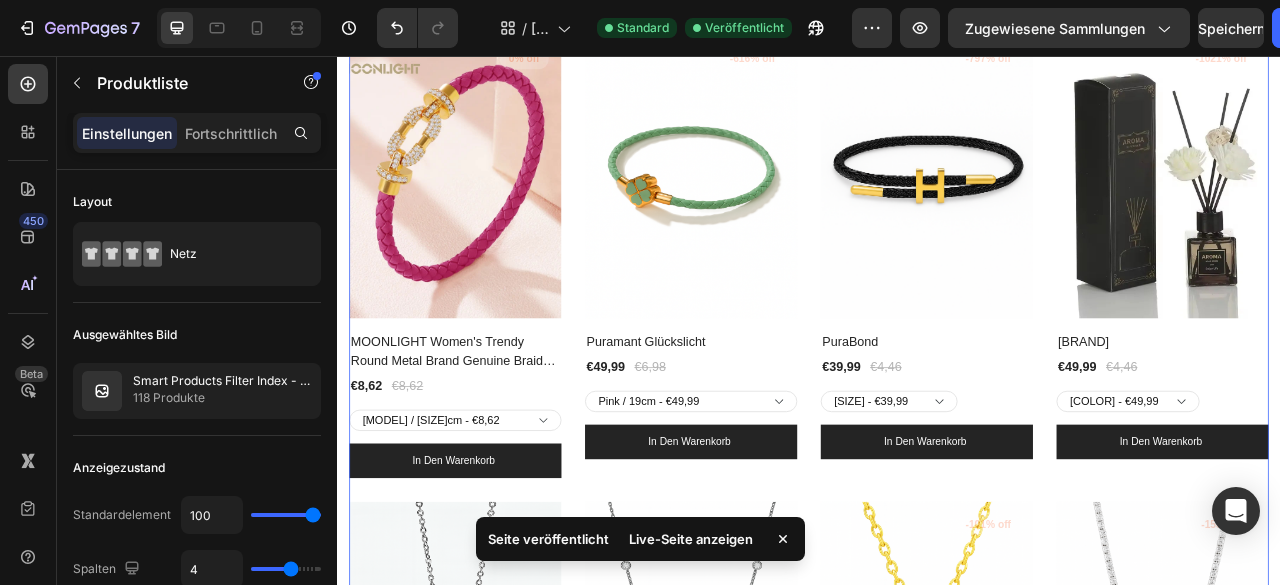 click on "Live-Seite anzeigen" at bounding box center [691, 539] 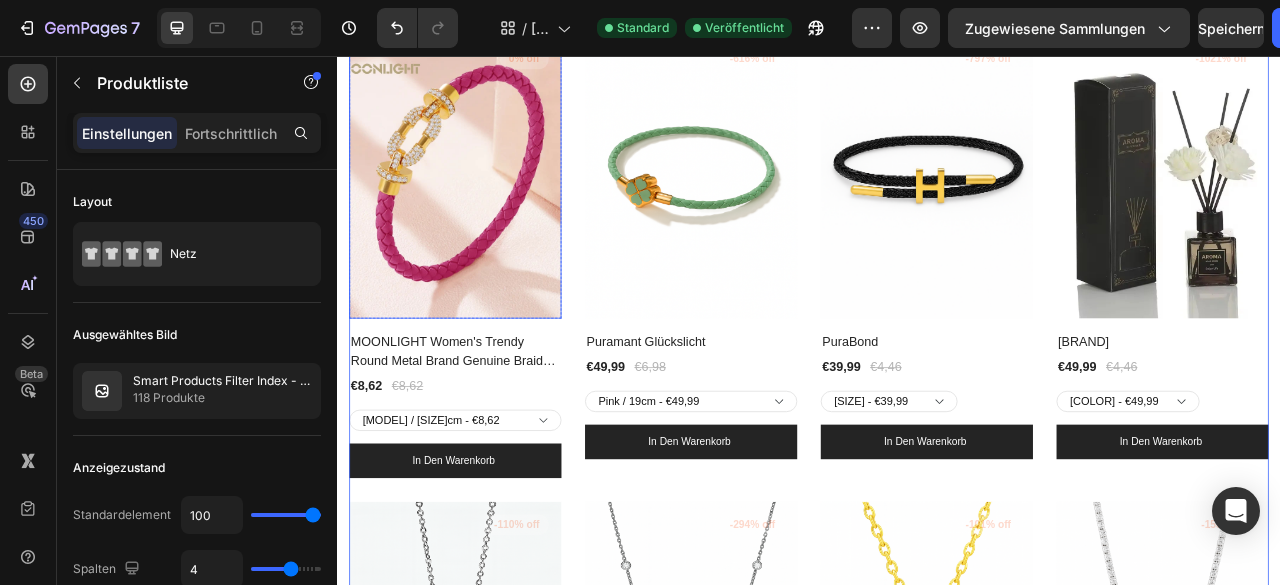 scroll, scrollTop: 0, scrollLeft: 0, axis: both 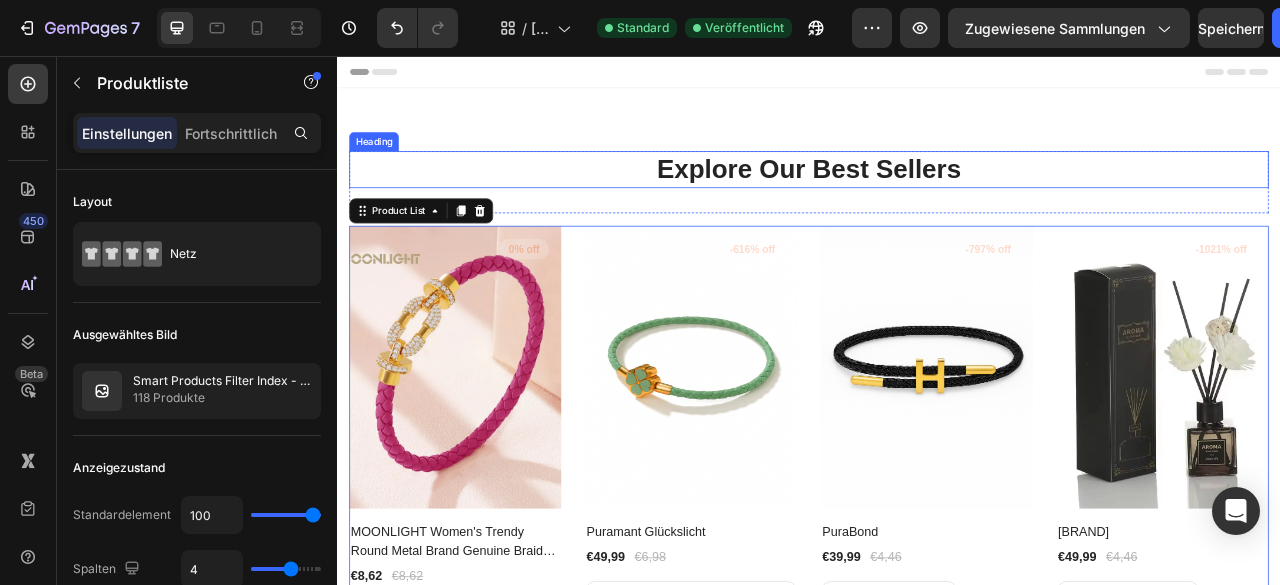 click on "Explore Our Best Sellers" at bounding box center [937, 200] 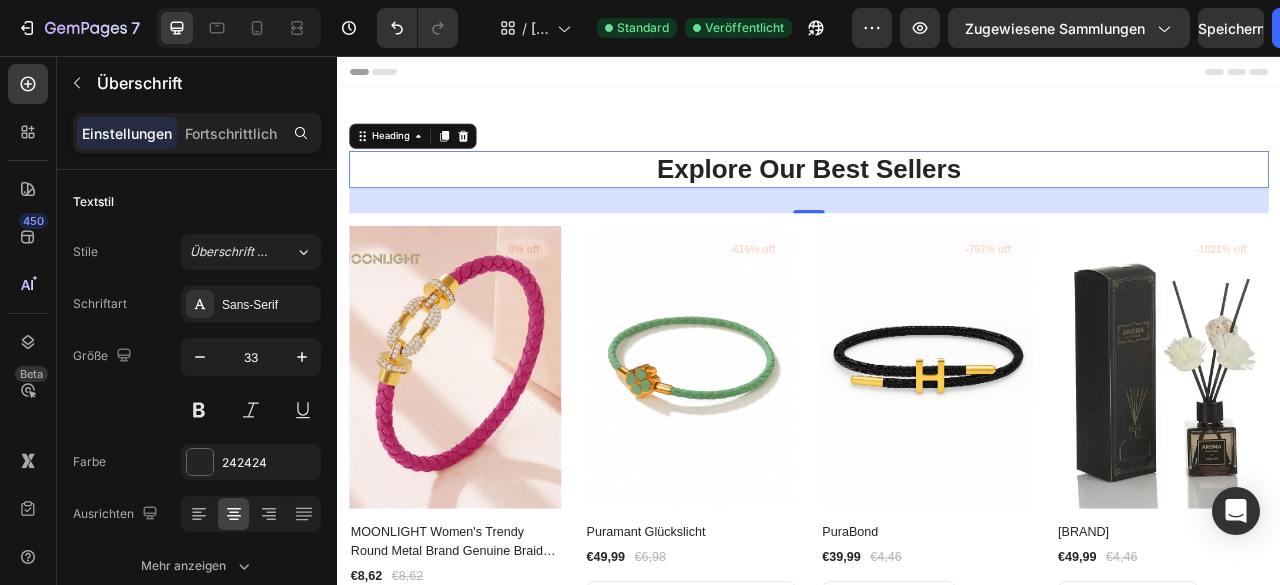 click on "Explore Our Best Sellers" at bounding box center (937, 200) 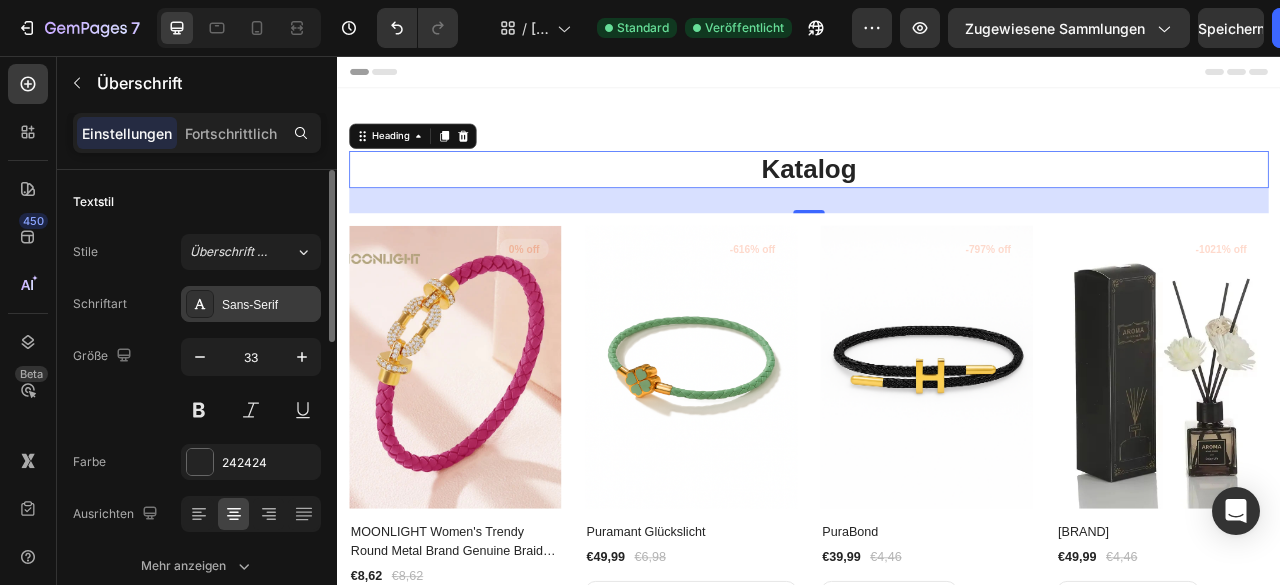 click on "Sans-Serif" at bounding box center (251, 304) 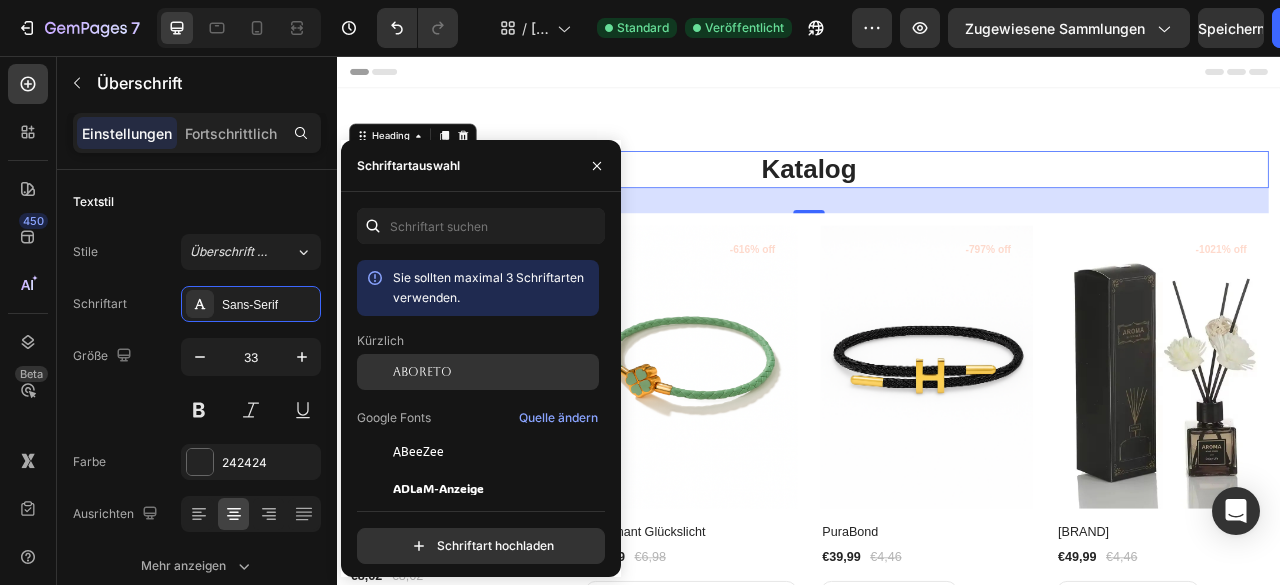 click on "Aboreto" 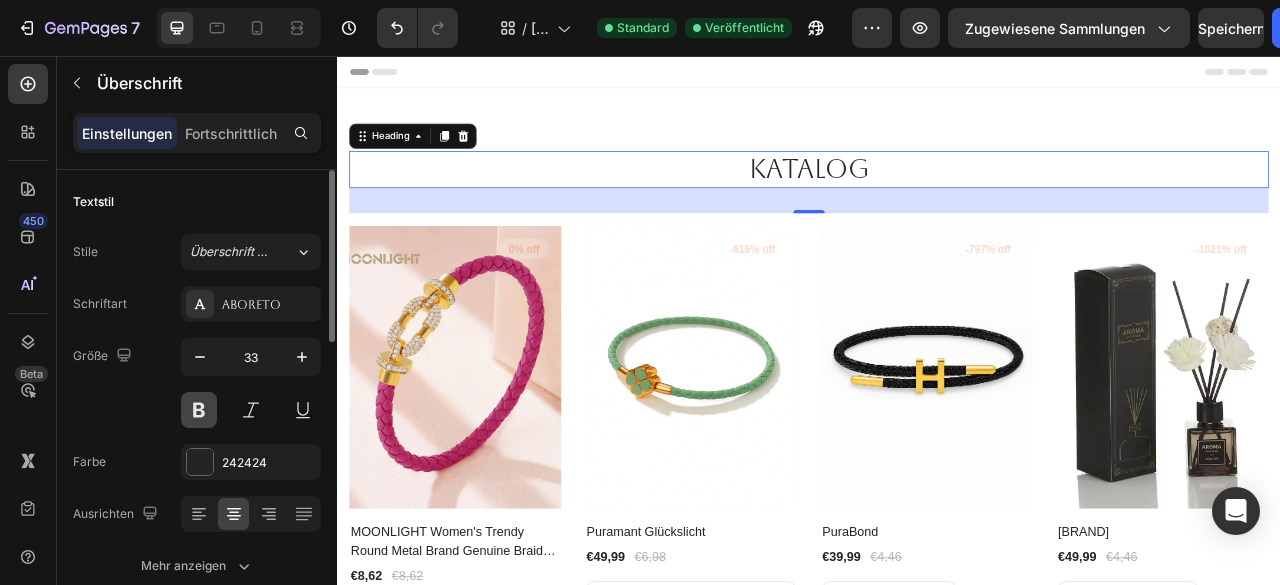 click at bounding box center [199, 410] 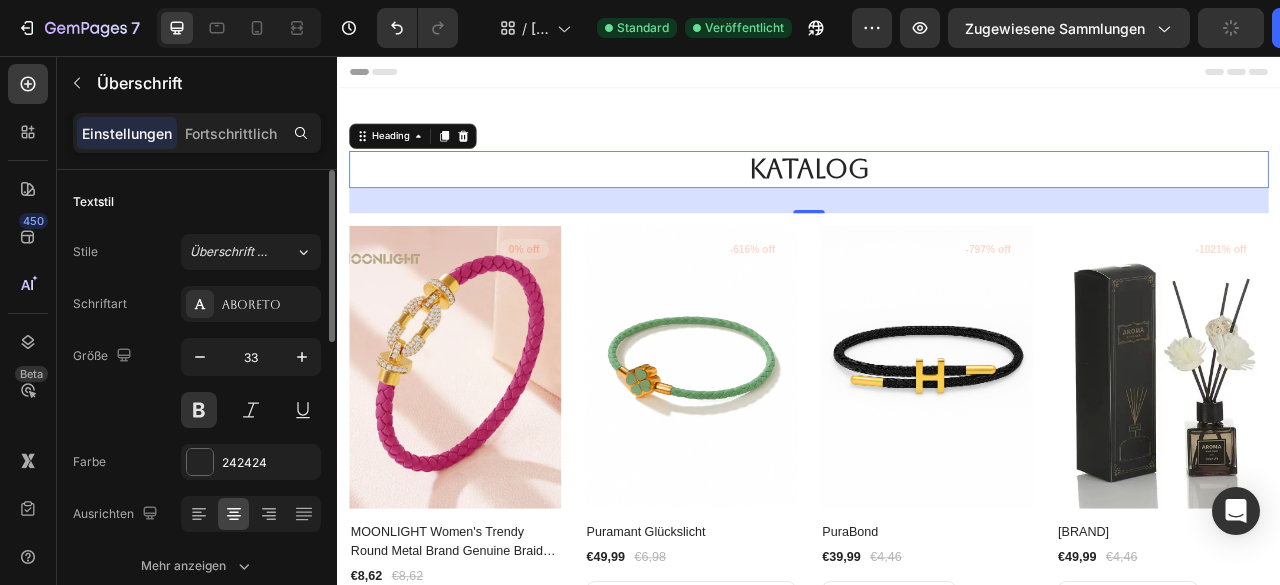 click on "Textstil Stile Überschrift 2* Schriftart Aboreto Größe 33 Farbe 242424 Ausrichten Mehr anzeigen" 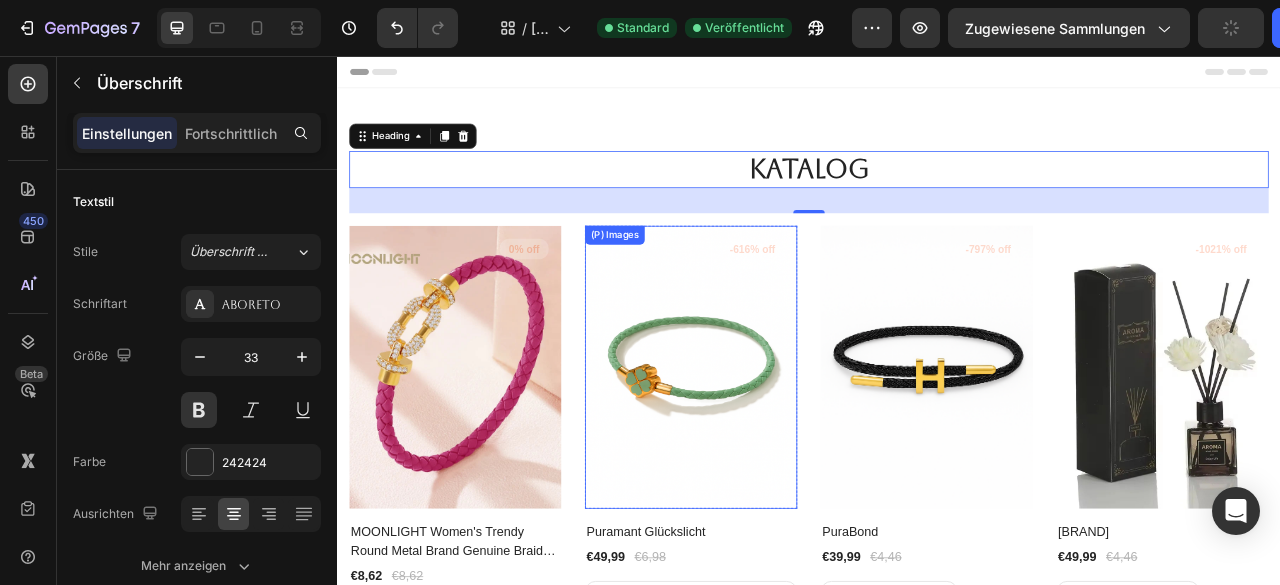 scroll, scrollTop: 174, scrollLeft: 0, axis: vertical 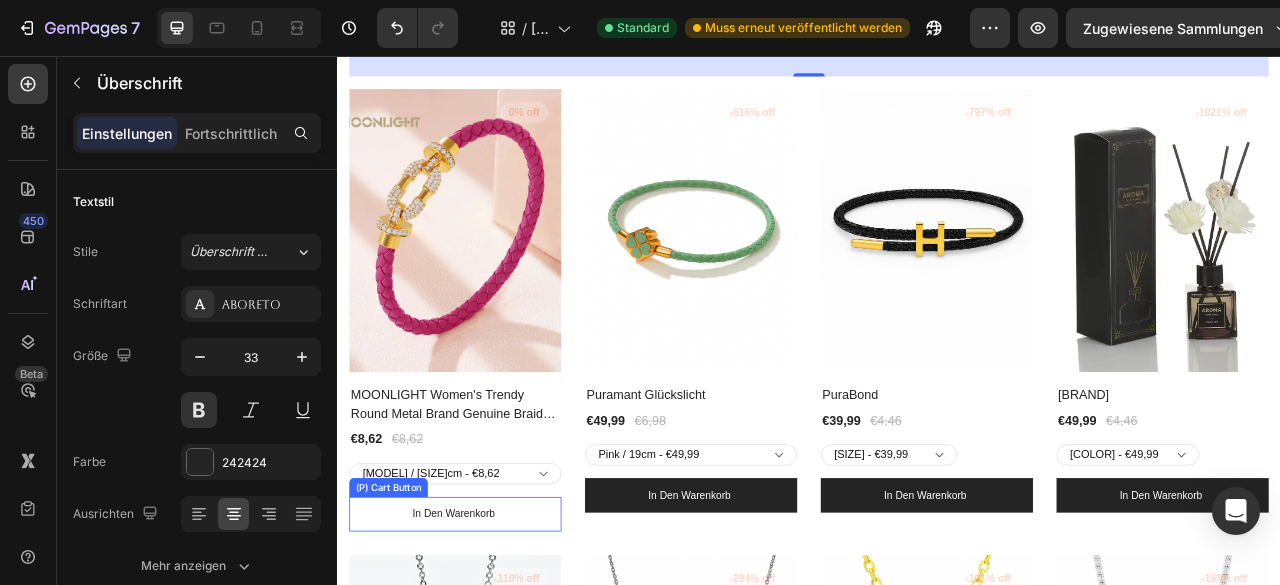 click on "In den Warenkorb" at bounding box center [487, 639] 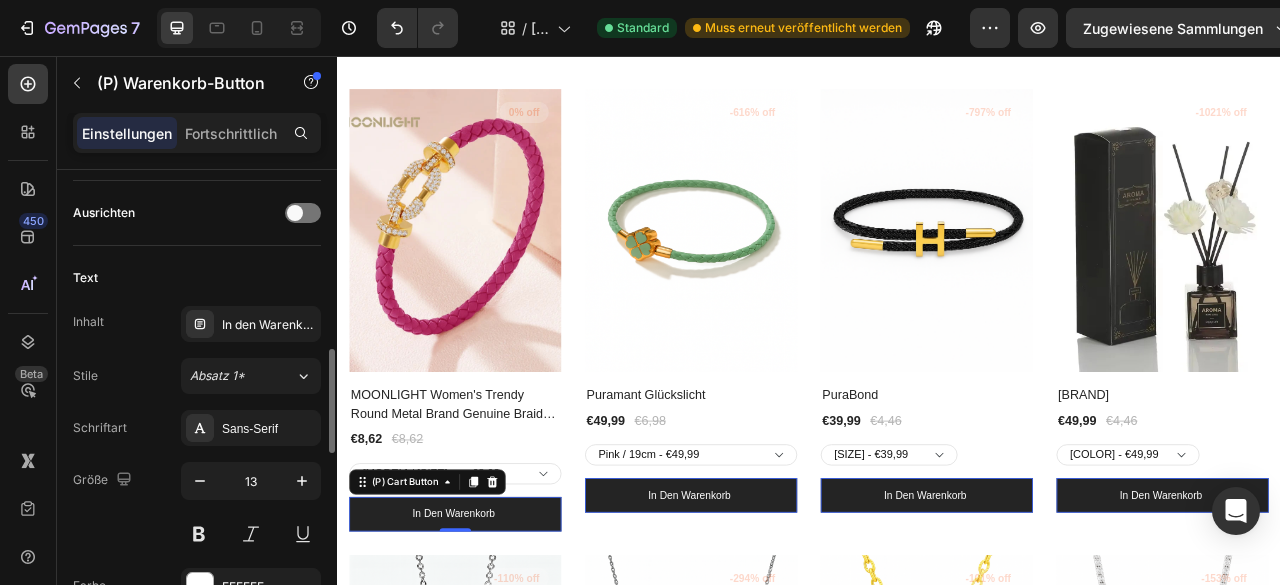 scroll, scrollTop: 814, scrollLeft: 0, axis: vertical 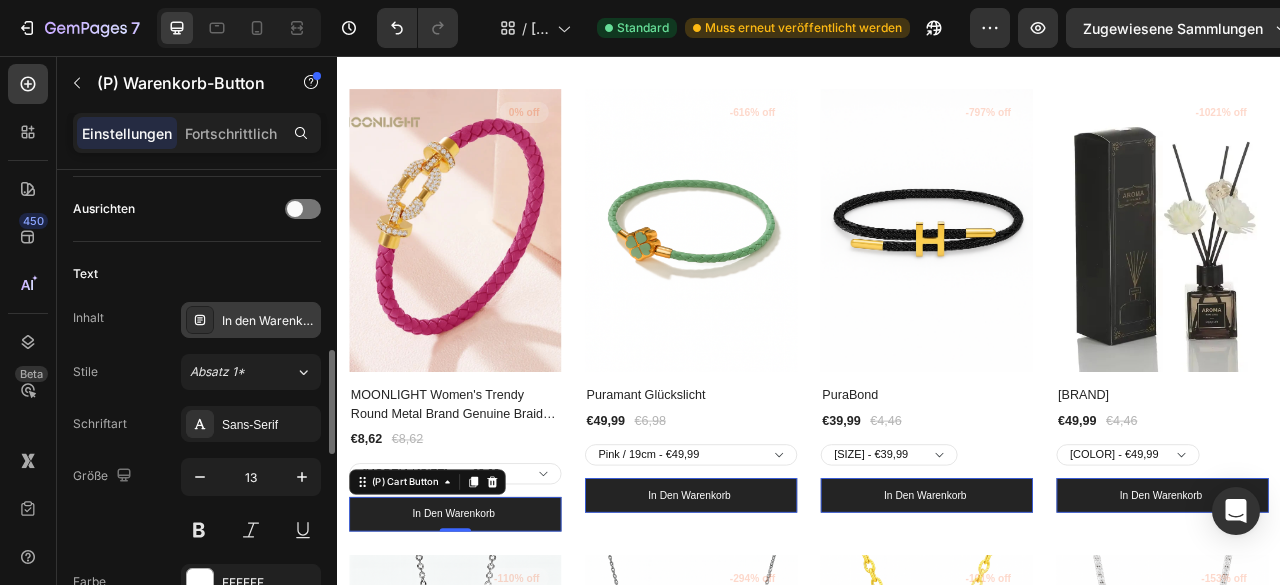 click on "In den Warenkorb" at bounding box center [272, 320] 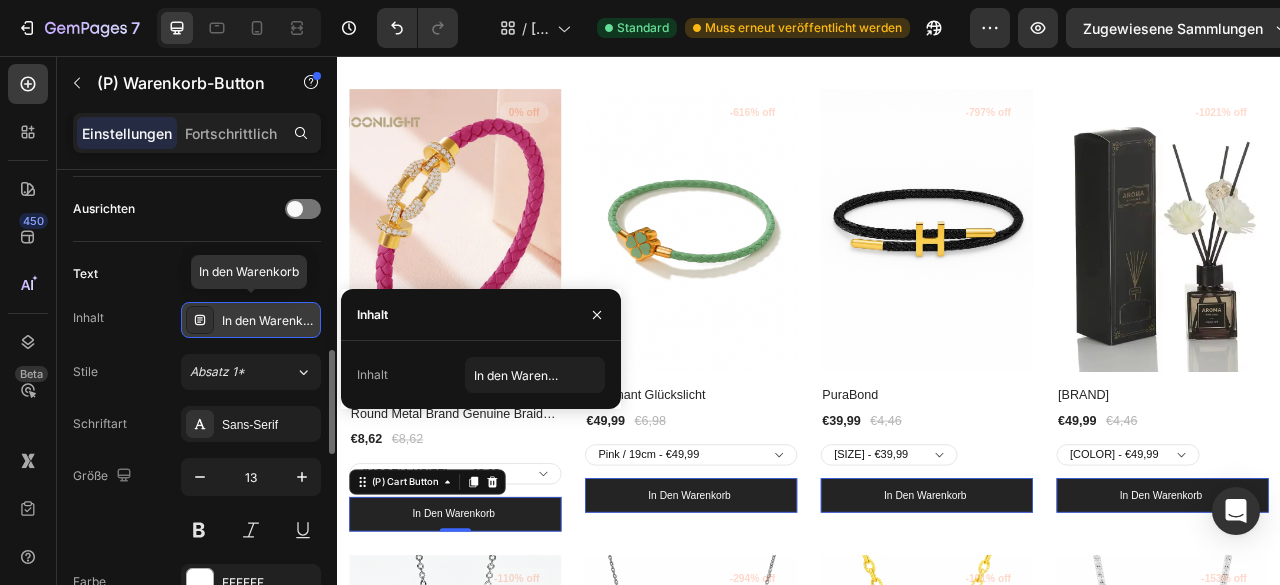 click on "In den Warenkorb" at bounding box center [272, 320] 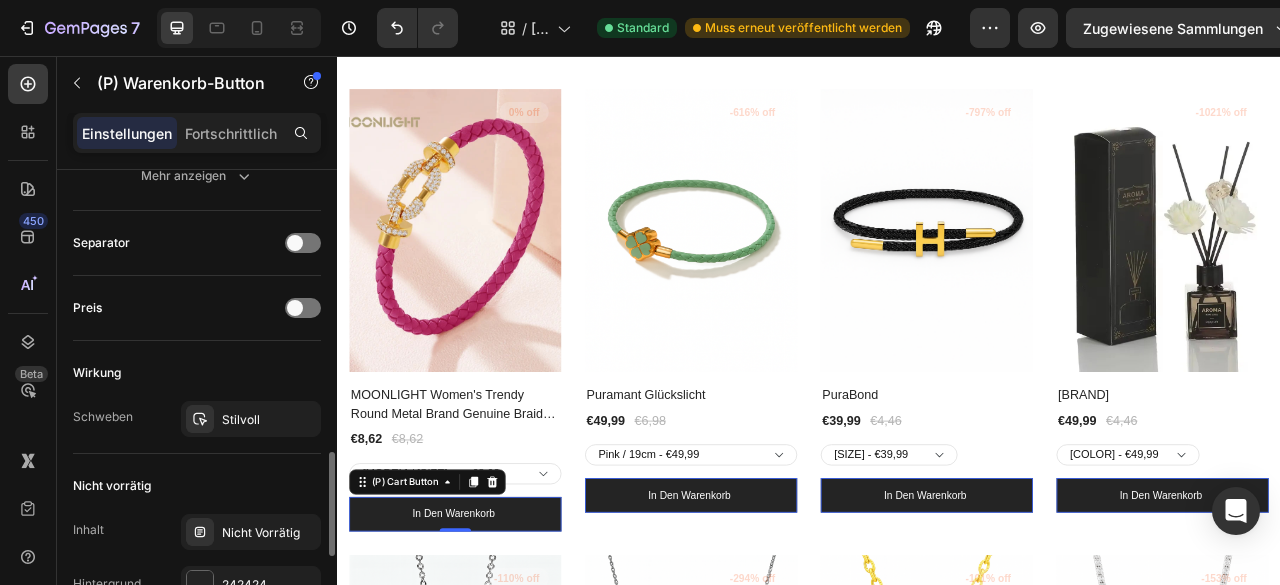 scroll, scrollTop: 1274, scrollLeft: 0, axis: vertical 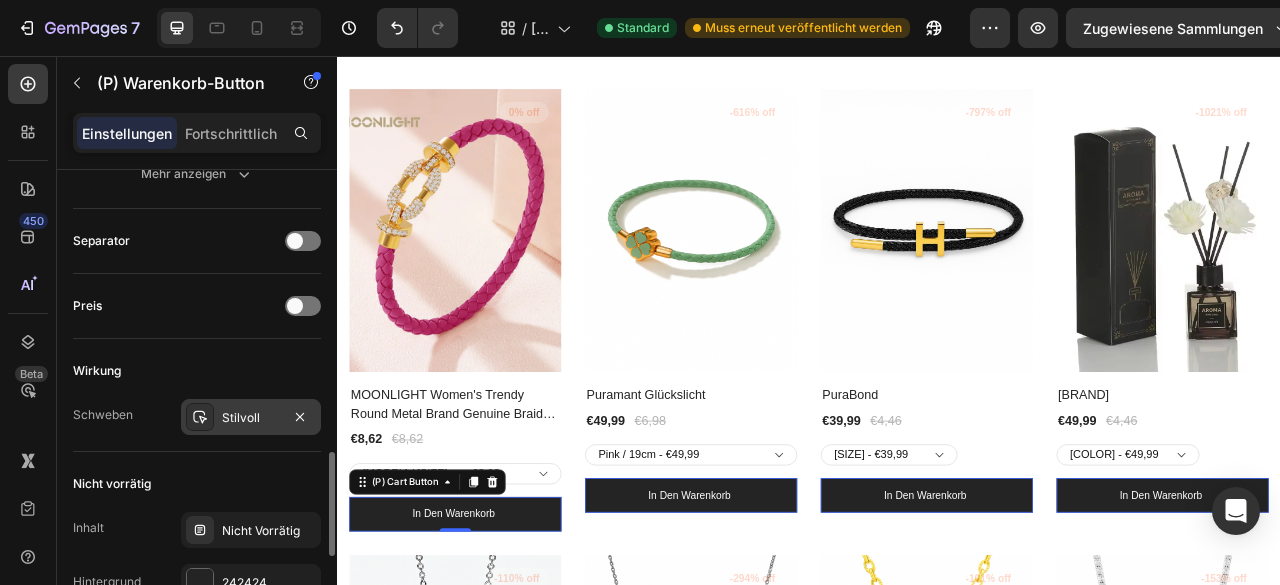 click on "Stilvoll" at bounding box center [251, 418] 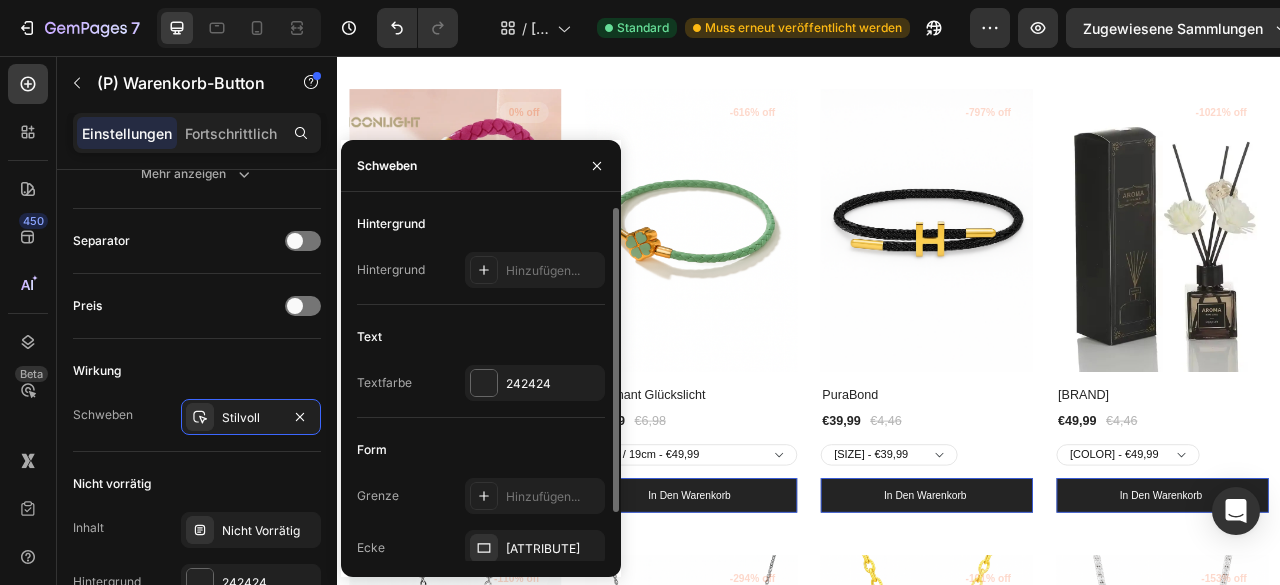 scroll, scrollTop: 56, scrollLeft: 0, axis: vertical 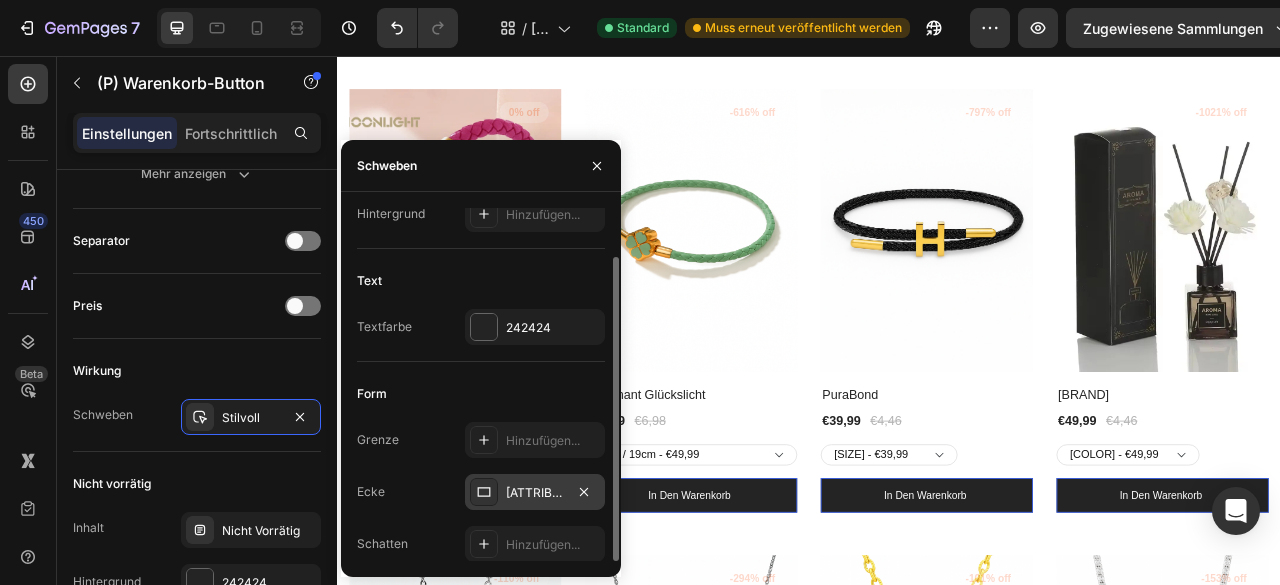 click on "Scharf" at bounding box center [543, 492] 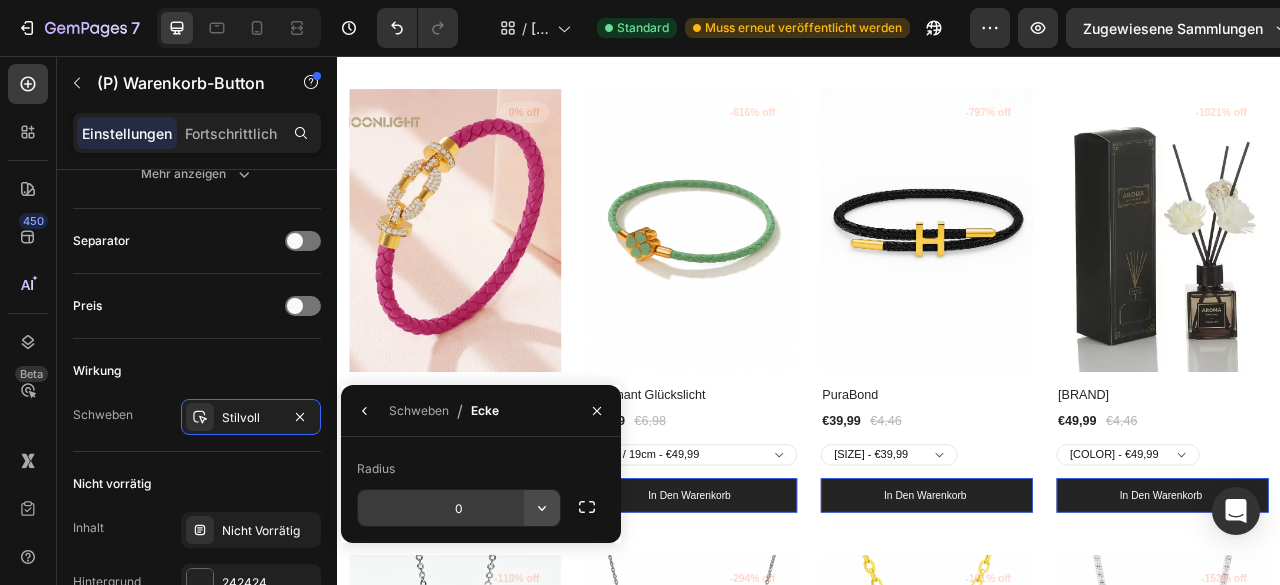 click 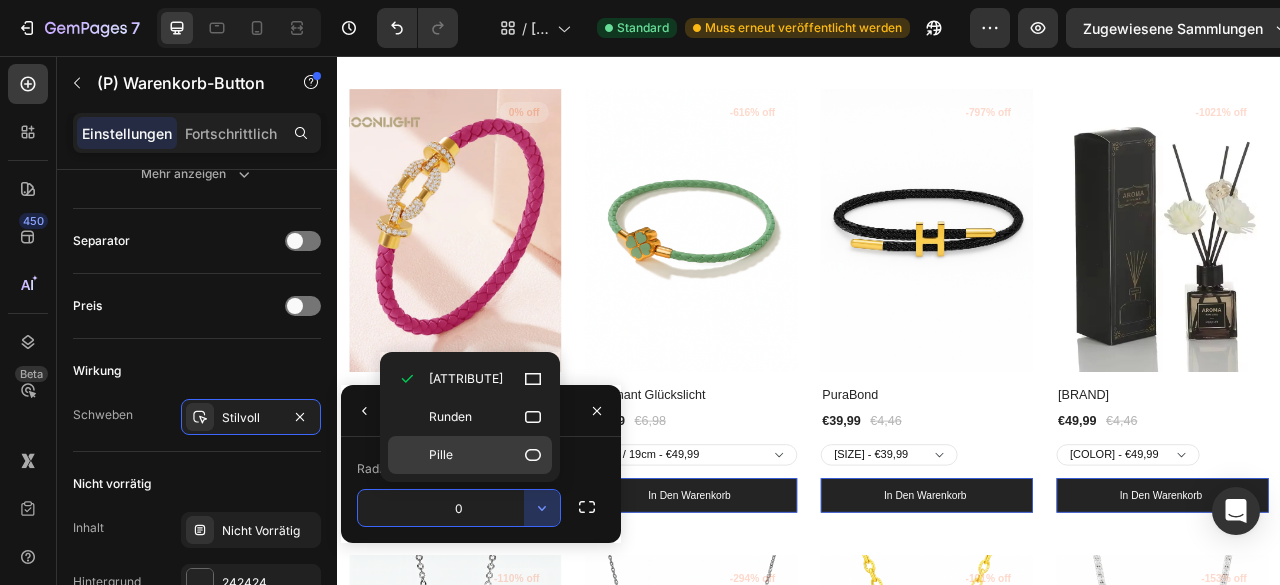 click on "Pille" at bounding box center [486, 455] 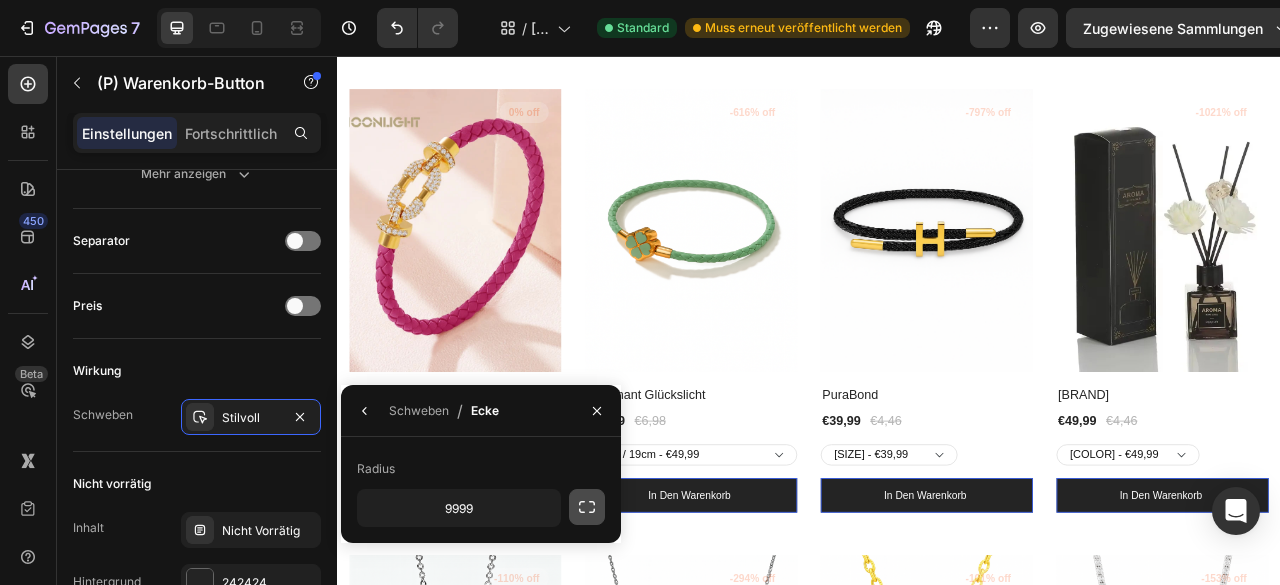 click at bounding box center (587, 507) 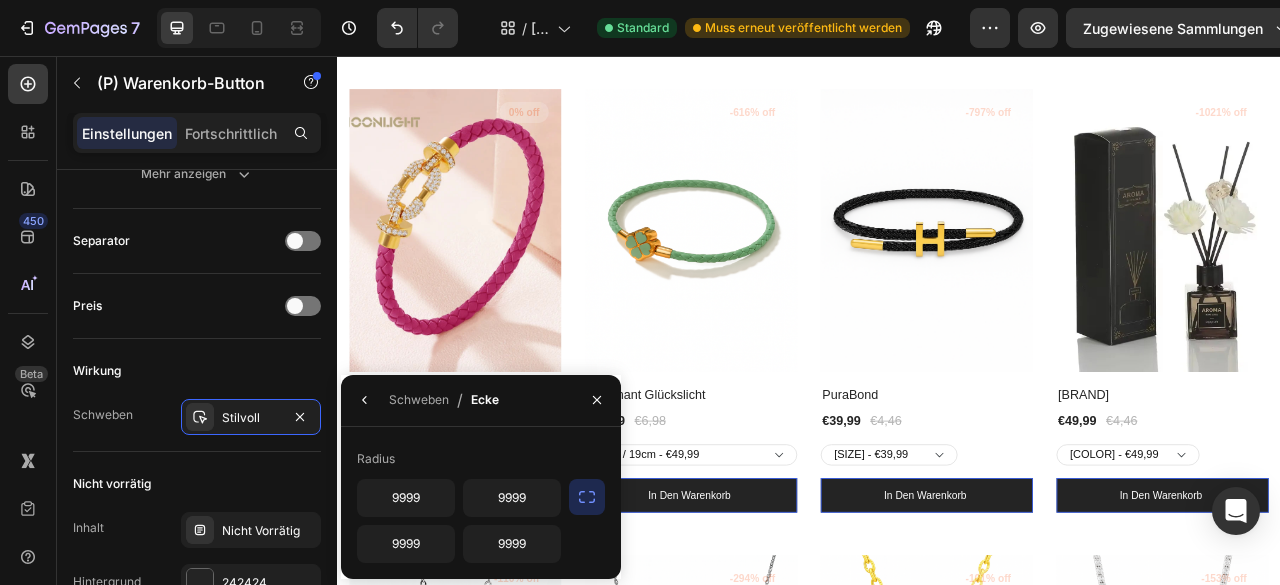 click on "Radius" at bounding box center [481, 459] 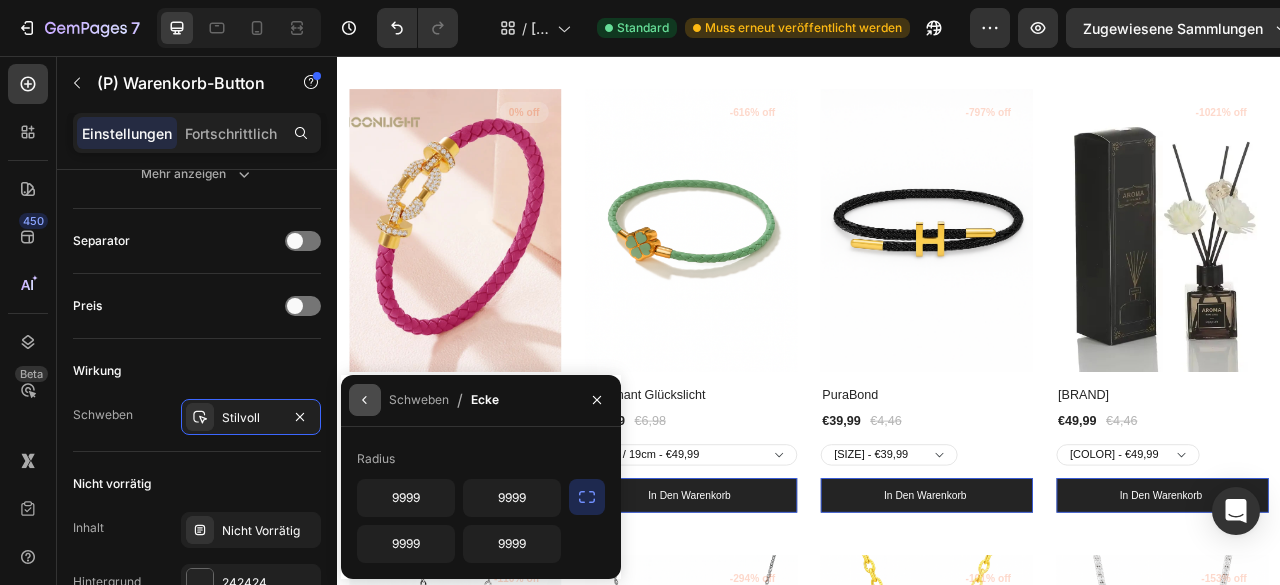 click 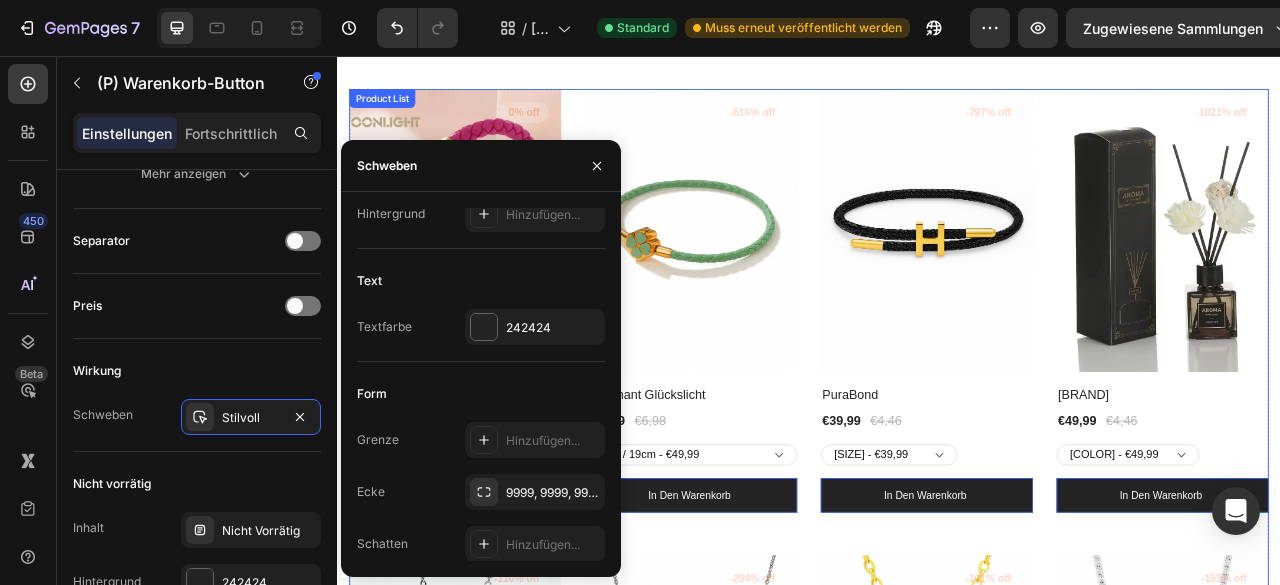scroll, scrollTop: 172, scrollLeft: 0, axis: vertical 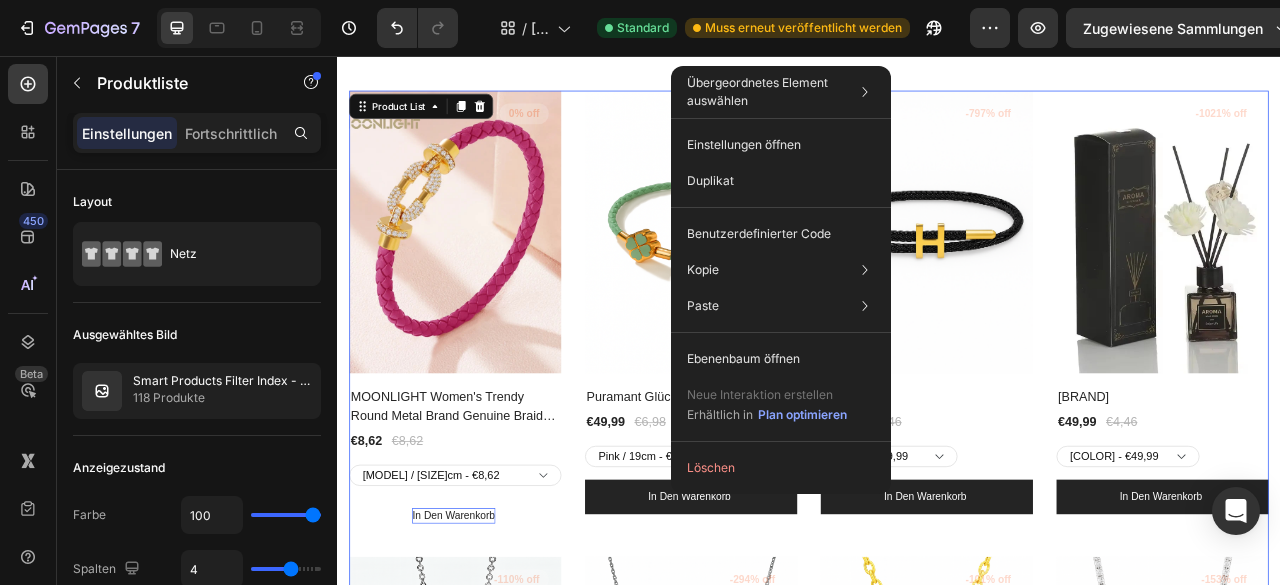 click on "In den Warenkorb" at bounding box center (484, 641) 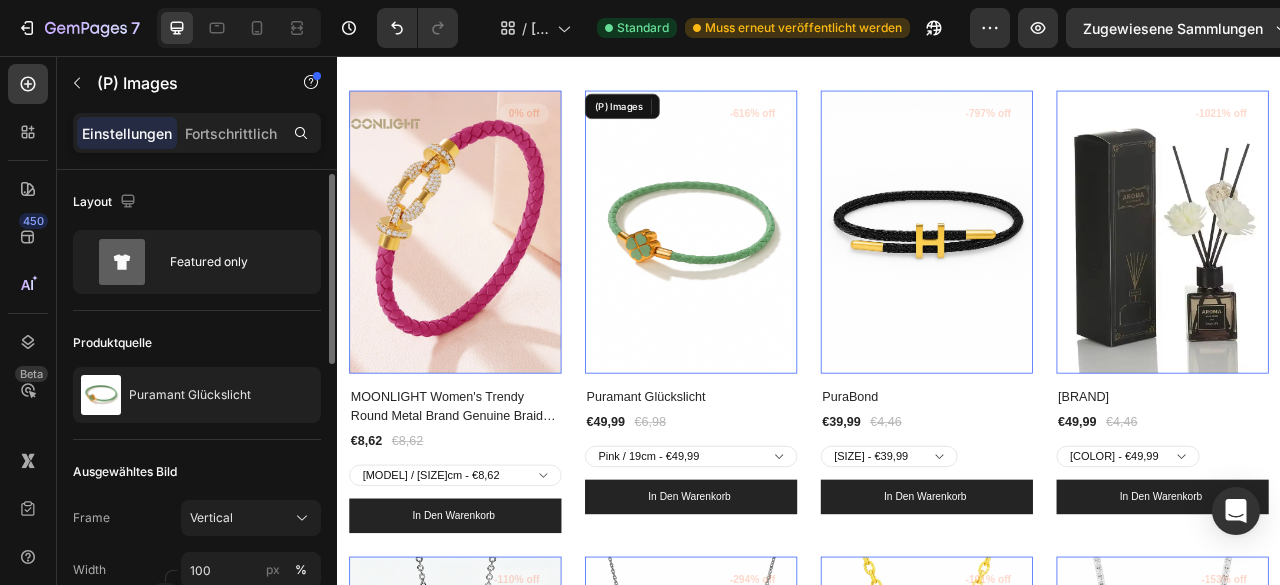 click at bounding box center [787, 280] 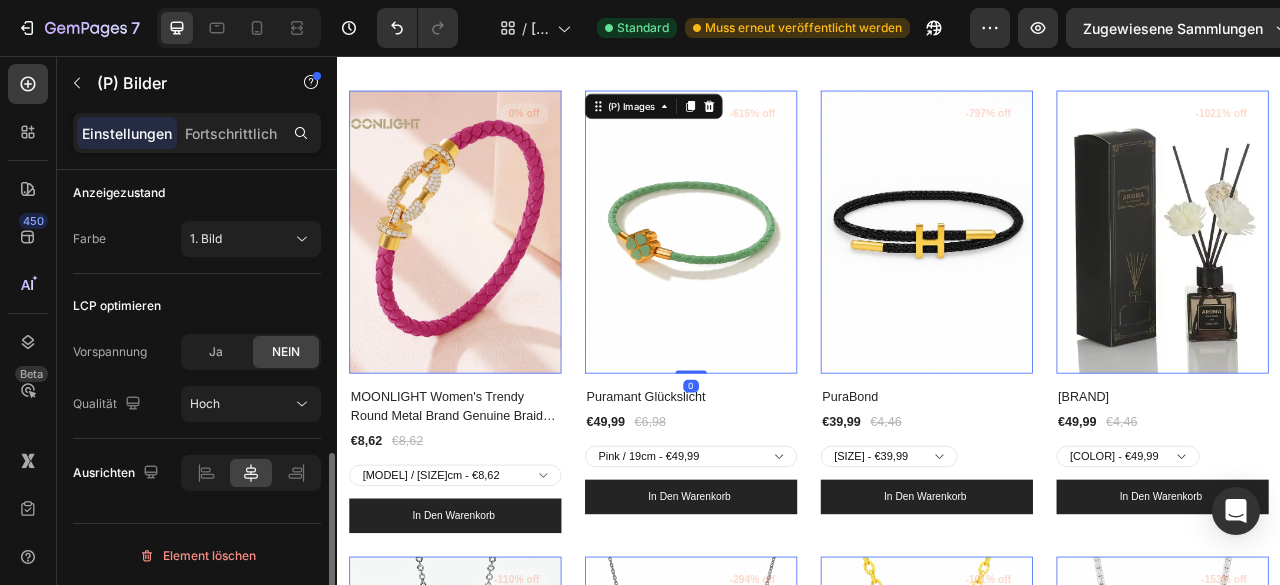 scroll, scrollTop: 702, scrollLeft: 0, axis: vertical 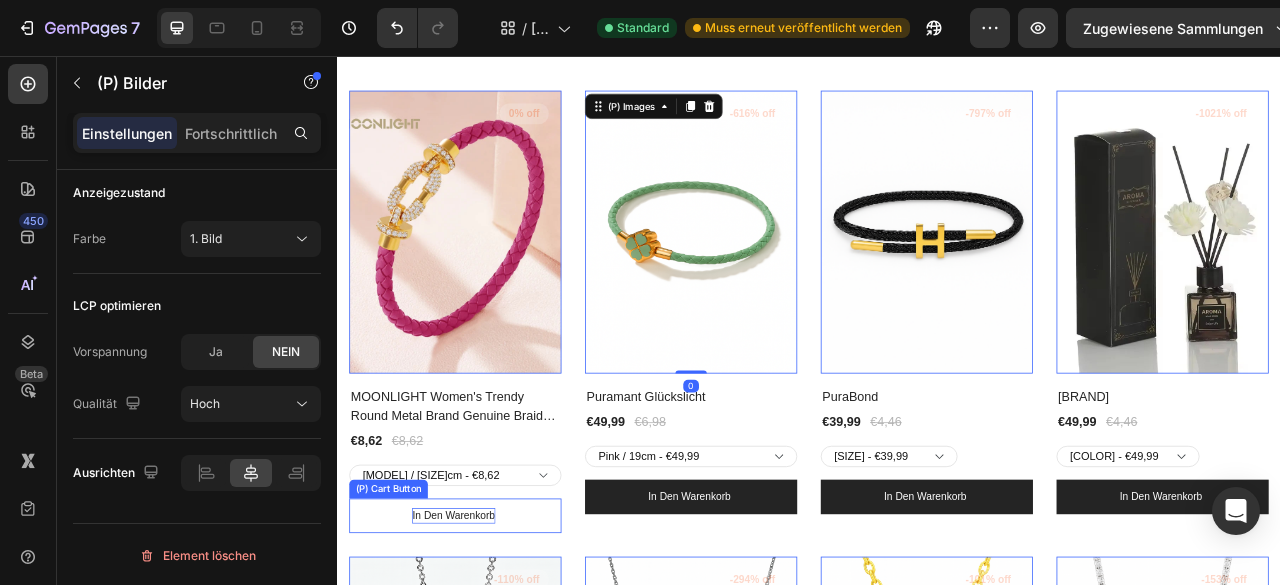 click on "In den Warenkorb" at bounding box center [484, 641] 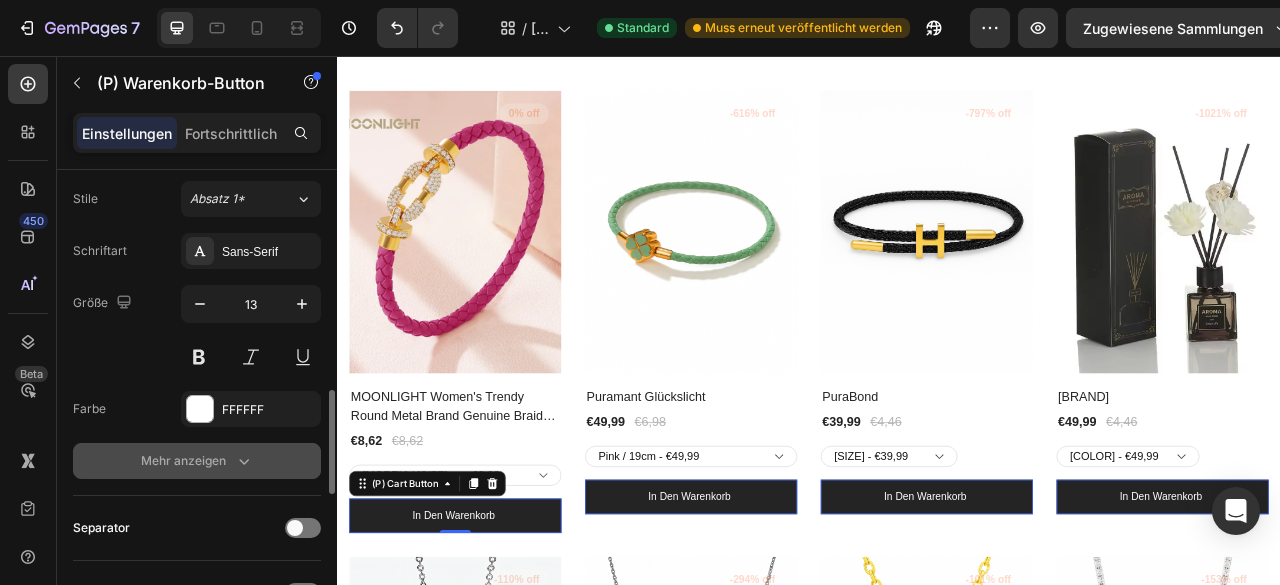 scroll, scrollTop: 988, scrollLeft: 0, axis: vertical 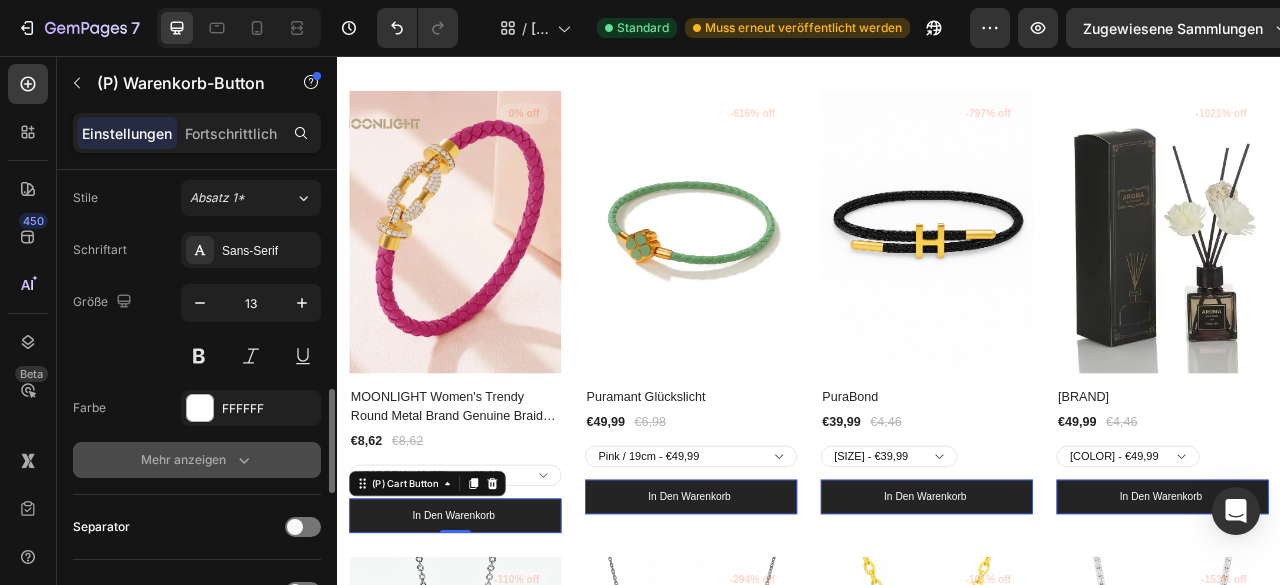 click on "Mehr anzeigen" at bounding box center [197, 460] 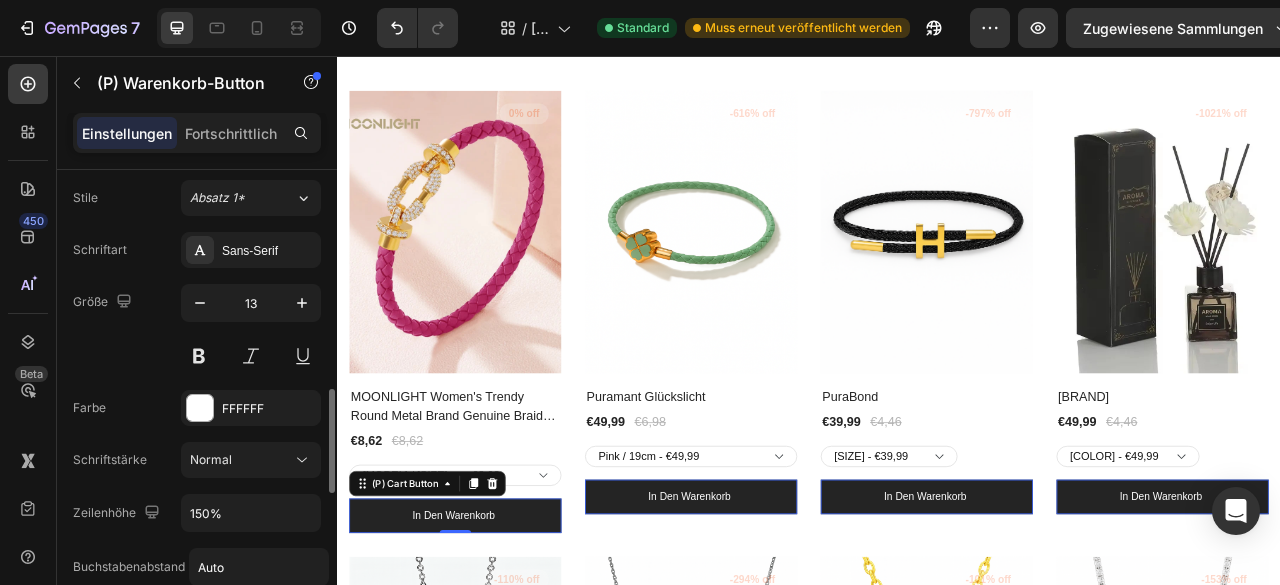 click on "Normal" 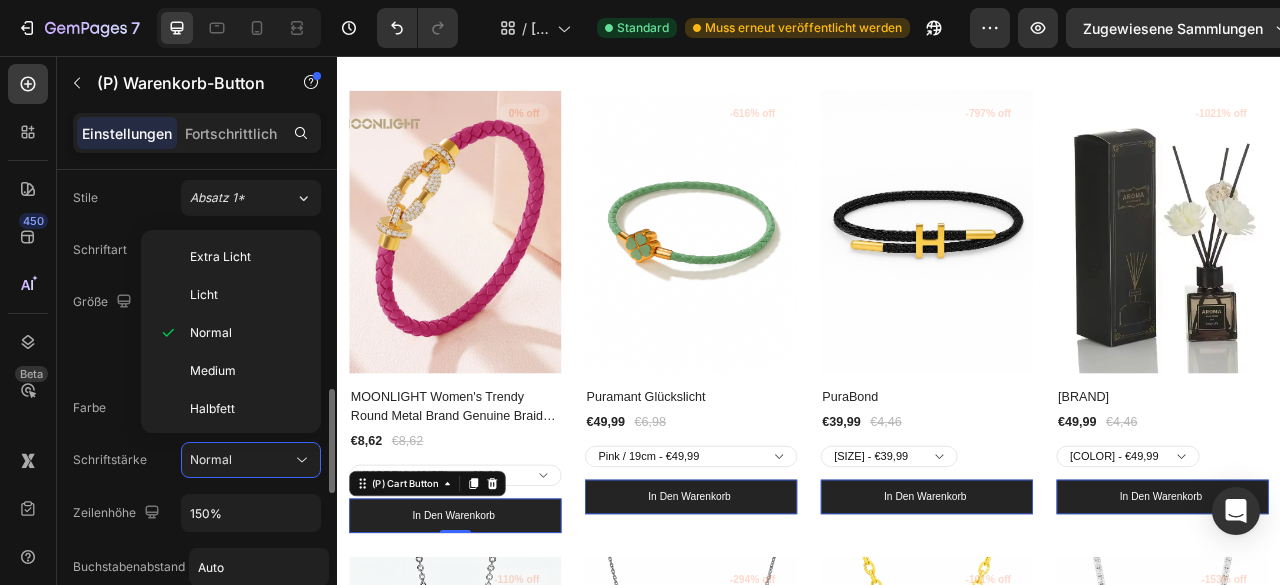 scroll, scrollTop: 1056, scrollLeft: 0, axis: vertical 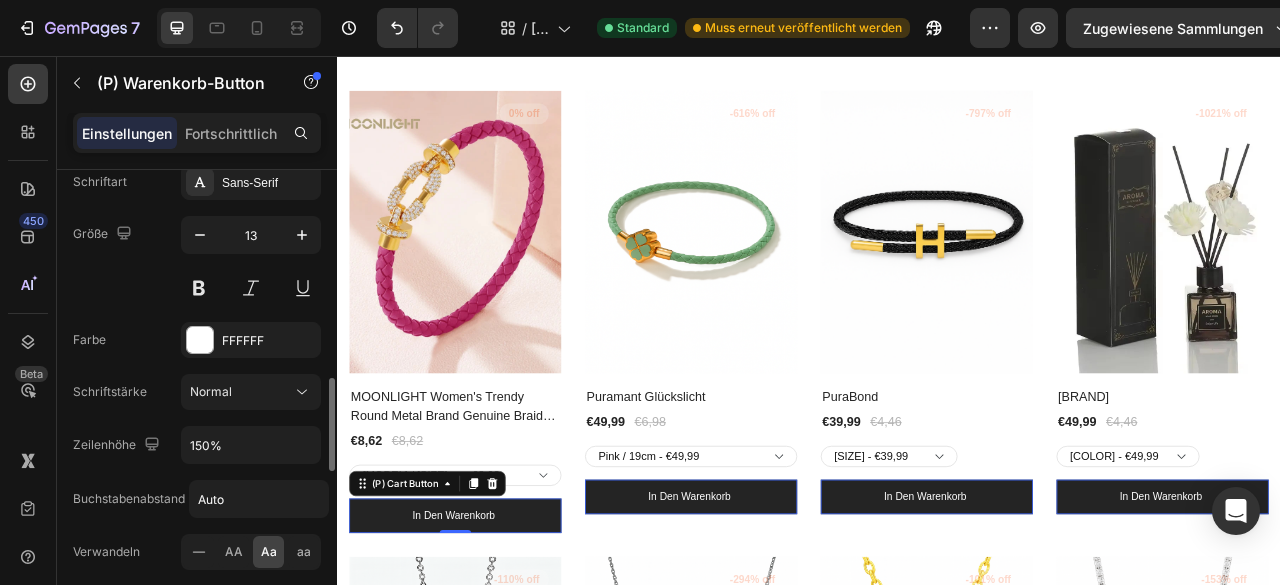 click on "Schriftstärke" at bounding box center (110, 391) 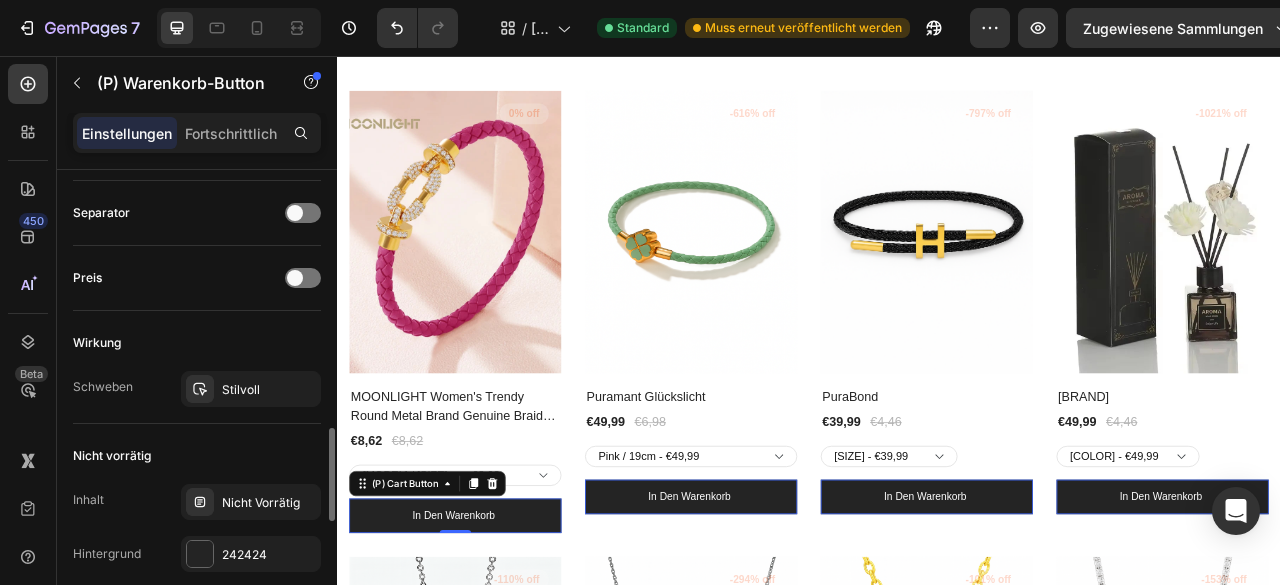 scroll, scrollTop: 1501, scrollLeft: 0, axis: vertical 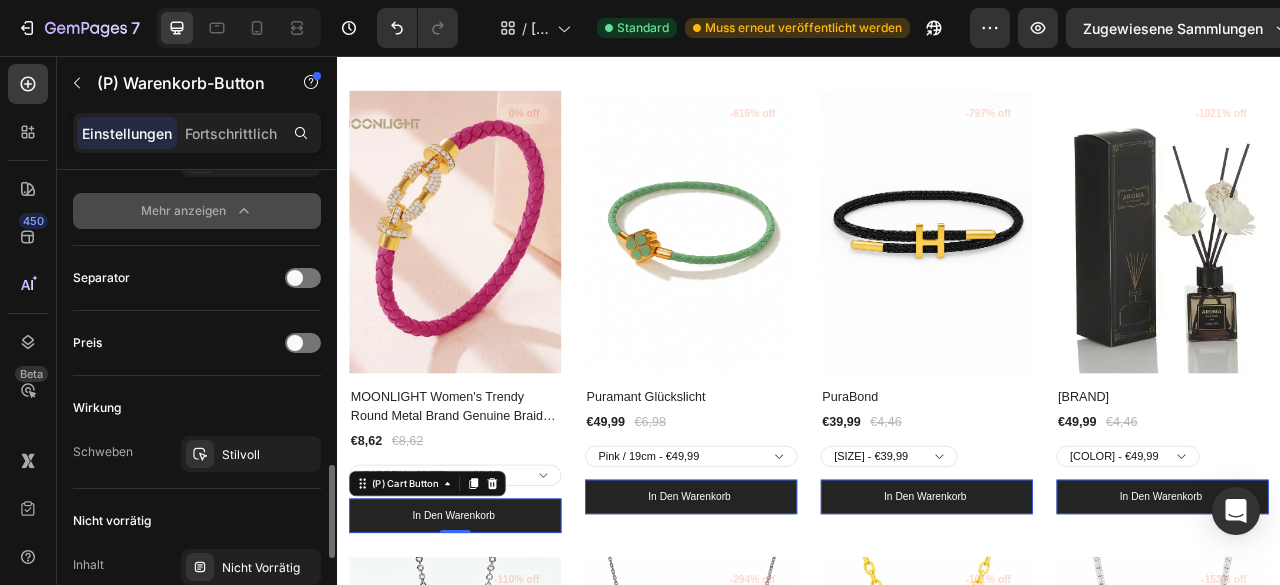 click on "Mehr anzeigen" 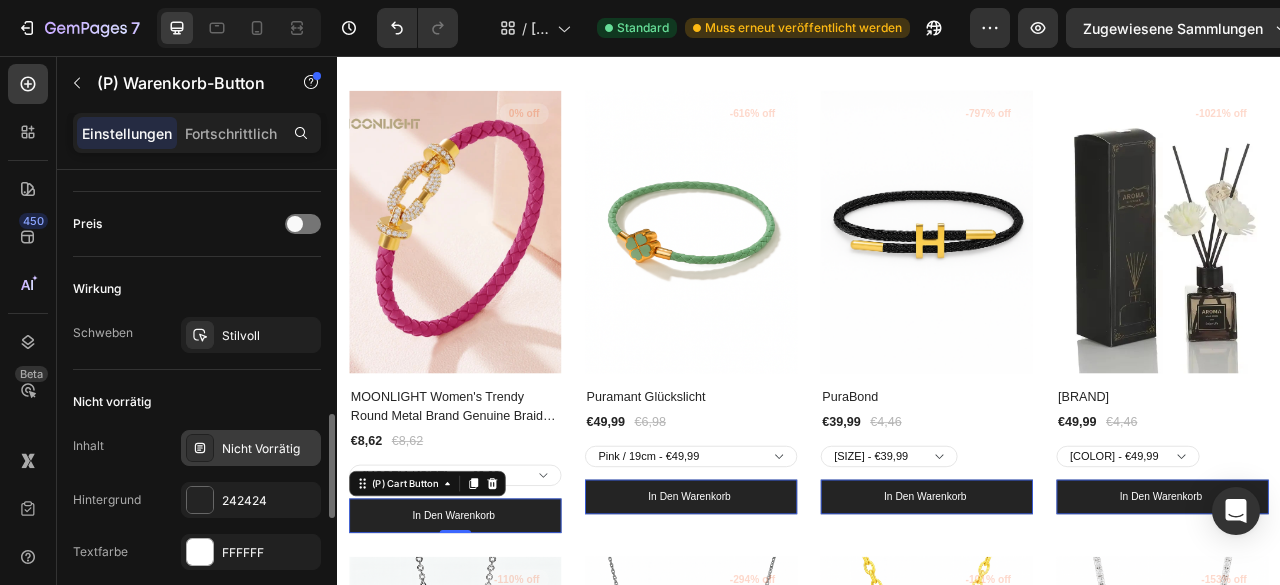 scroll, scrollTop: 1306, scrollLeft: 0, axis: vertical 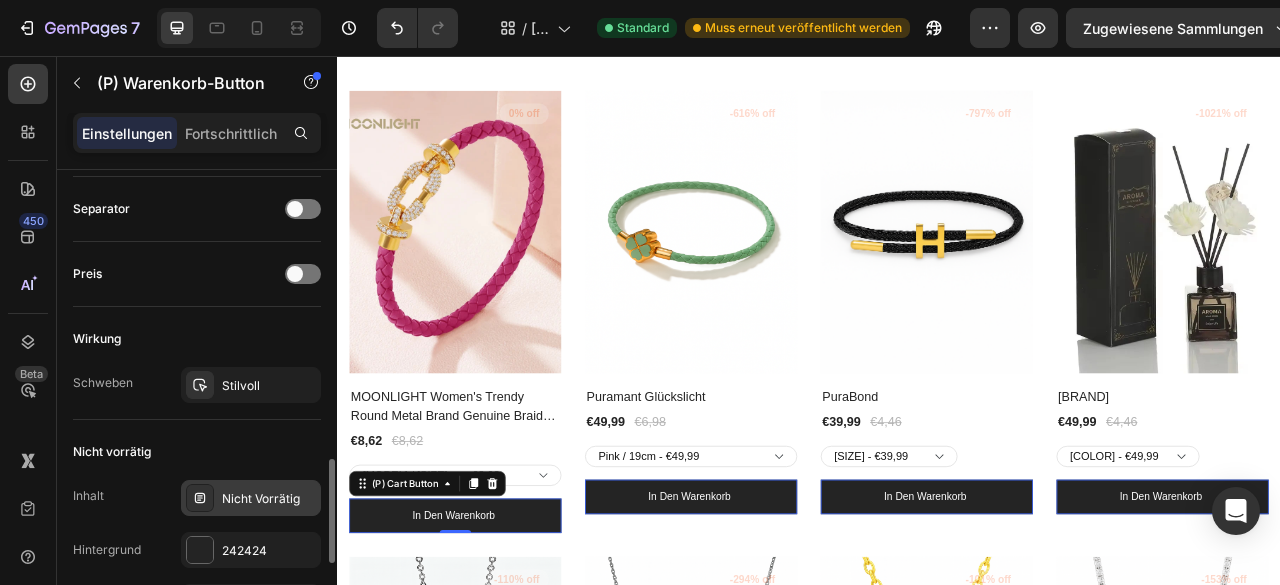 click on "Stilvoll" at bounding box center [251, 385] 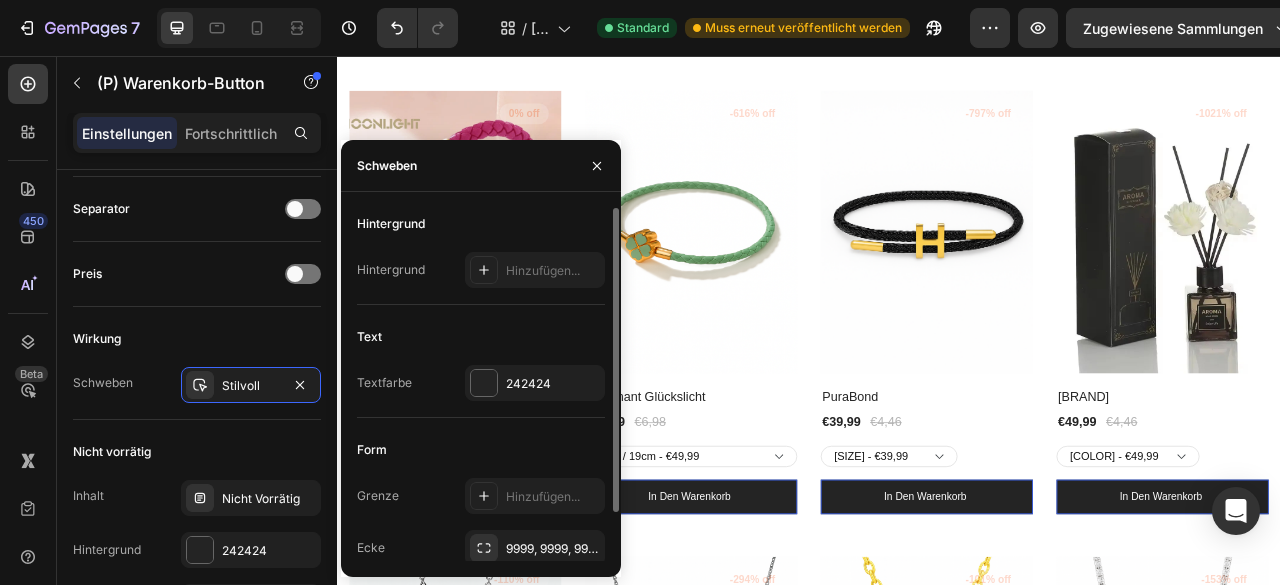 click on "Grenze Hinzufügen... Ecke 9999, 9999, 9999, 9999 Schatten Hinzufügen..." at bounding box center [481, 548] 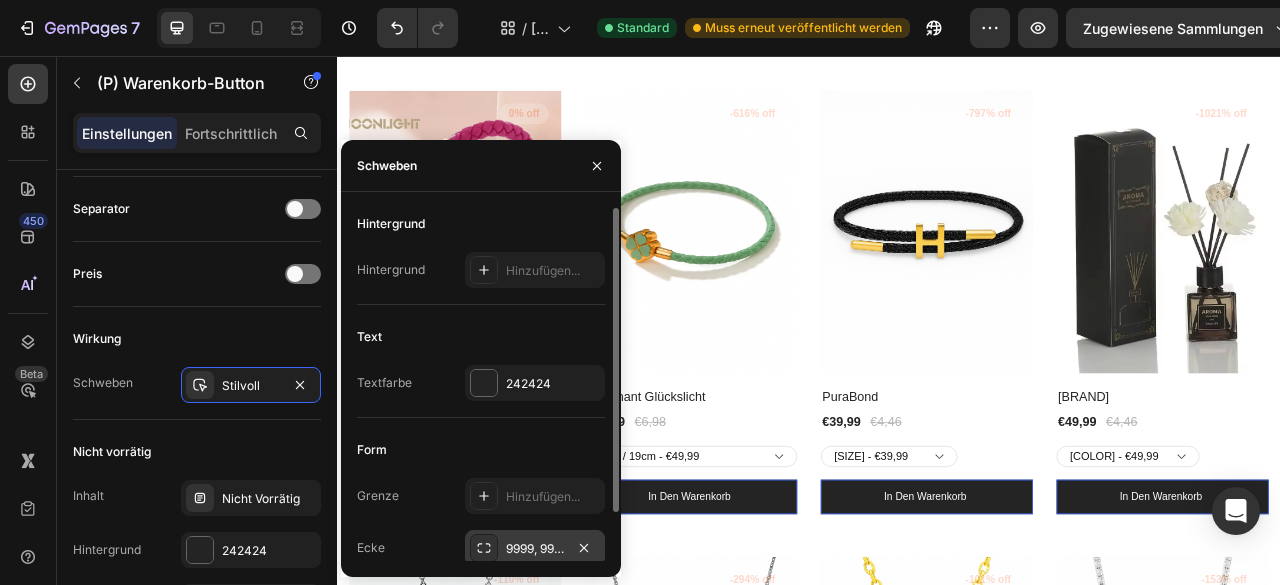 click on "9999, 9999, 9999, 9999" at bounding box center [571, 548] 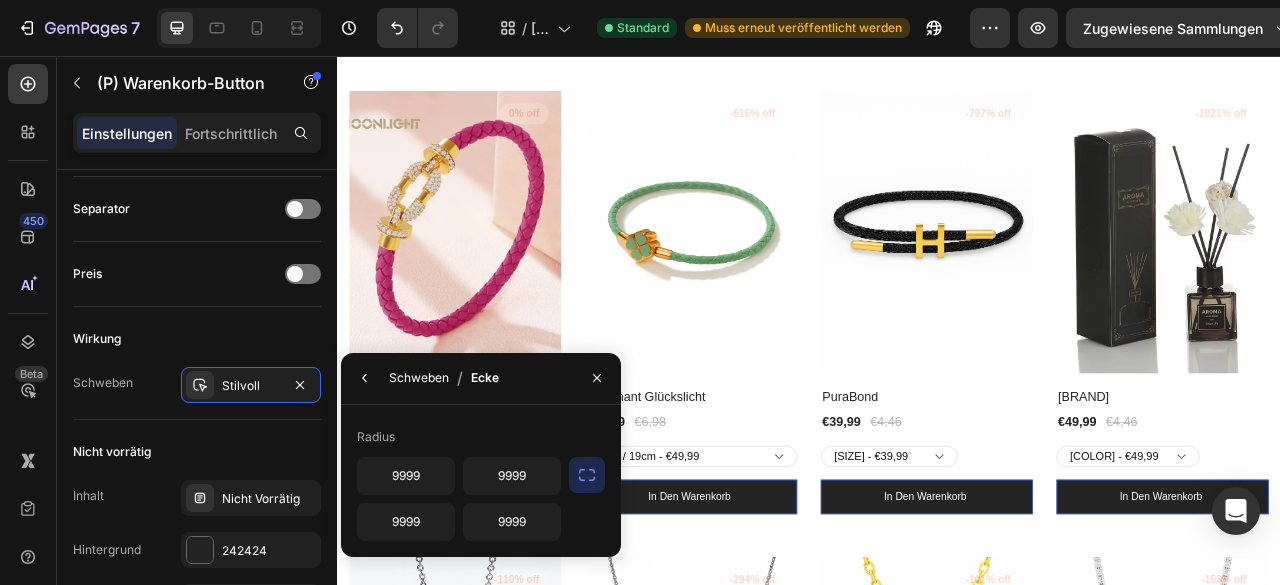 click on "Schweben" at bounding box center (419, 377) 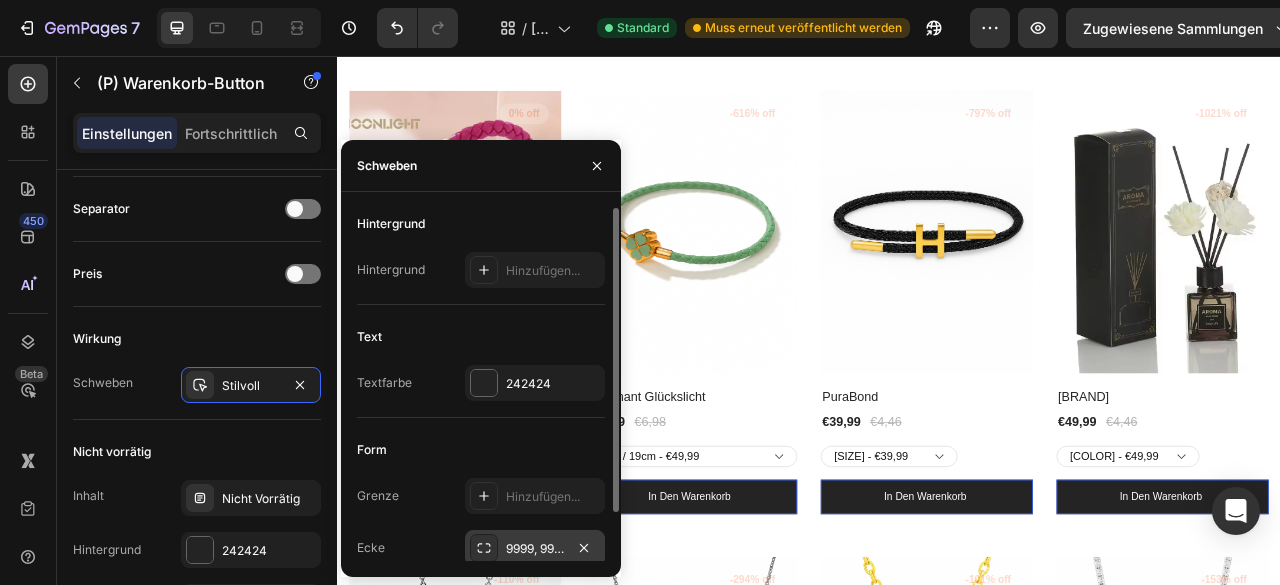 click on "9999, 9999, 9999, 9999" at bounding box center (571, 548) 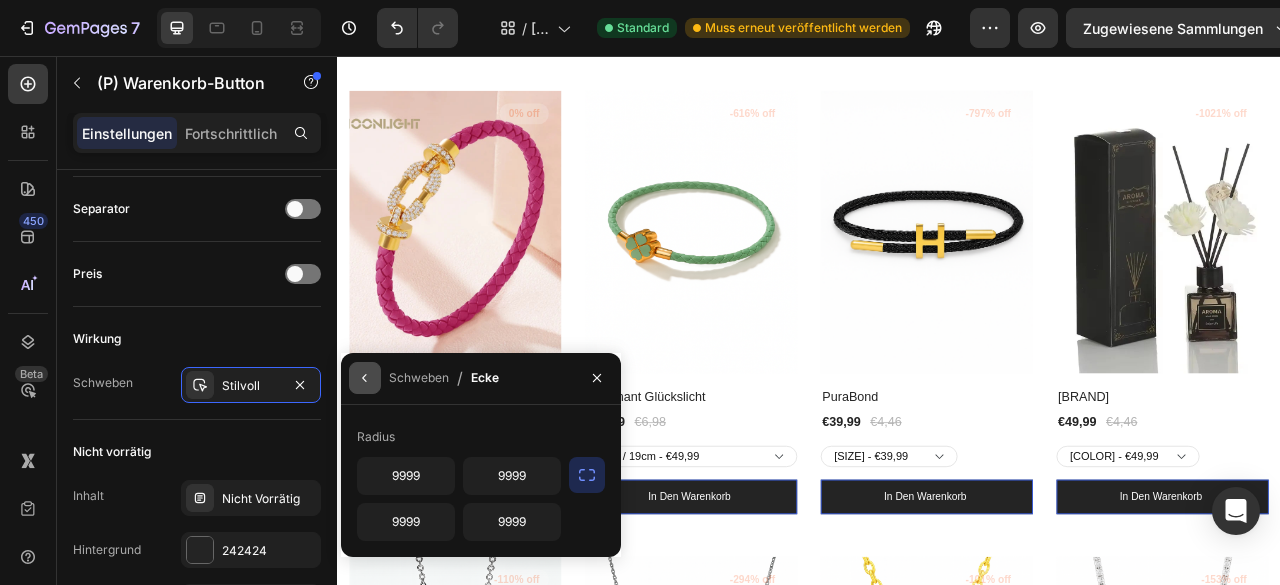 click on "Schweben / Ecke" at bounding box center [424, 378] 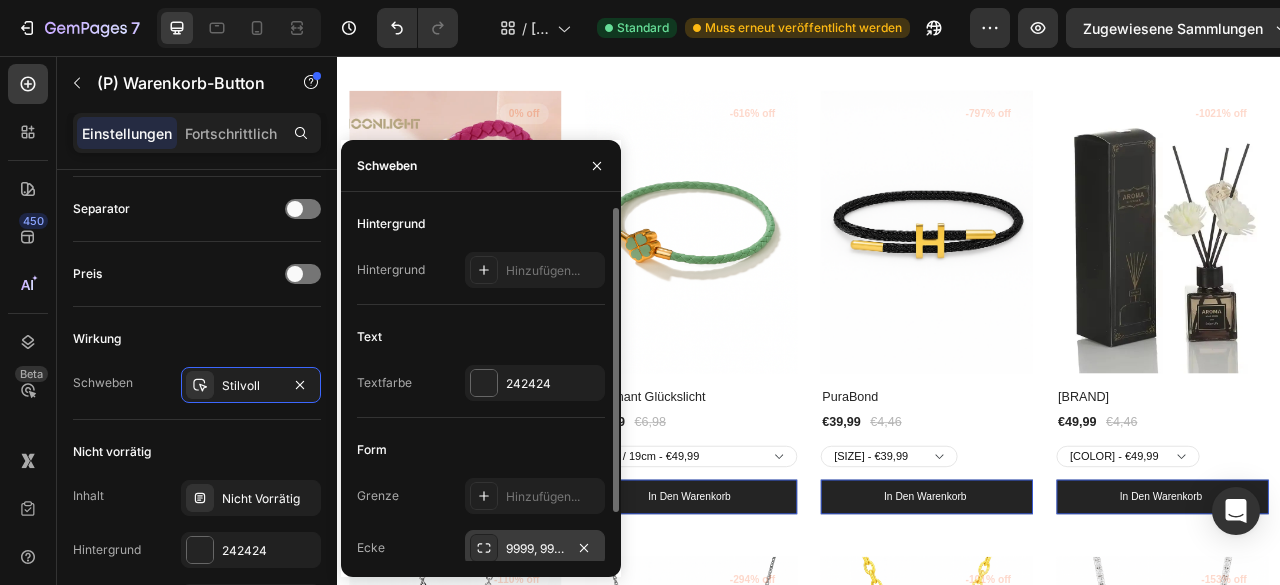 click 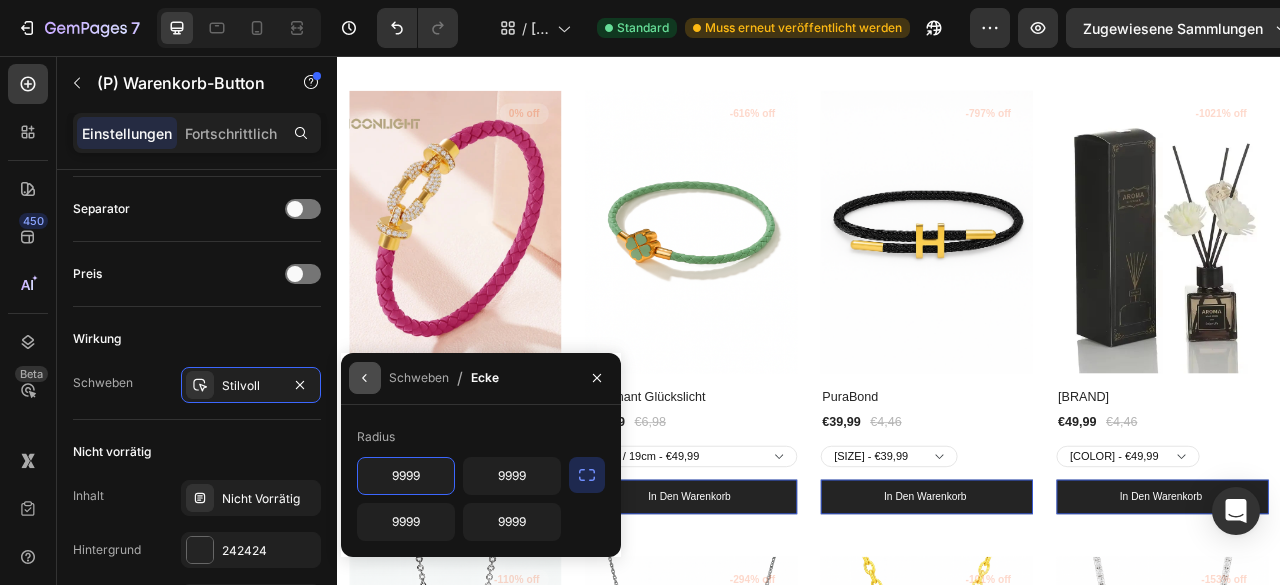click at bounding box center (365, 378) 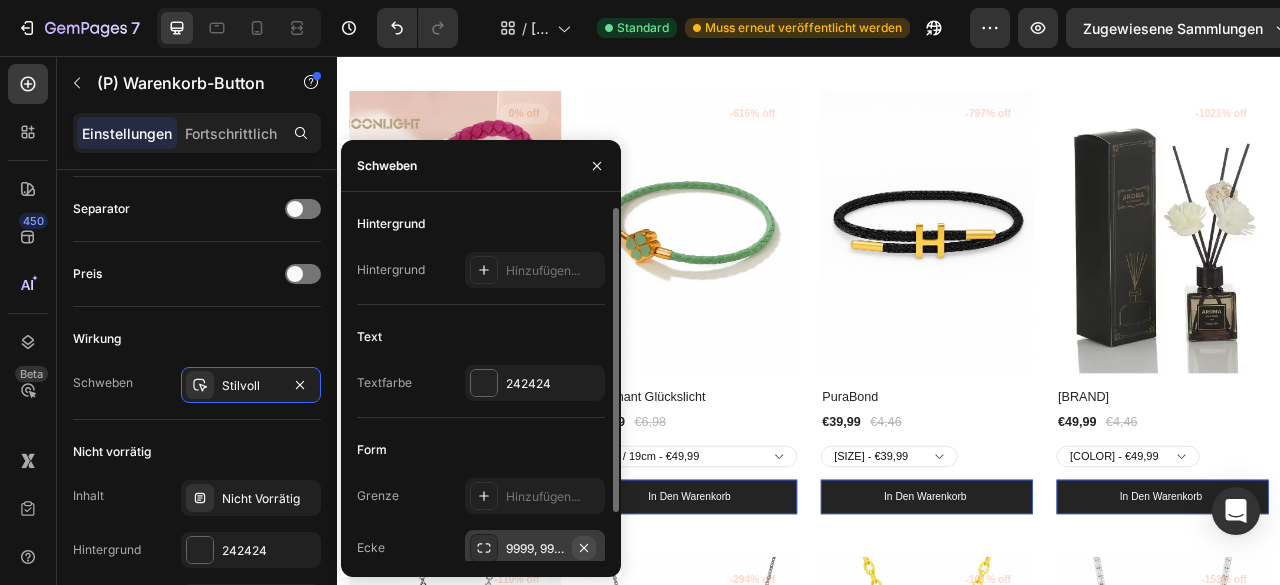 click 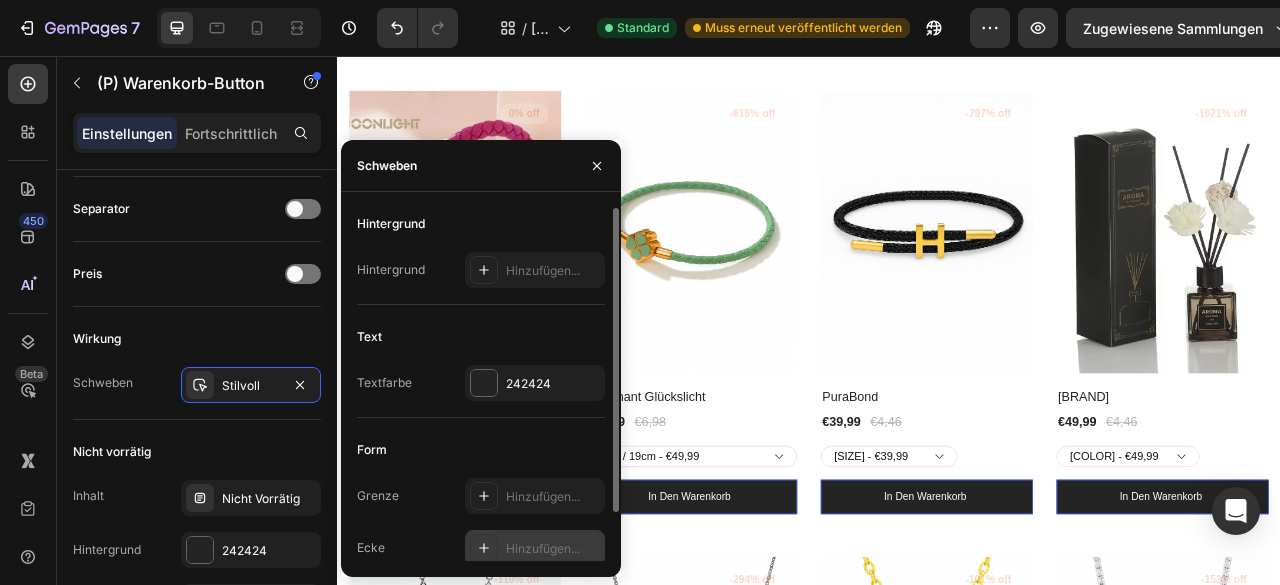 click on "Hinzufügen..." at bounding box center (543, 548) 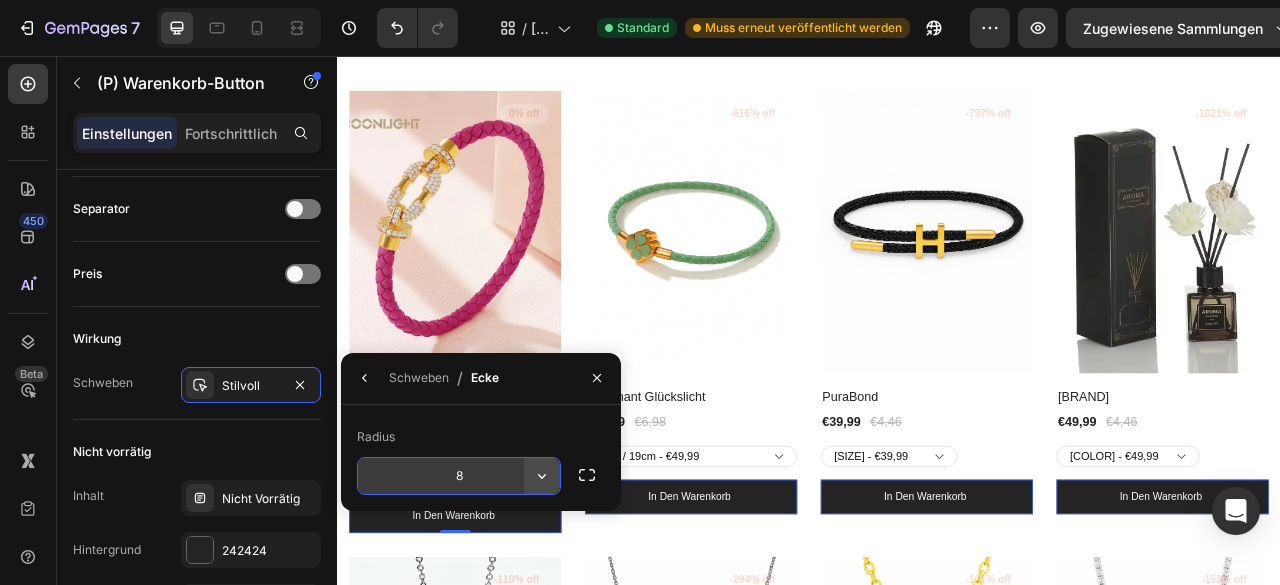 click 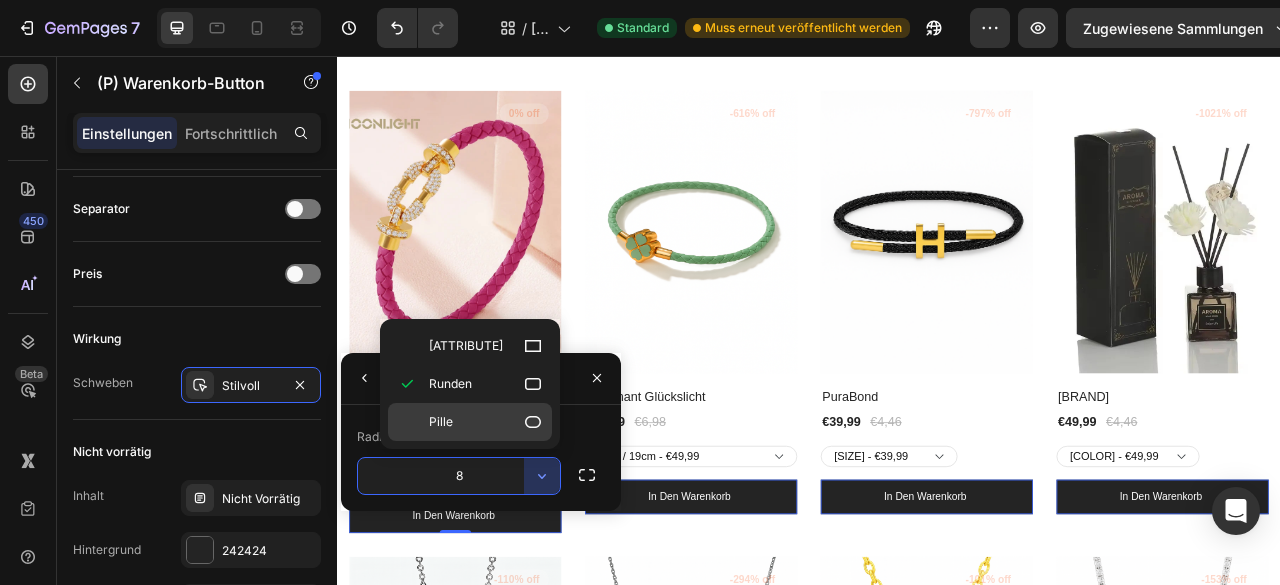 click on "Pille" at bounding box center [486, 422] 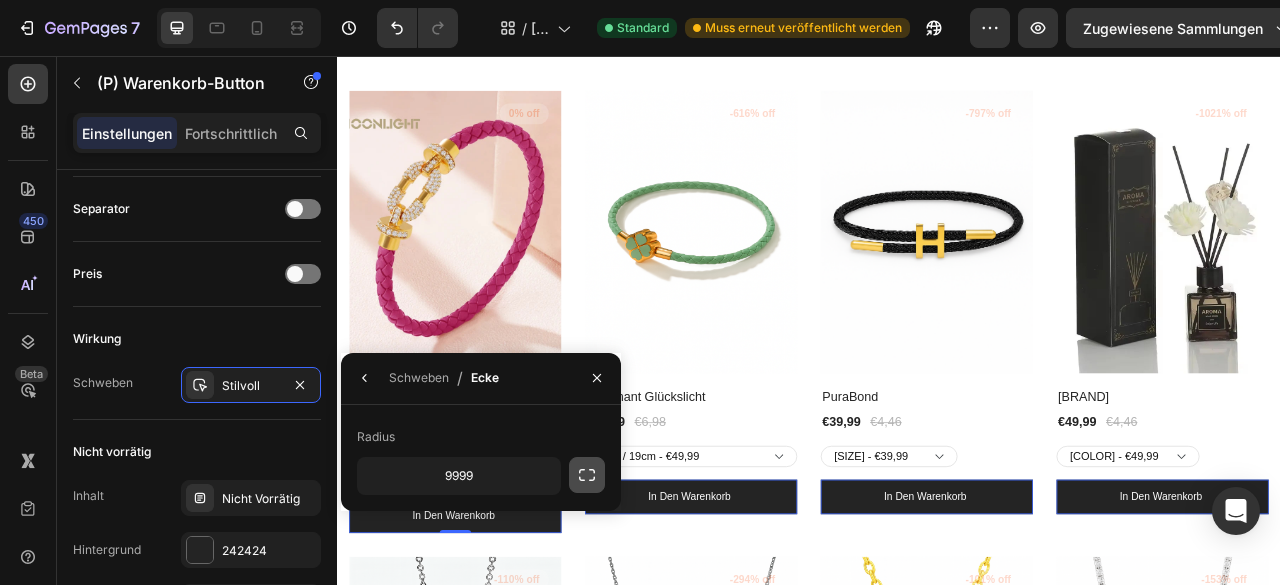 click at bounding box center [587, 475] 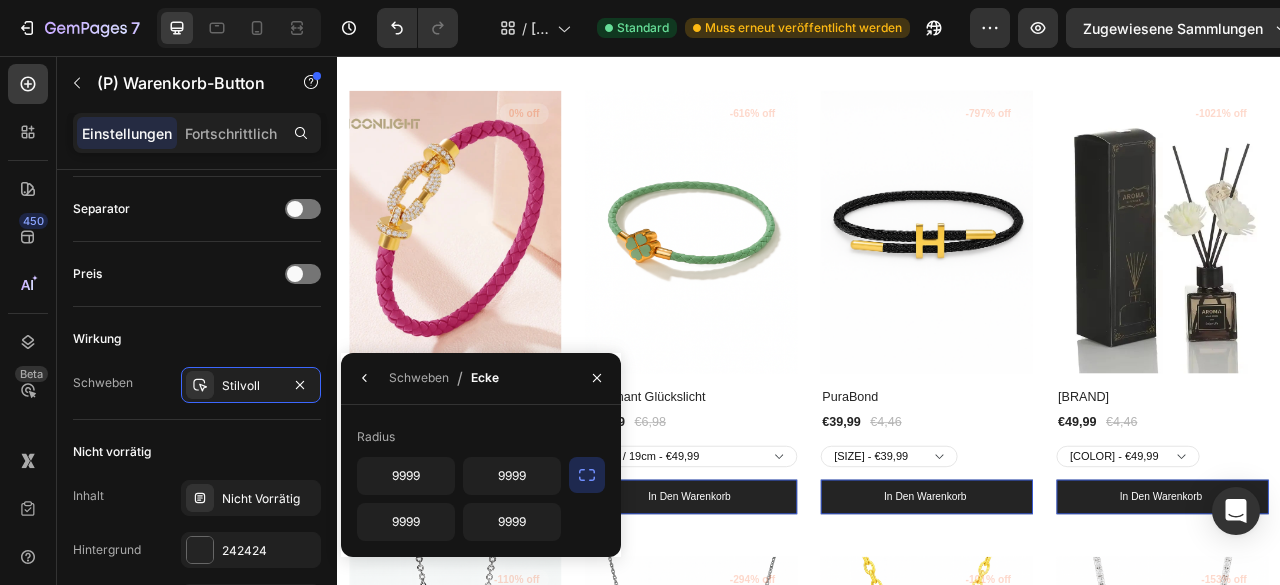 click on "Radius" at bounding box center (481, 437) 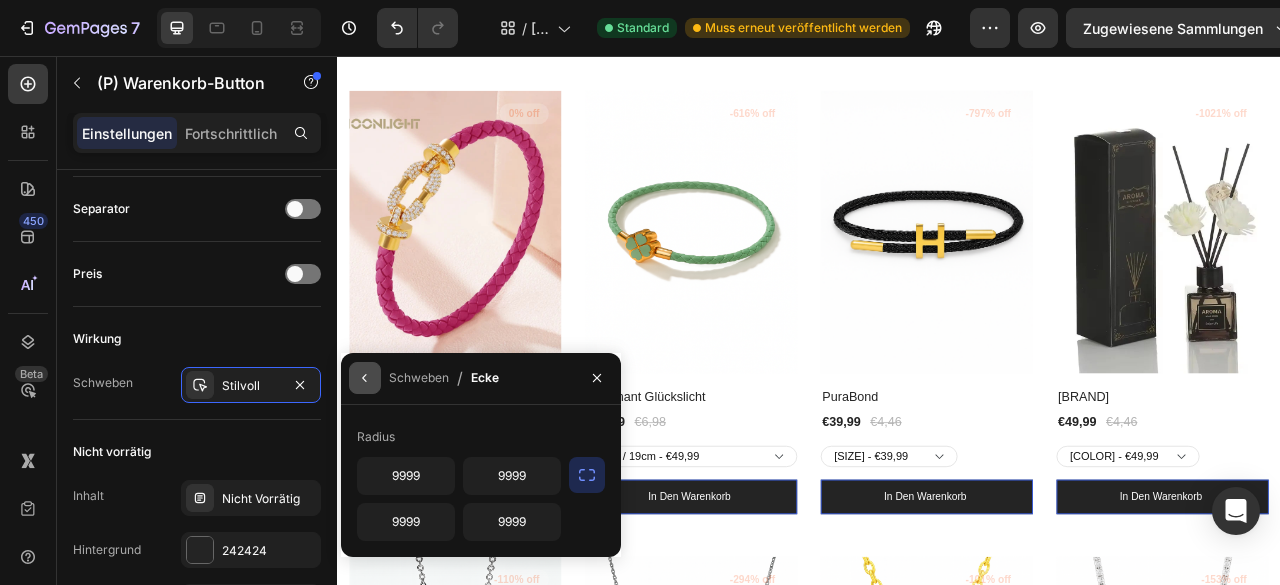 click 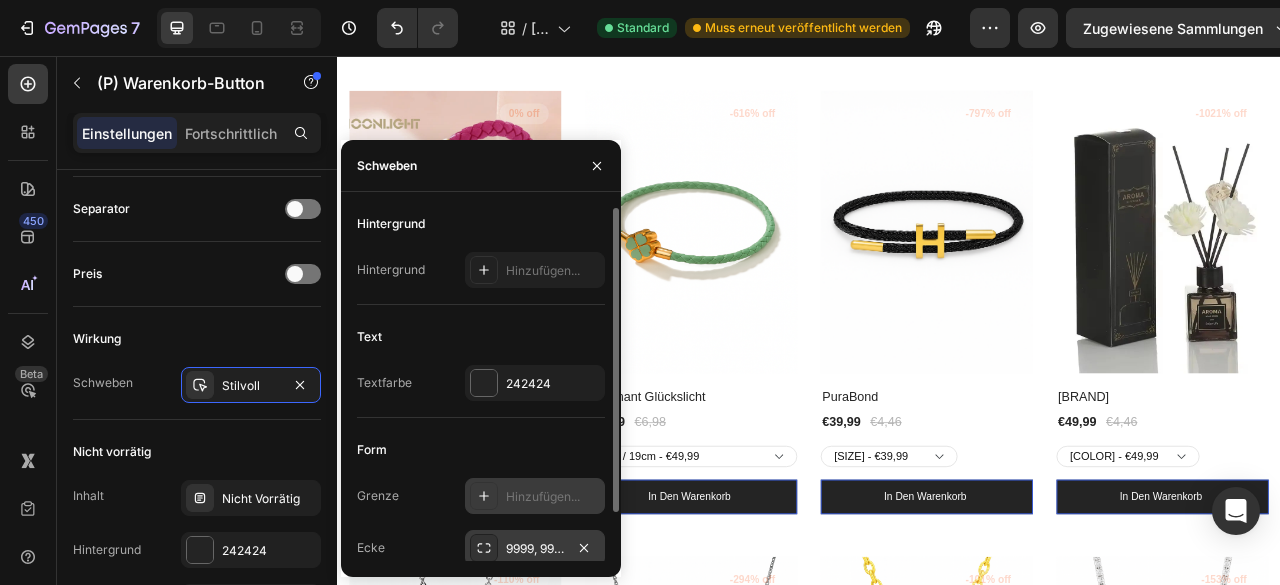 click 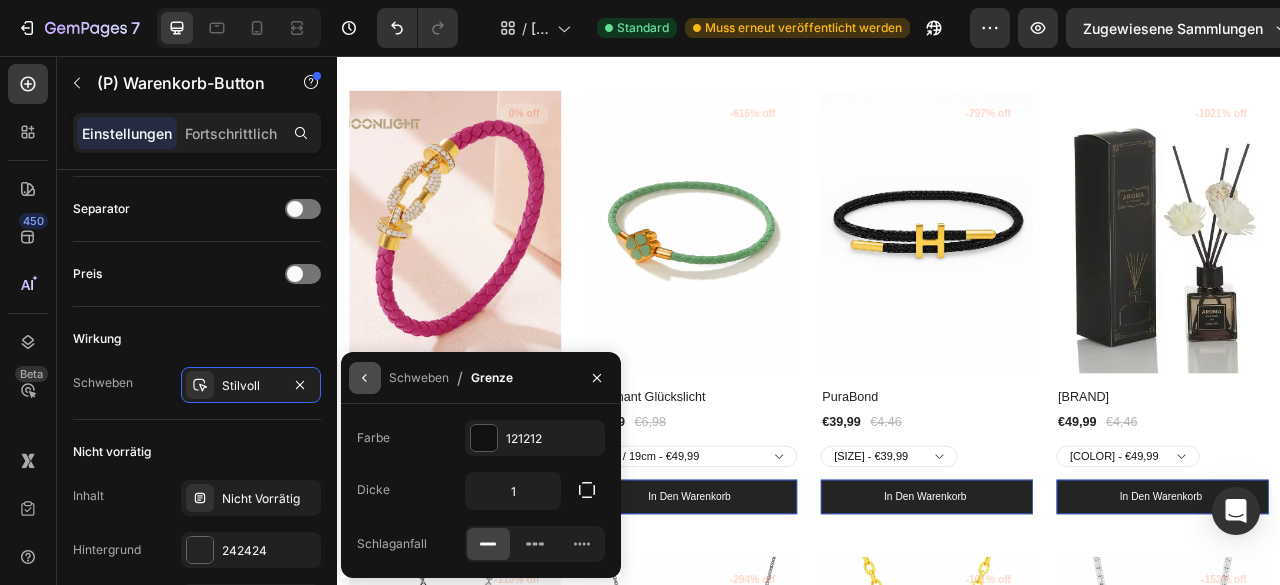 click at bounding box center [365, 378] 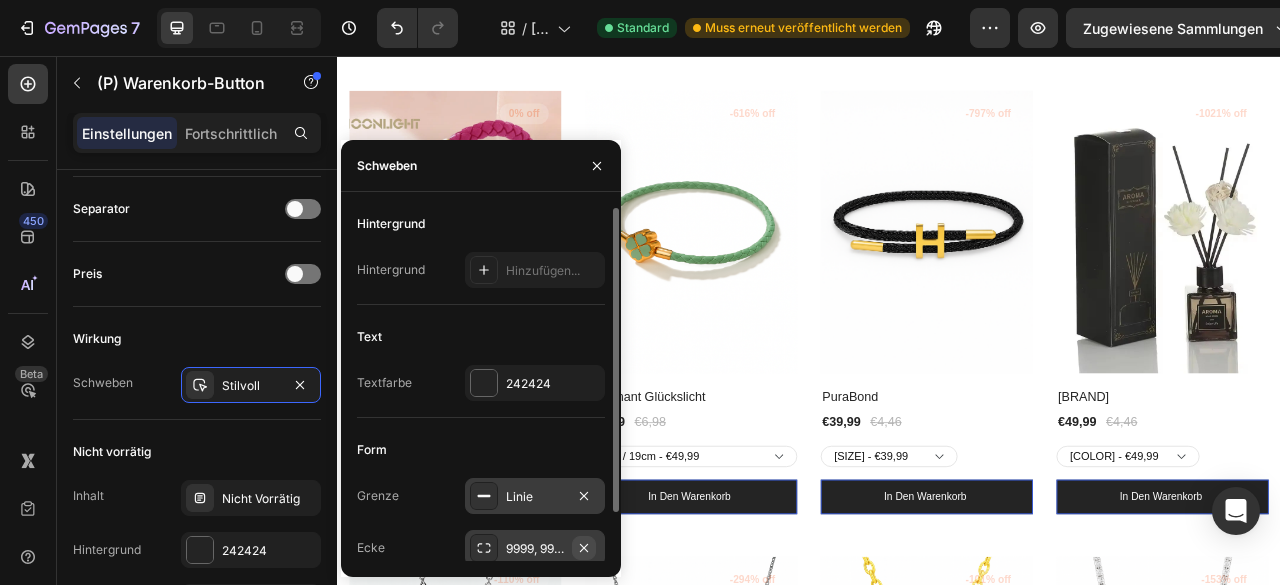 click 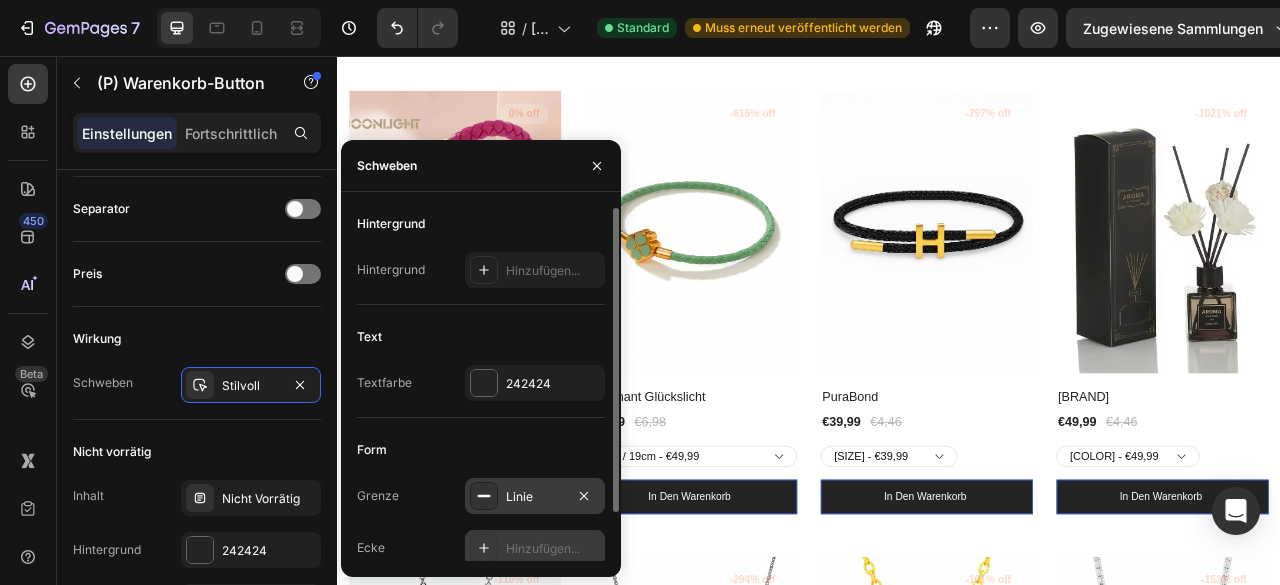 scroll, scrollTop: 56, scrollLeft: 0, axis: vertical 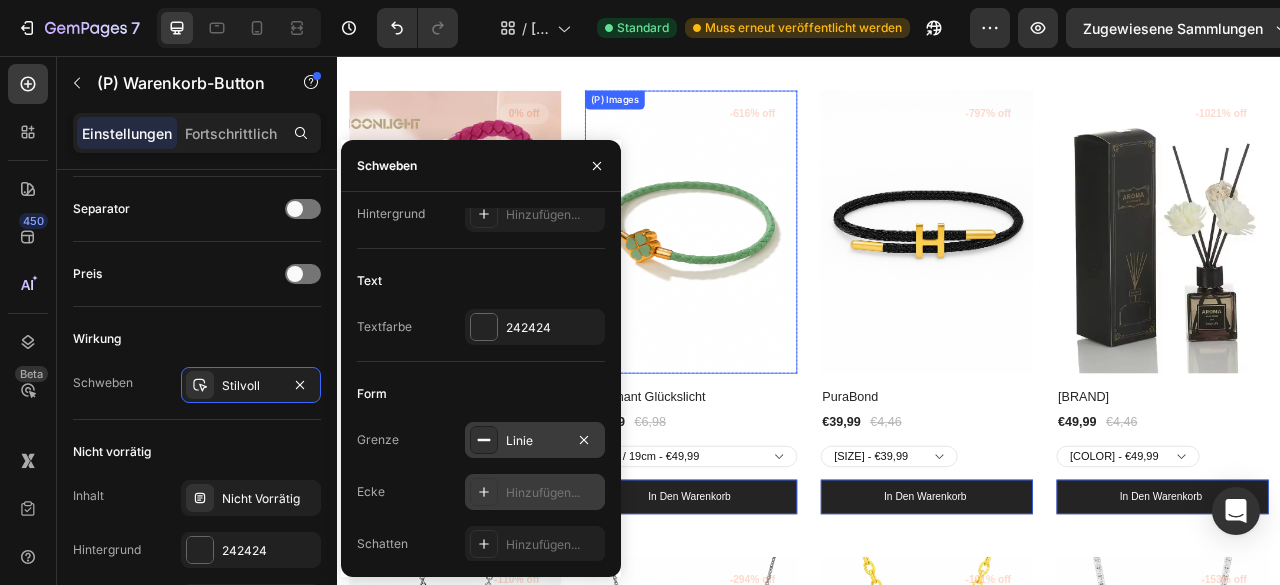 click 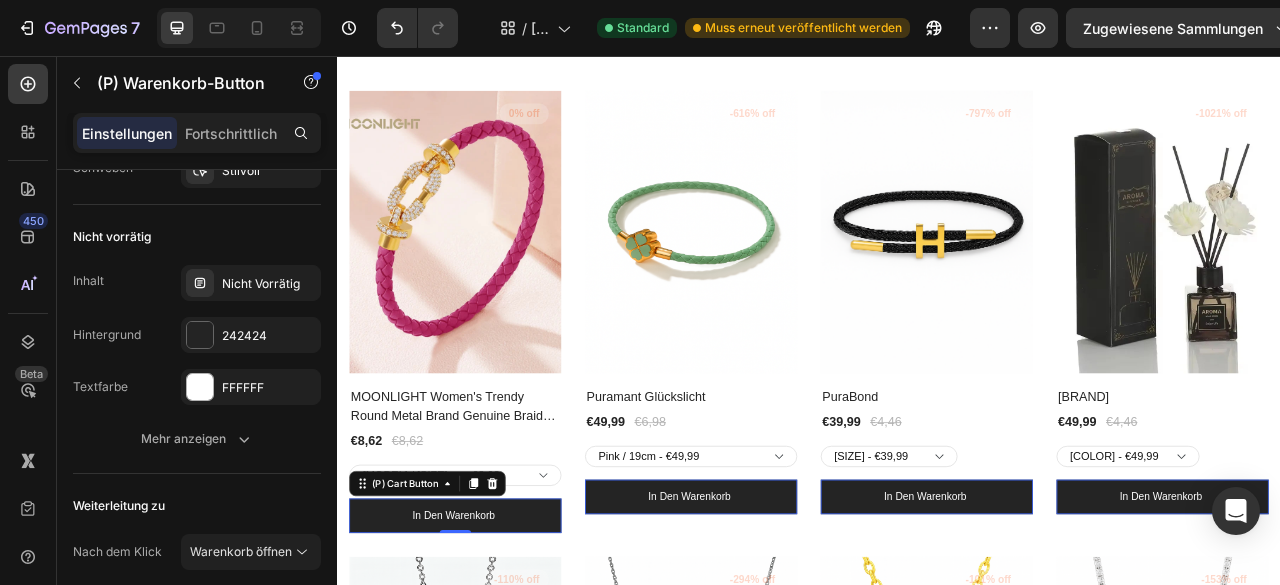 scroll, scrollTop: 1629, scrollLeft: 0, axis: vertical 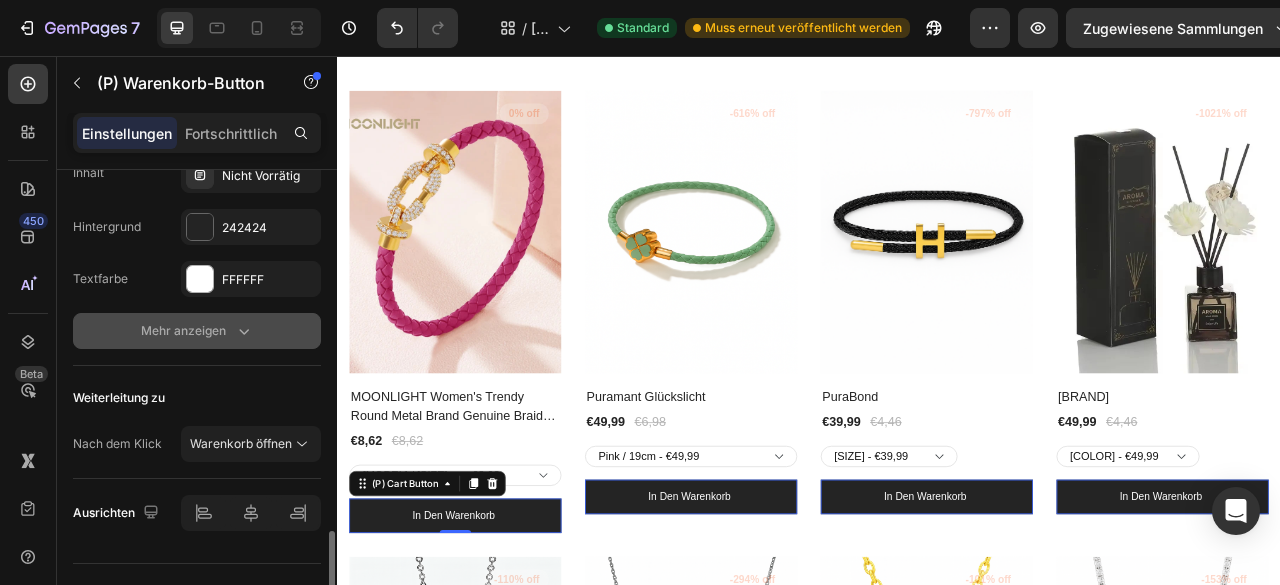click on "Mehr anzeigen" 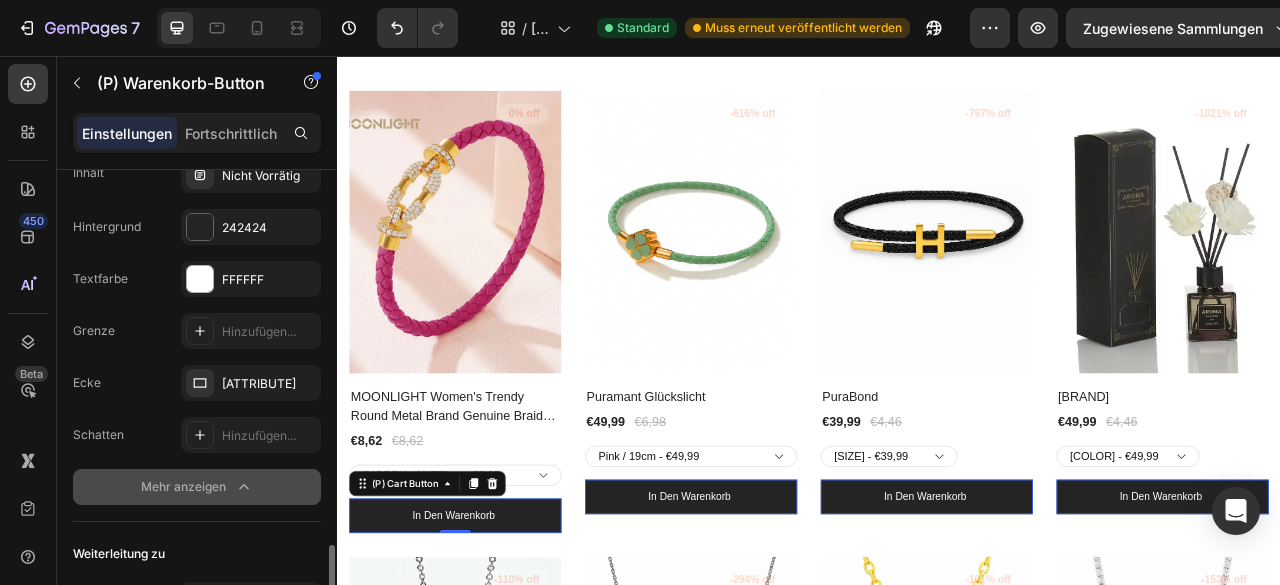 scroll, scrollTop: 1662, scrollLeft: 0, axis: vertical 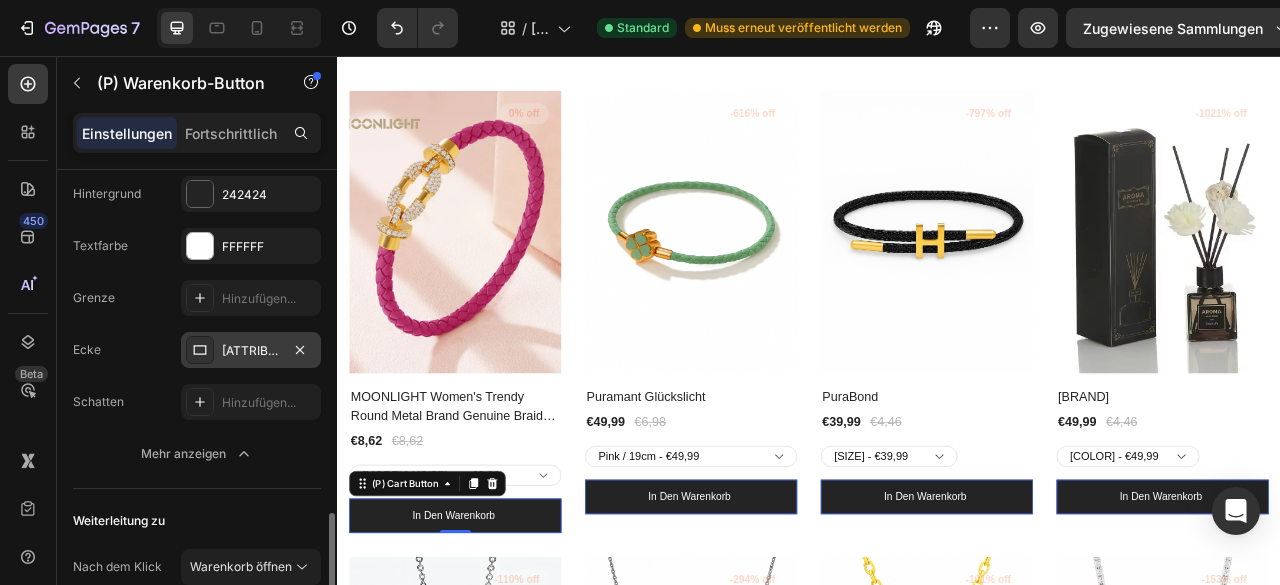click on "Scharf" at bounding box center [251, 350] 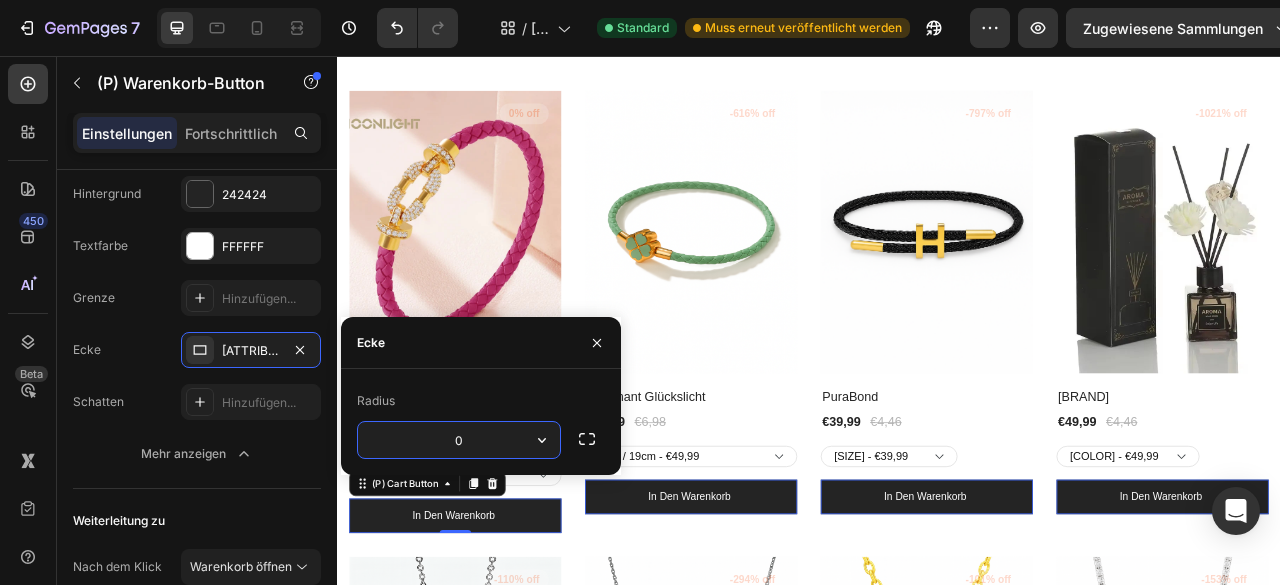 click on "0" at bounding box center (459, 440) 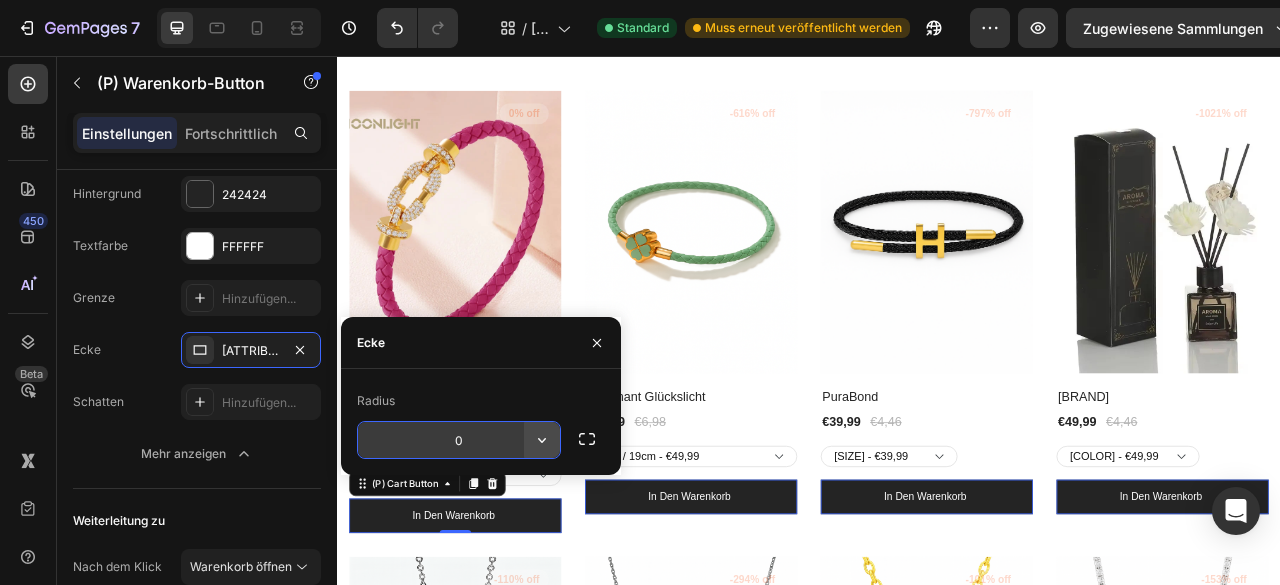click 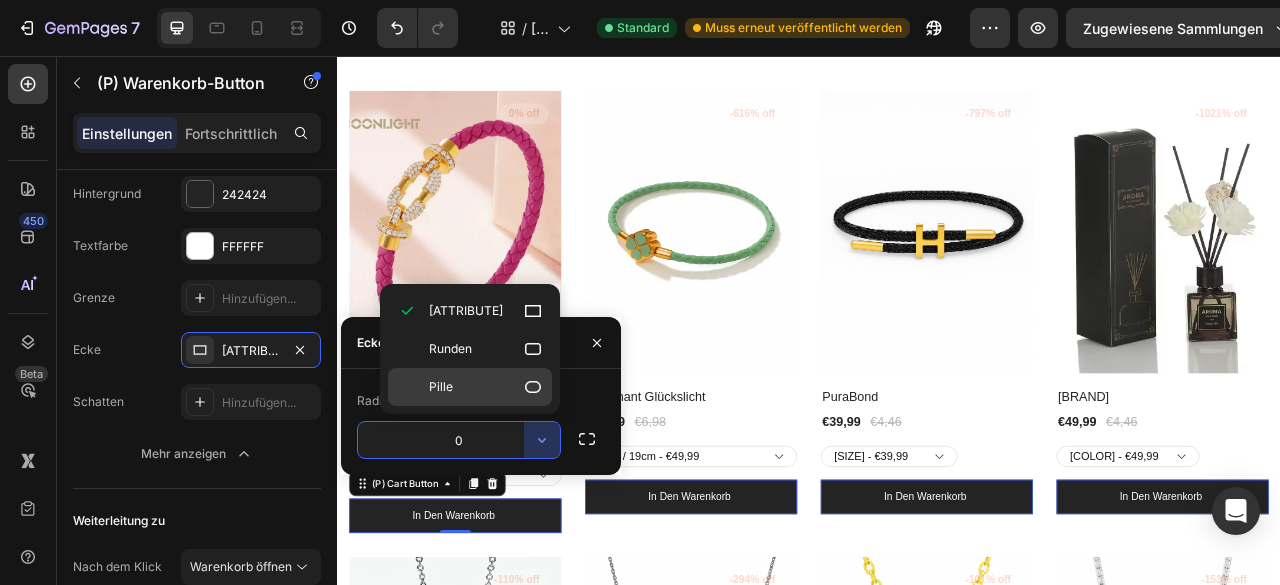 click on "Pille" 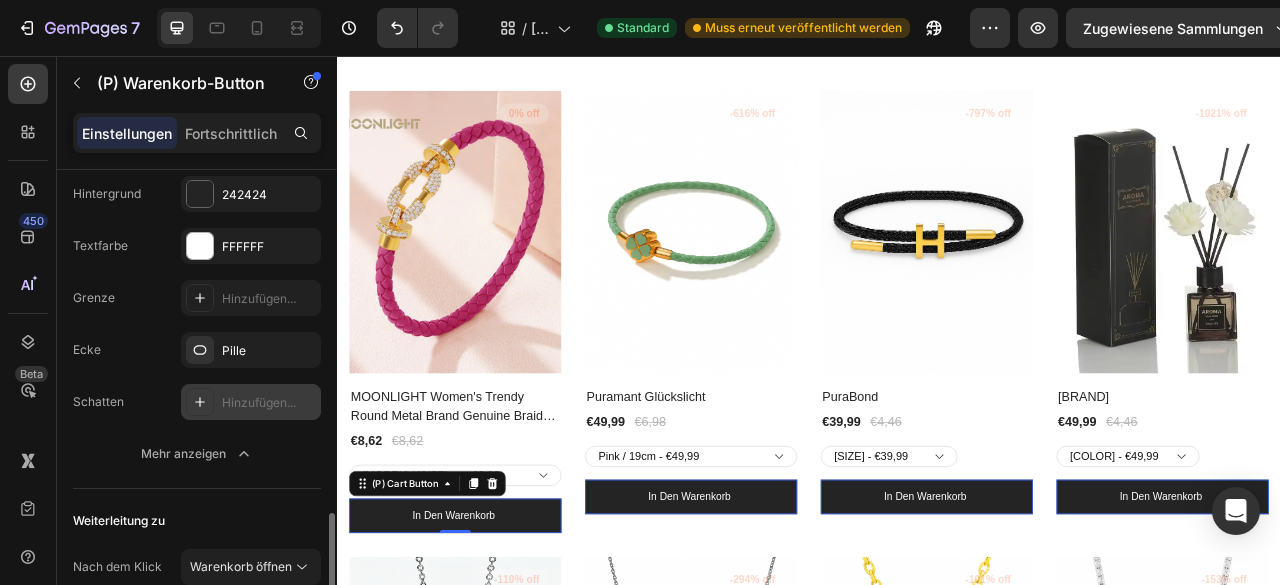 click on "Hinzufügen..." at bounding box center (259, 402) 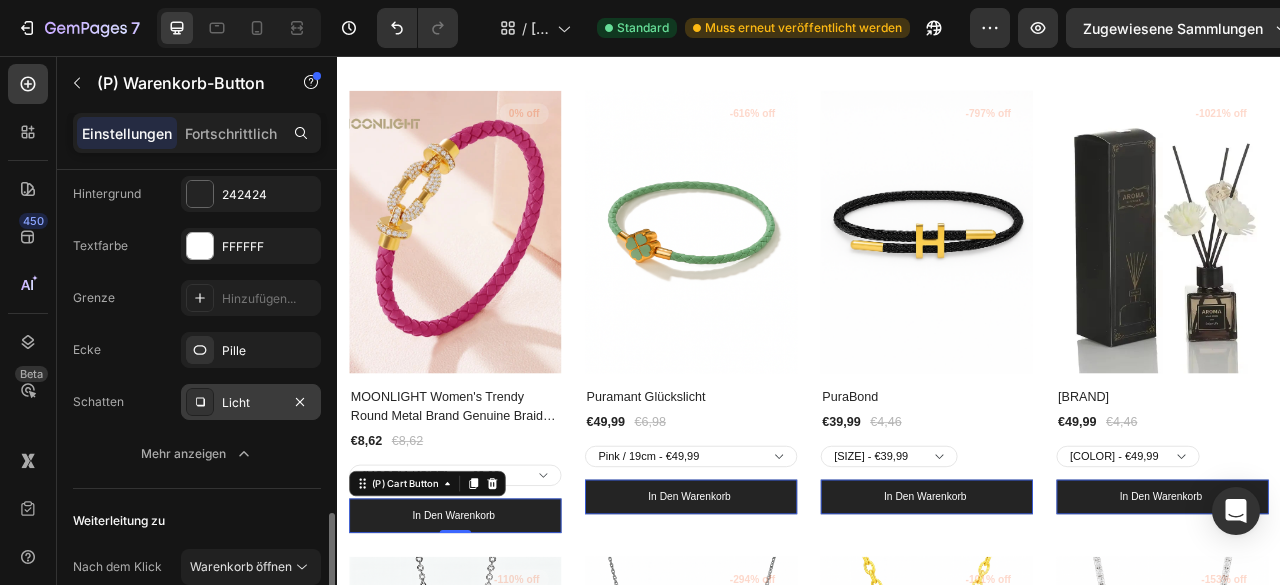 click on "Schatten" 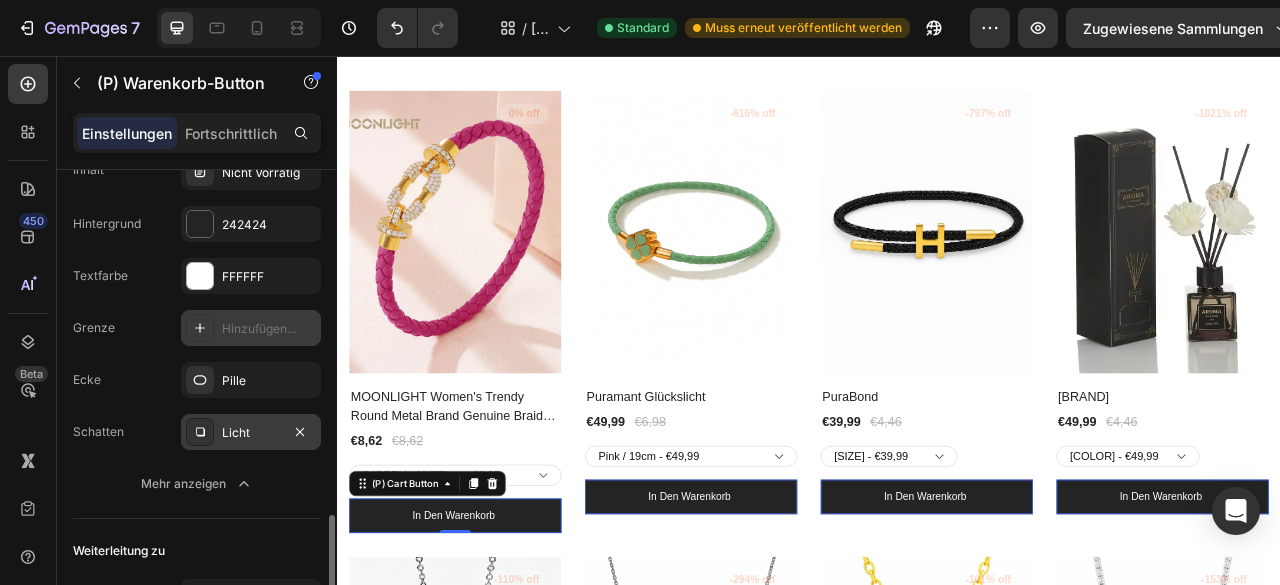 scroll, scrollTop: 1642, scrollLeft: 0, axis: vertical 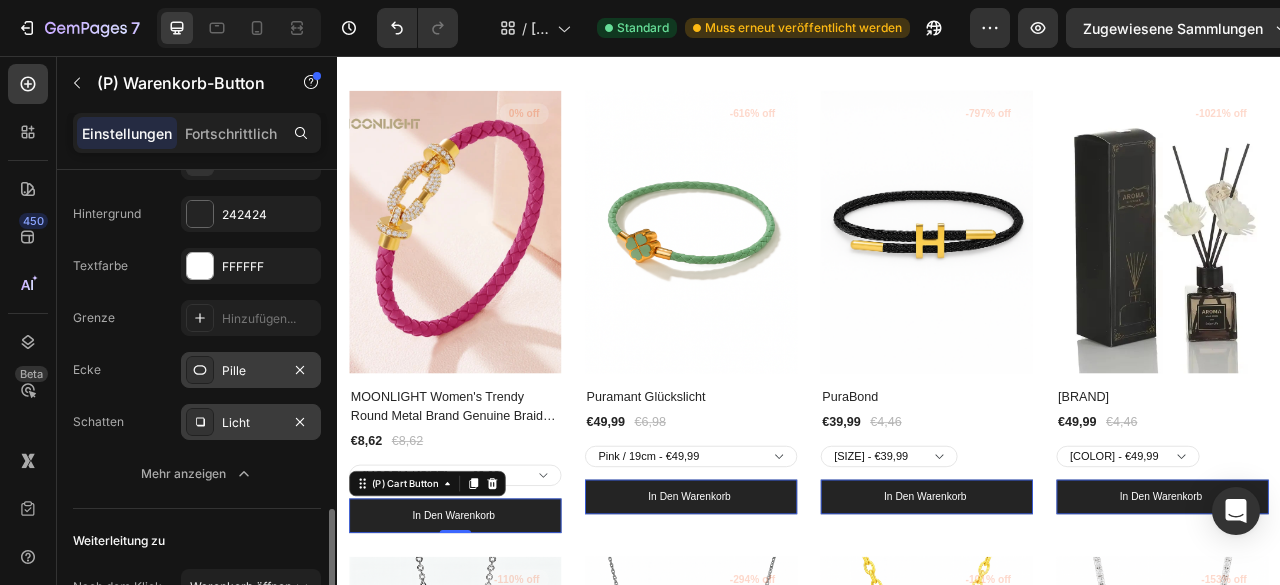 click on "Pille" at bounding box center [251, 370] 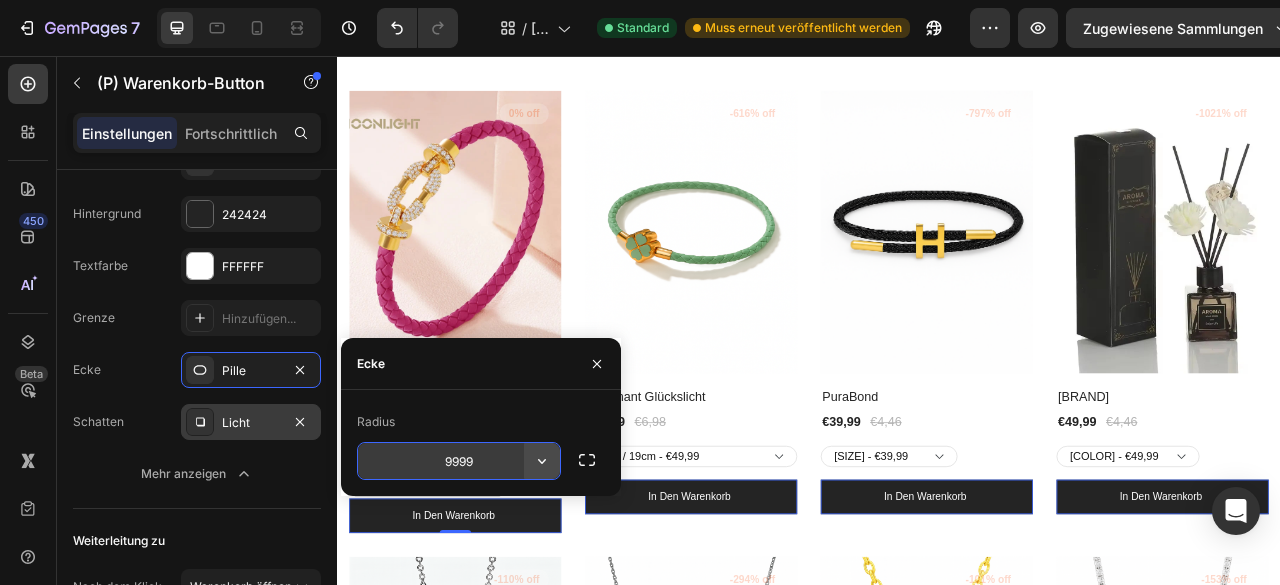 click 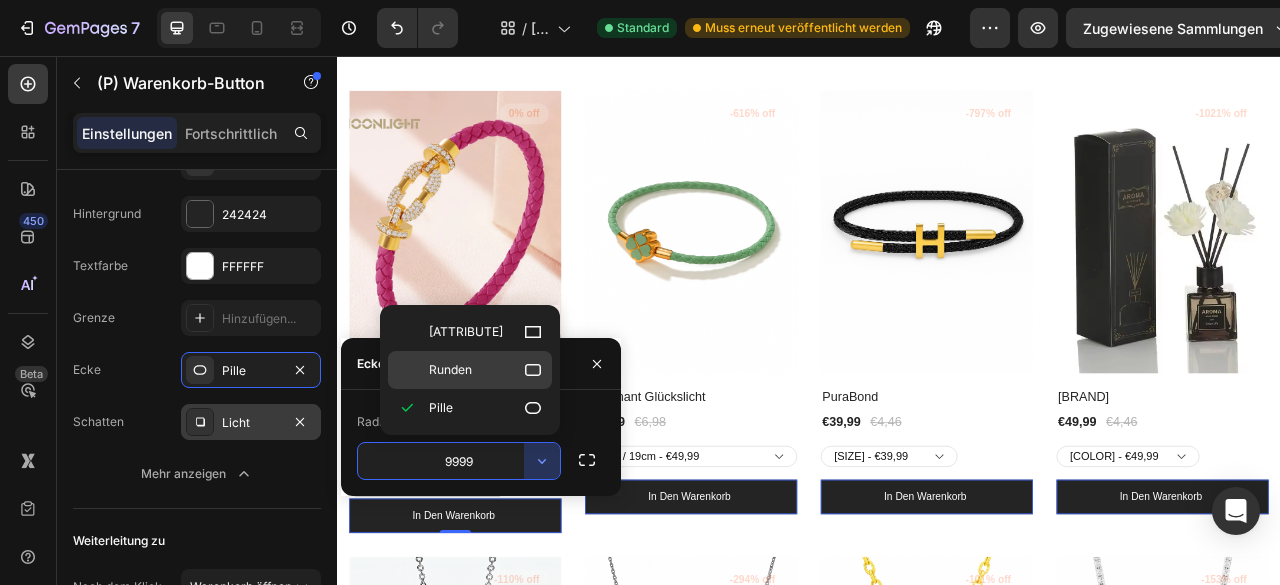 click on "Runden" 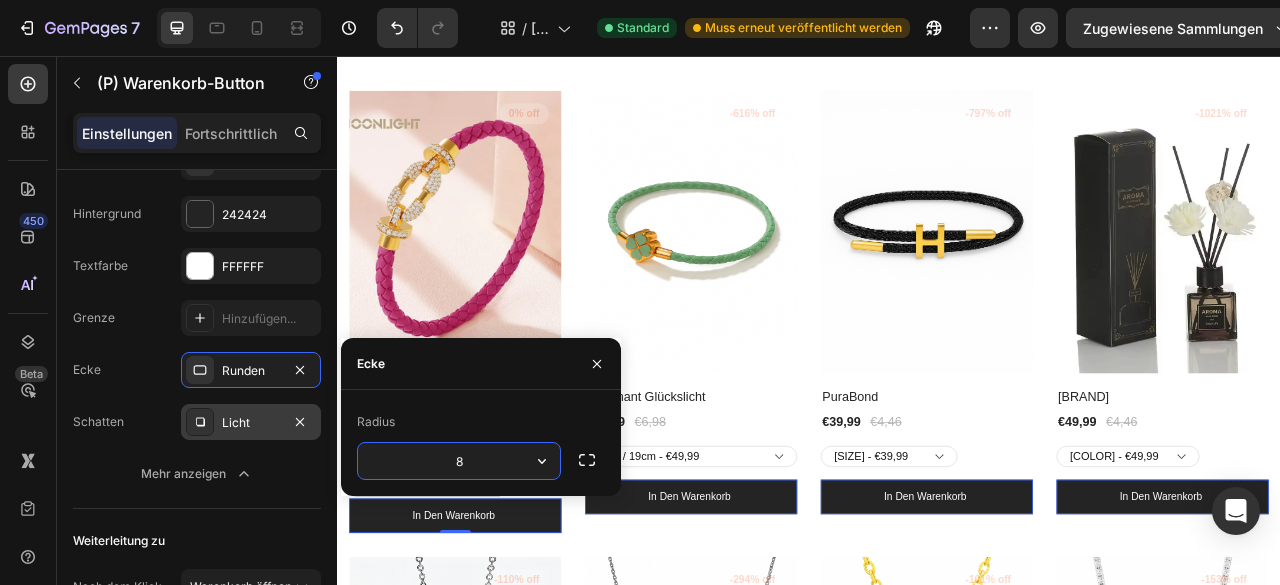 click on "8" at bounding box center (459, 461) 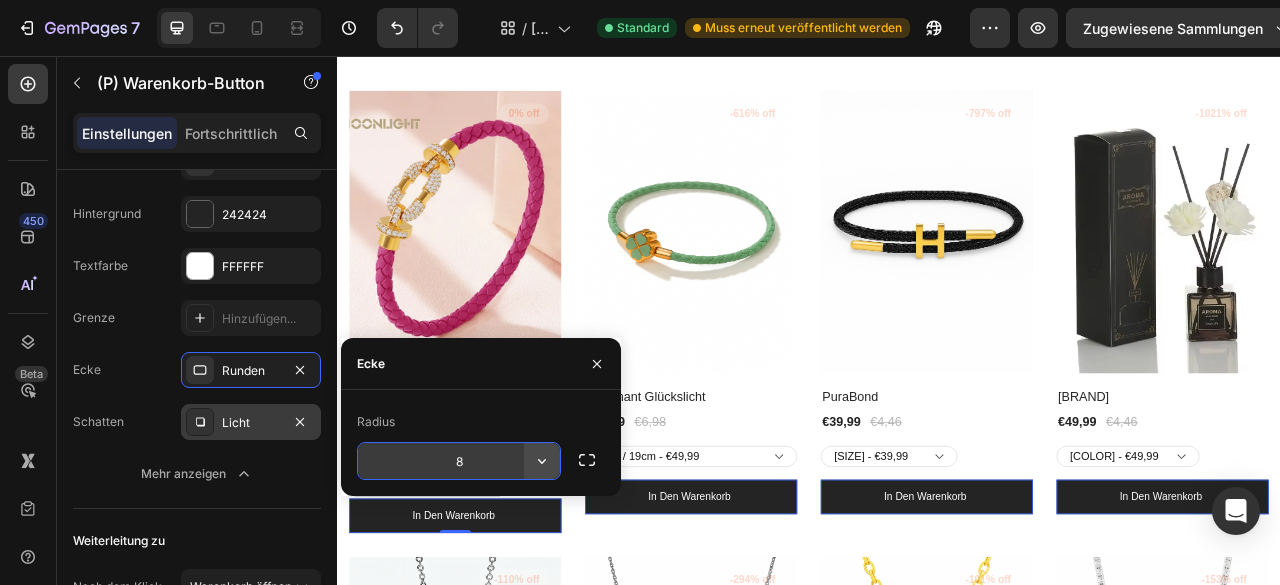 click 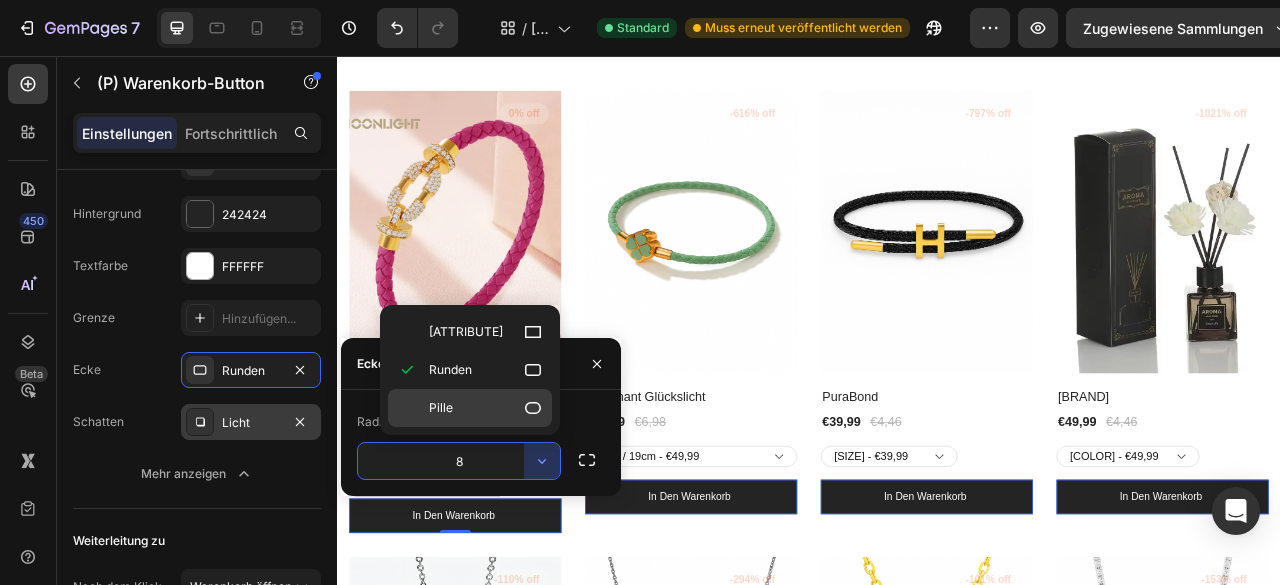 click on "Pille" at bounding box center (486, 408) 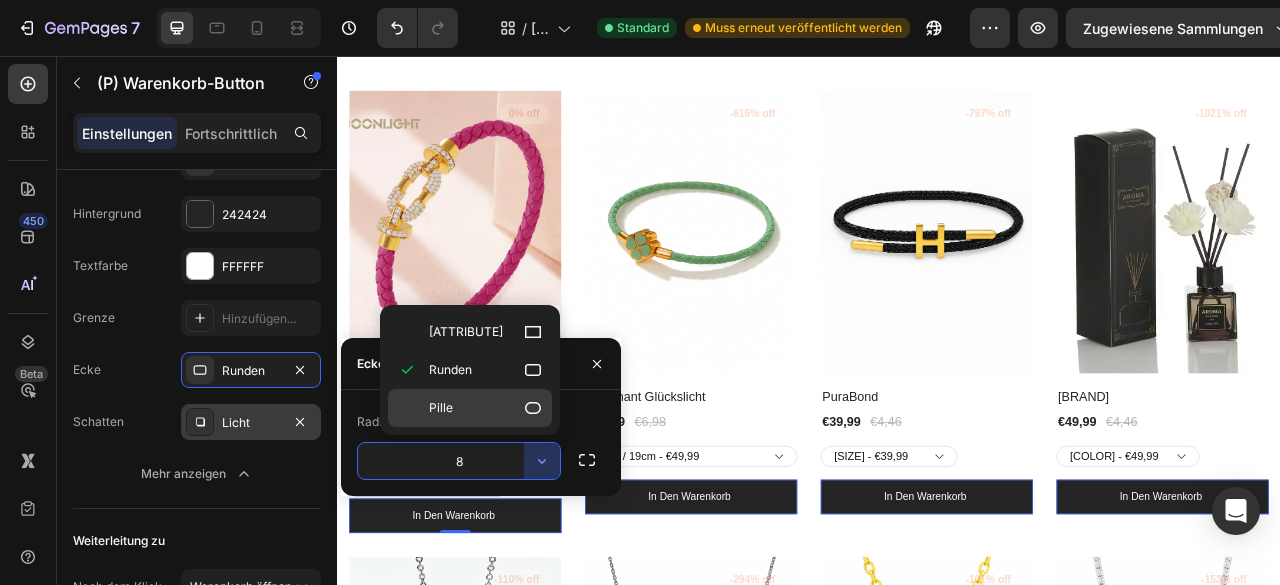 type on "9999" 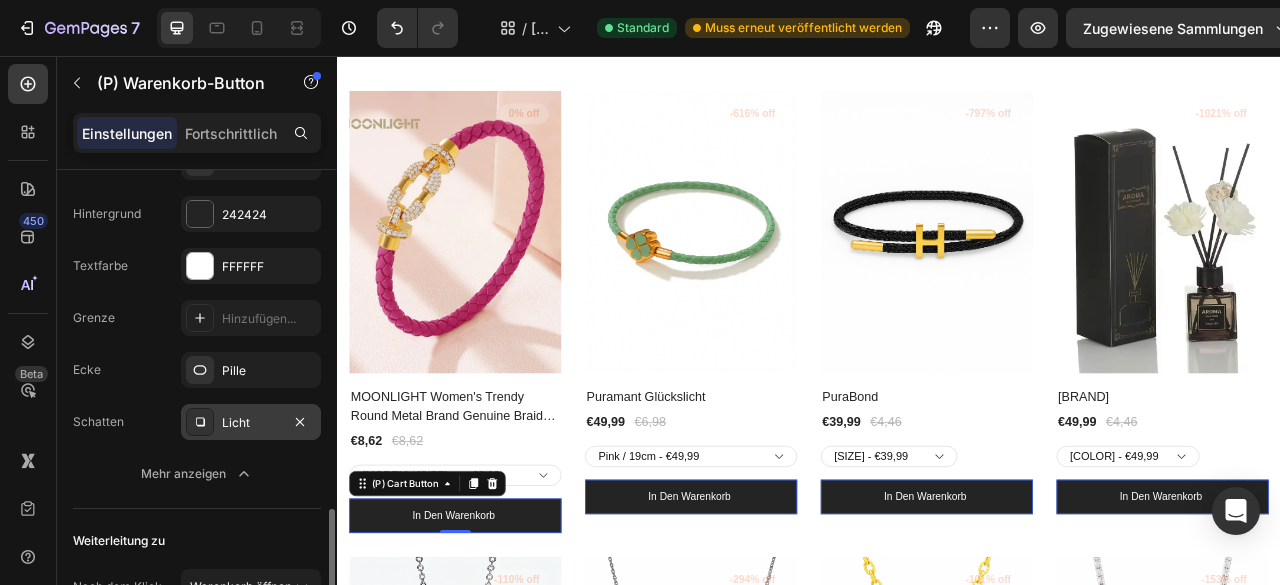 click on "Weiterleitung zu Nach dem Klick Warenkorb öffnen" 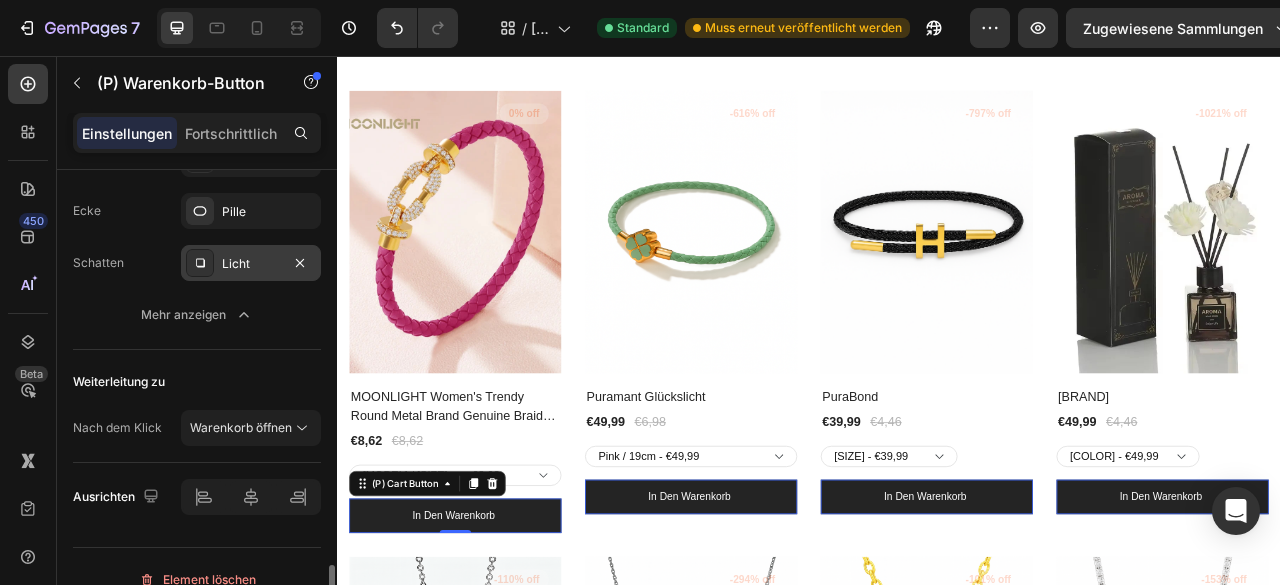 scroll, scrollTop: 1820, scrollLeft: 0, axis: vertical 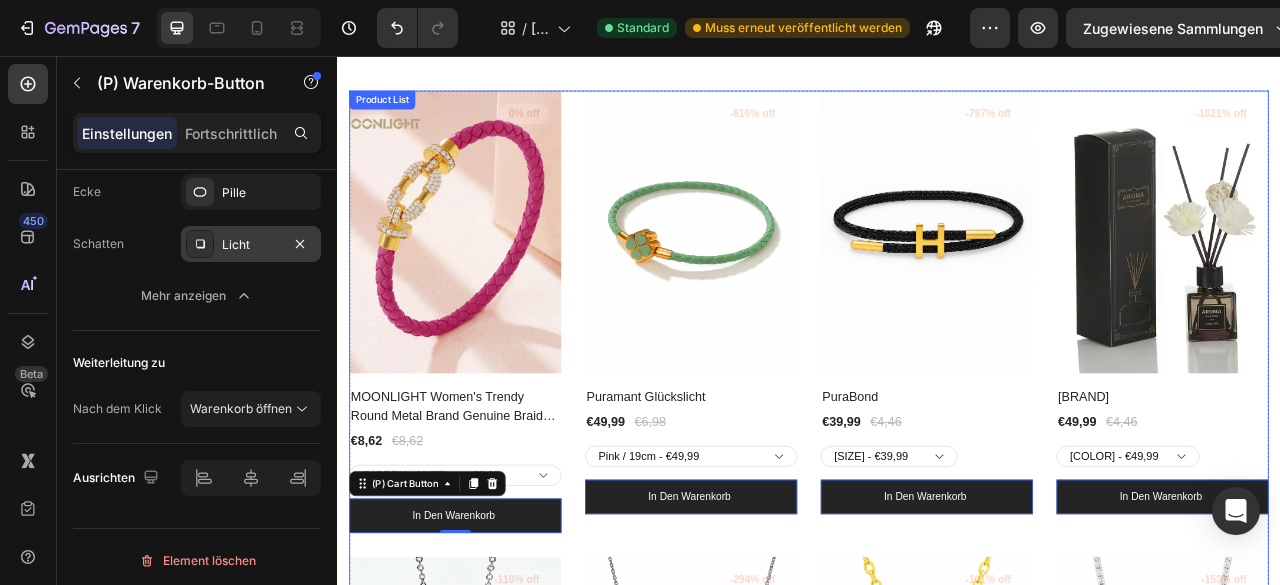 click on "(P) Images 0% off Product Badge Row MOONLIGHT Women's Trendy Round Metal Brand Genuine Braided Leather Bracelet Cubic Zirconia Bracelet Female Jewelry Accessories (P) Title €8,62 (P) Price (P) Price €8,62 (P) Price (P) Price Row   32LN146 / 22cm - €8,62  32LN146 / 21cm - €8,62  32LN146 / 20cm - €8,62  32LN146 / 19cm - €8,62  32LN146 / 18cm - €8,62  32LN146 / 17cm - €8,62  Red / 17cm - €8,62  32LN146 / 16cm - €8,62  Khaki / 17cm - €8,62  32LN170 / 22cm - €8,62  Black / 17cm - €8,62  32LN170 / 21cm - €8,62  Light Pink / 17cm - €8,62  32LN170 / 20cm - €8,62  32LN170 / 19cm - €8,62  Grey Blue / 17cm - €8,62  32LN170 / 18cm - €8,62  32LN170 / 17cm - €8,62  32LN170 / 16cm - €8,62  32LN169 / 22cm - €8,62  32LN169 / 21cm - €8,62  32LN169 / 20cm - €8,62  32LN169 / 19cm - €8,62  32LN169 / 18cm - €8,62  32LN169 / 17cm - €8,62  Navy blue / 22cm - €8,62  32LN169 / 16cm - €8,62  Navy blue / 21cm - €8,62  32LN171 / 22cm - €8,62  32LN171 / 21cm - €8,62    0 Row" at bounding box center [937, 7206] 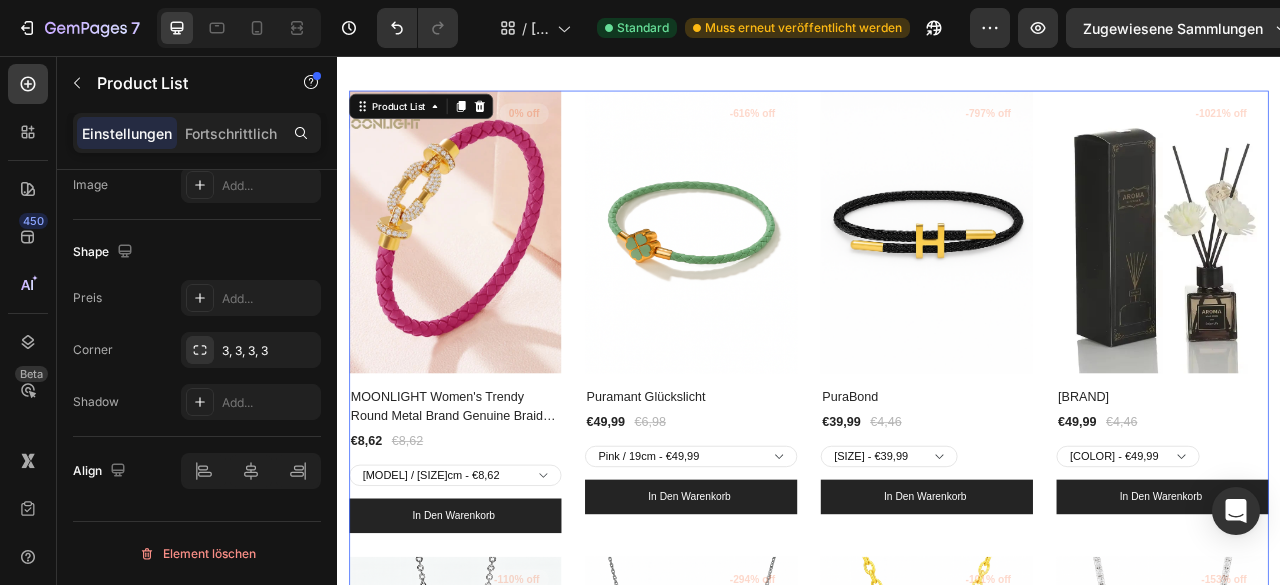 scroll, scrollTop: 0, scrollLeft: 0, axis: both 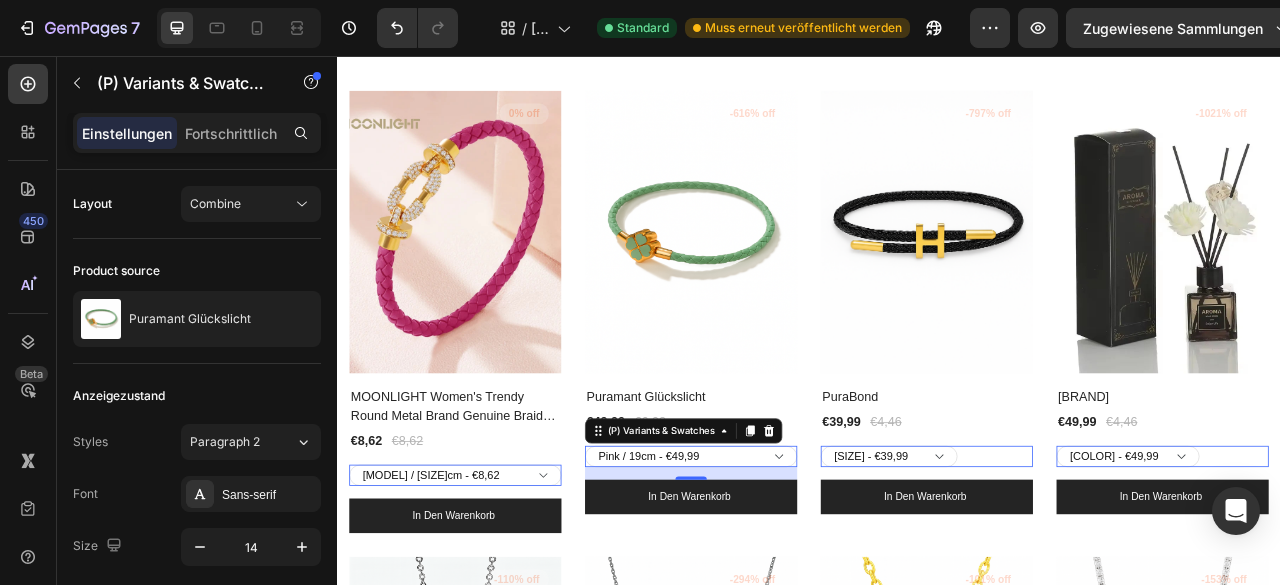 click on "(P) Variants & Swatches" at bounding box center [429, 564] 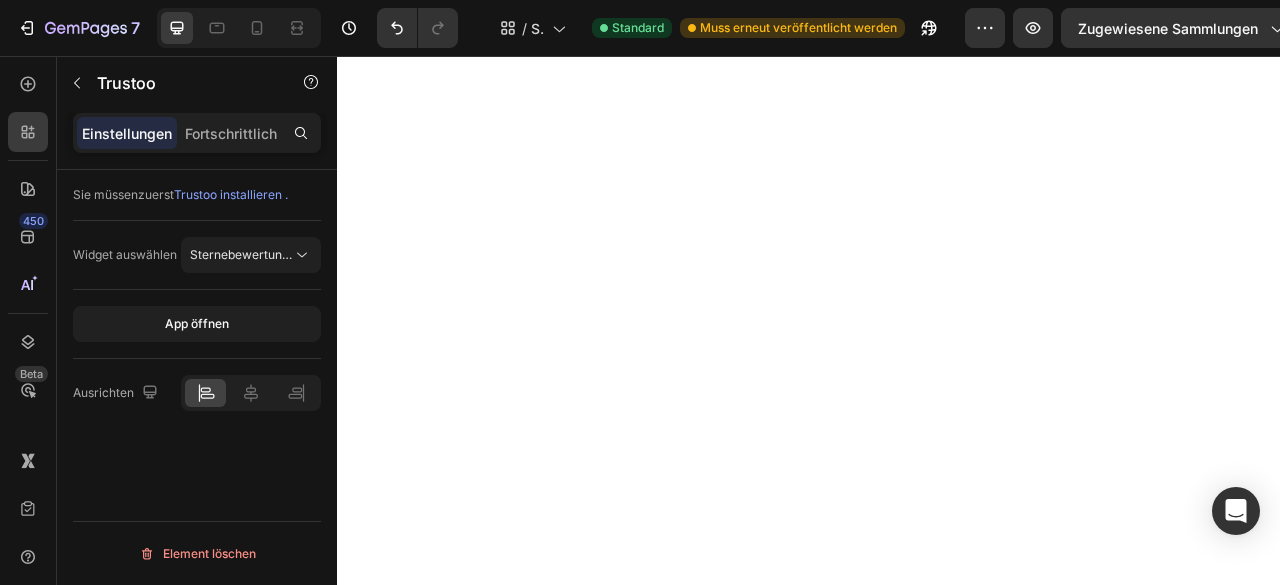 scroll, scrollTop: 0, scrollLeft: 0, axis: both 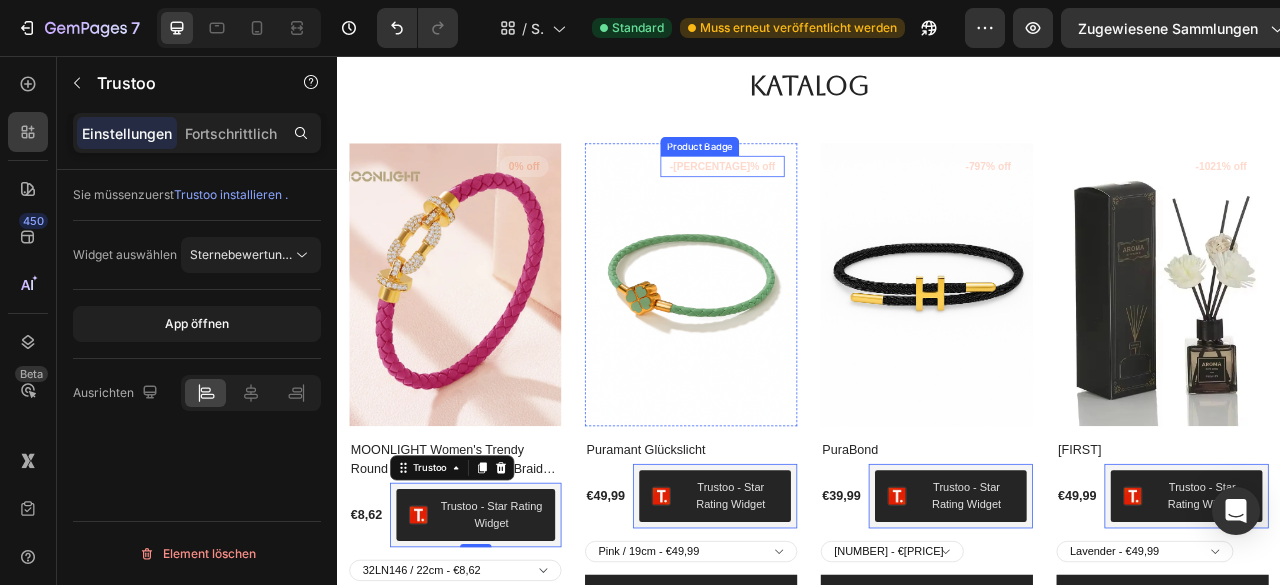 click on "-[PERCENTAGE]% off" at bounding box center [574, 197] 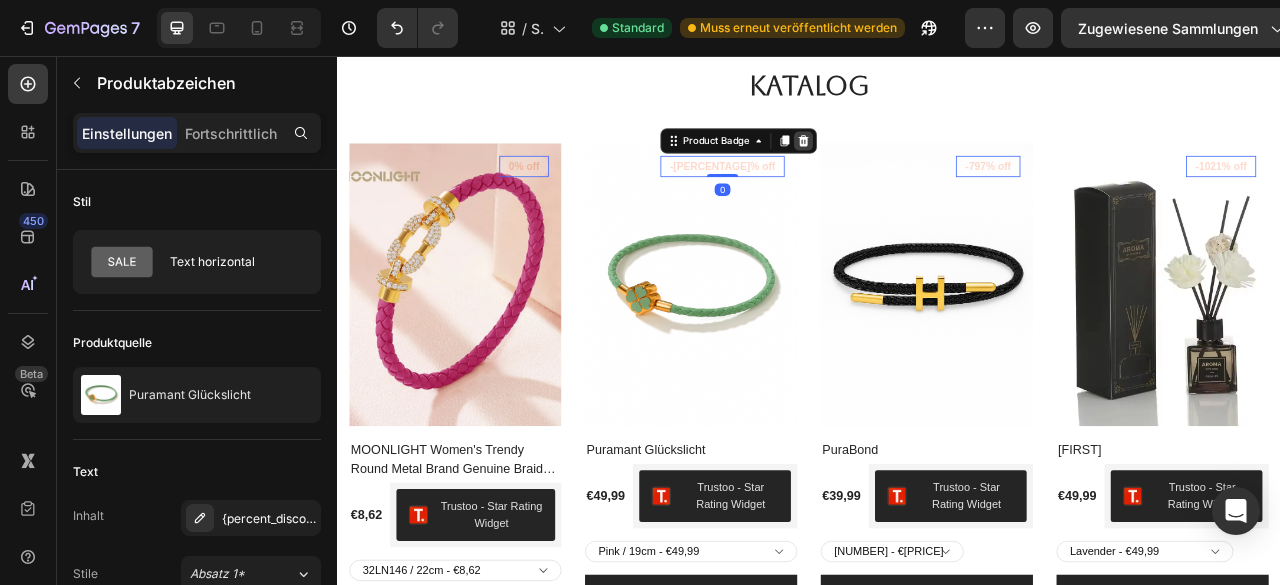 click 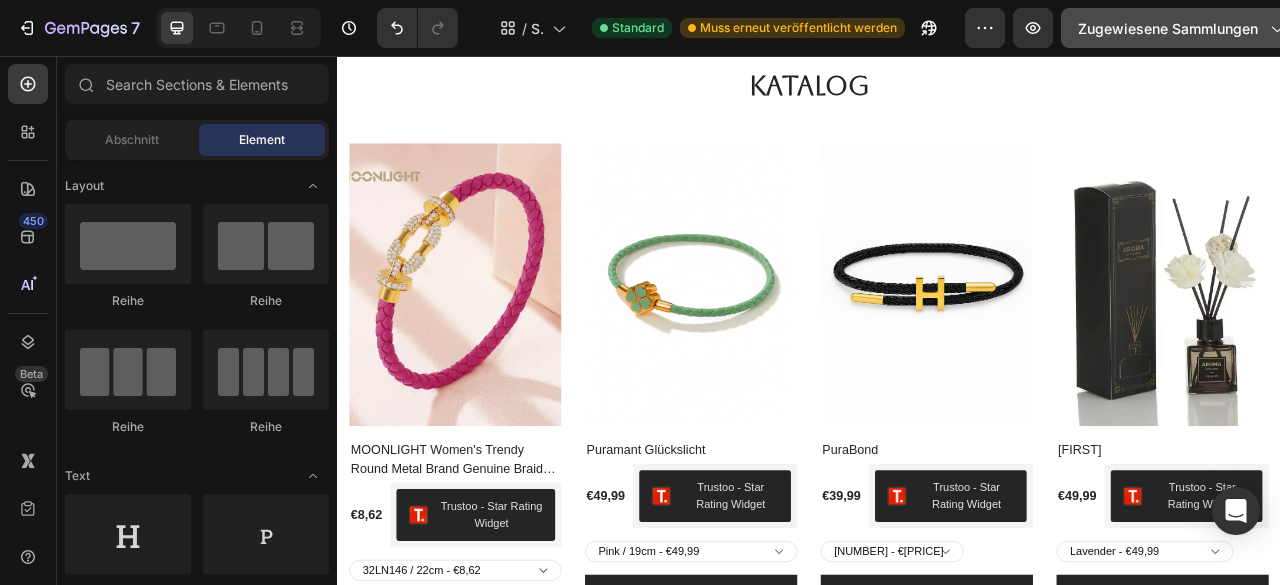 click on "Zugewiesene Sammlungen" at bounding box center (1168, 28) 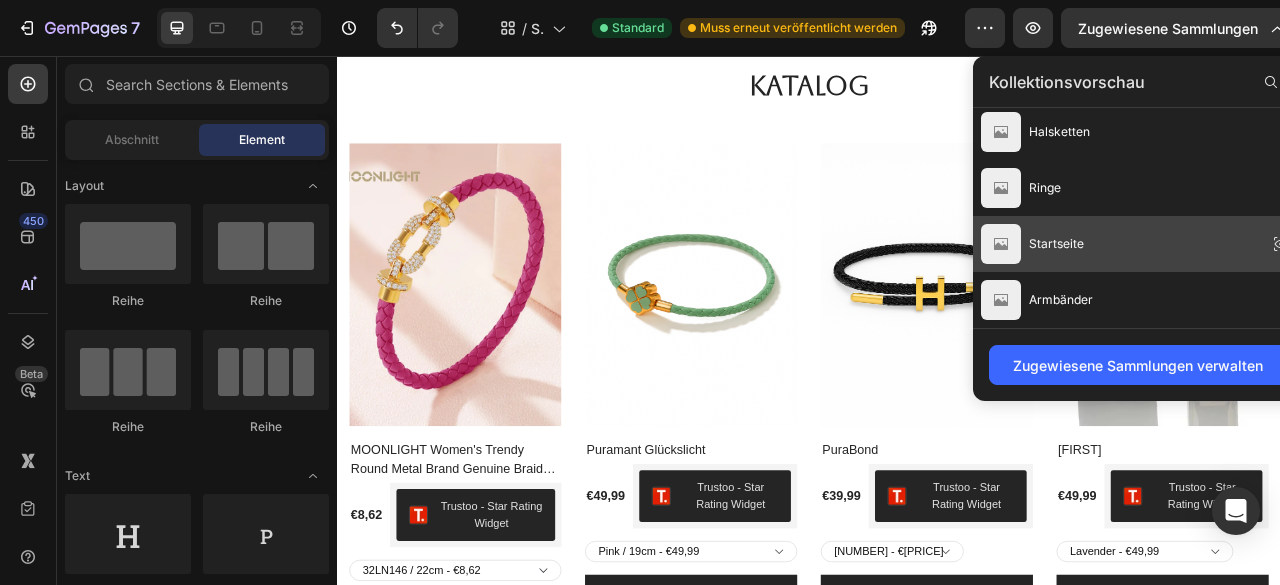 scroll, scrollTop: 0, scrollLeft: 0, axis: both 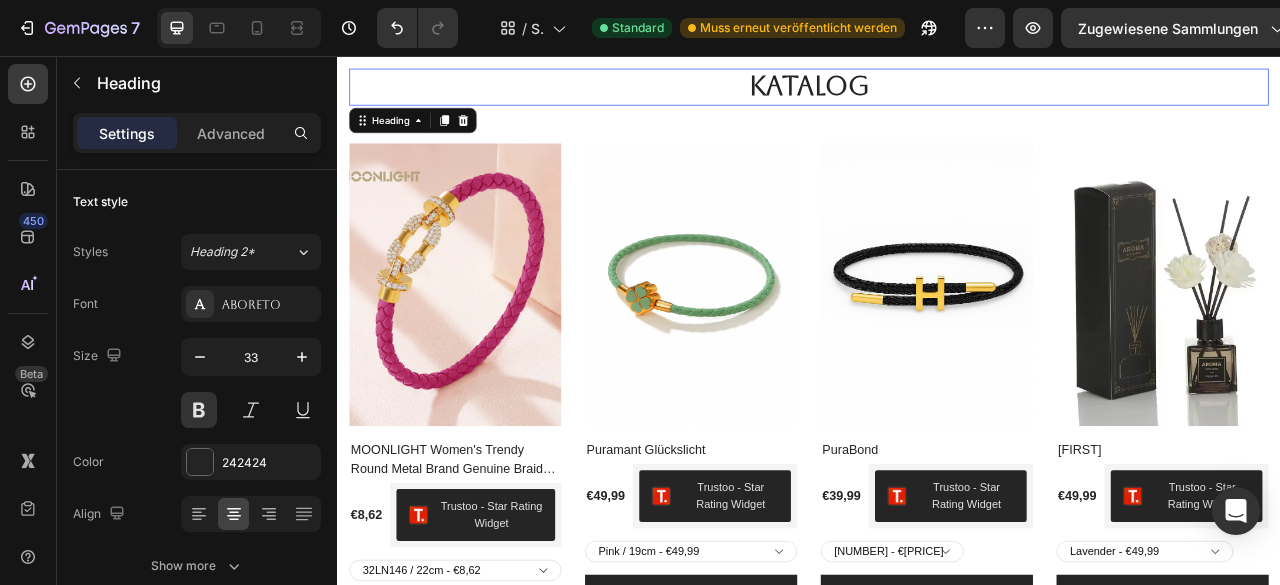 click on "Katalog" at bounding box center (937, 95) 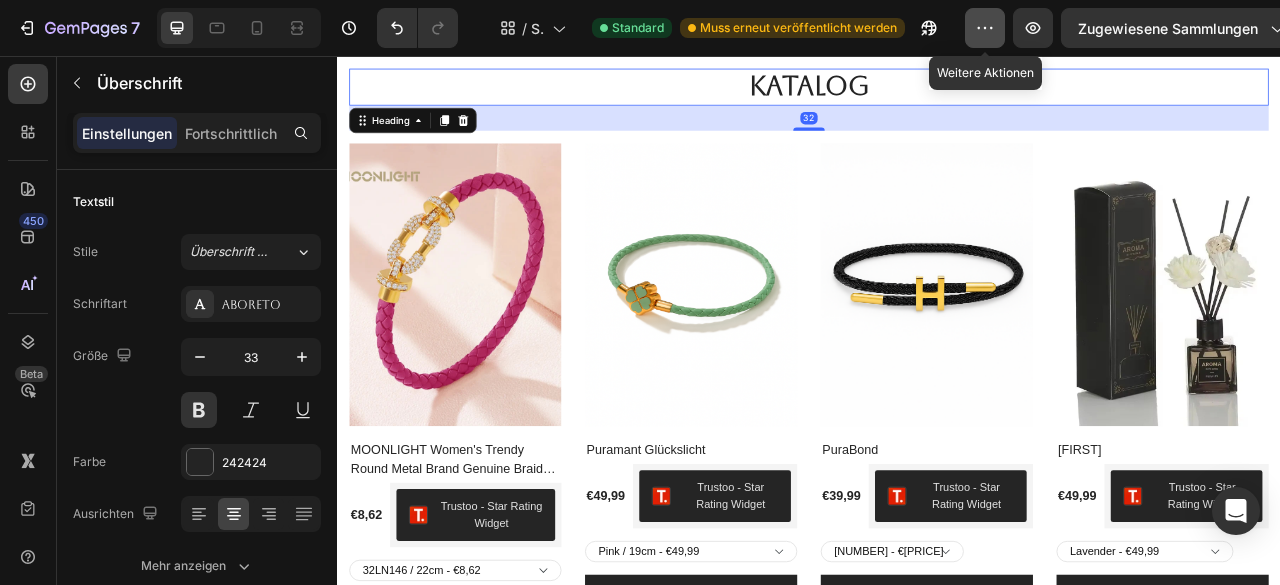 click 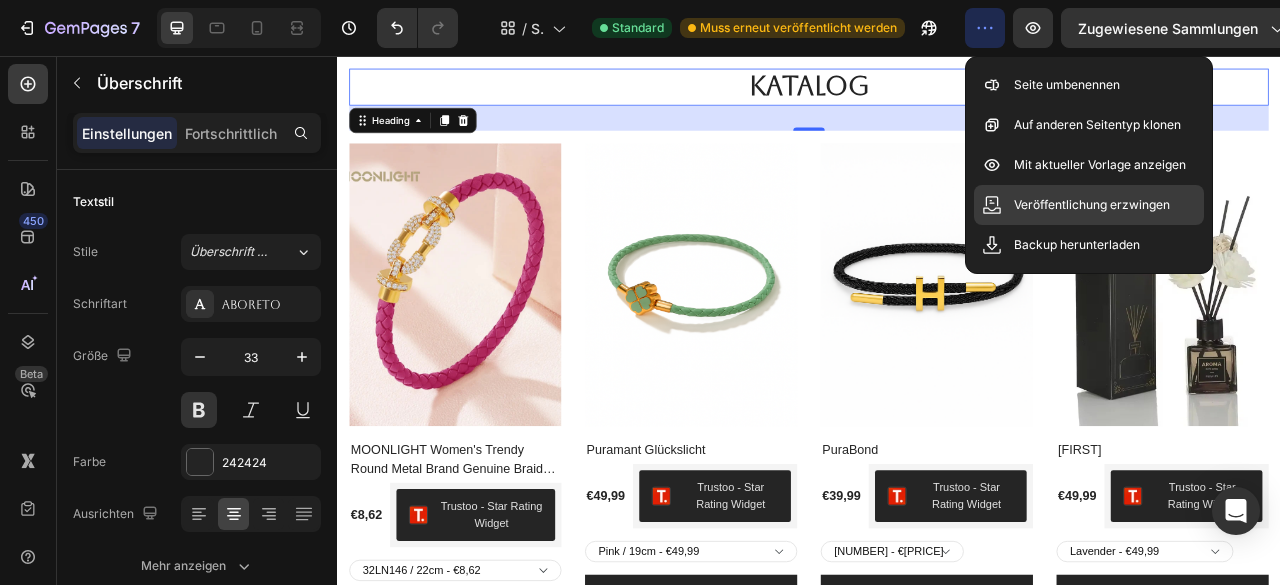 click 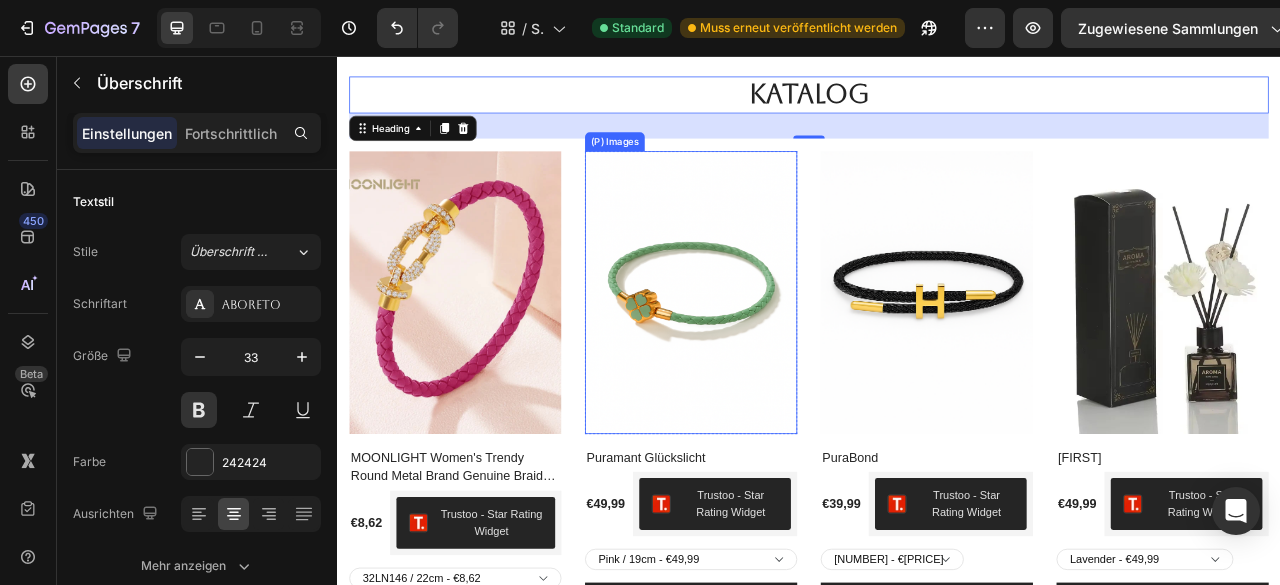 scroll, scrollTop: 0, scrollLeft: 0, axis: both 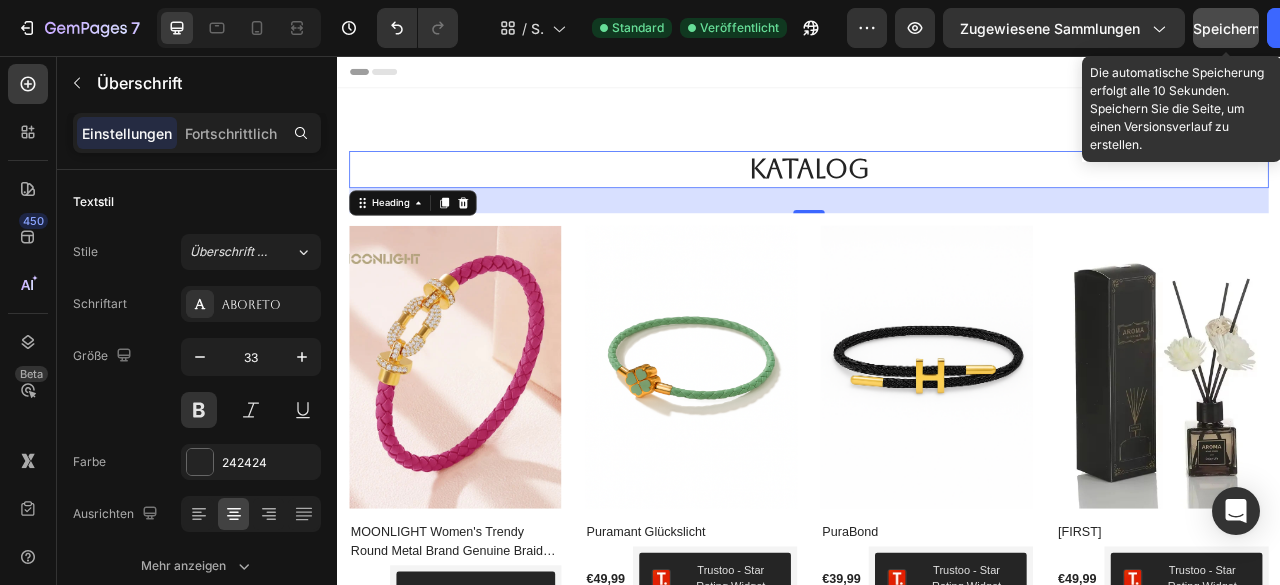 click on "Speichern" at bounding box center [1226, 28] 